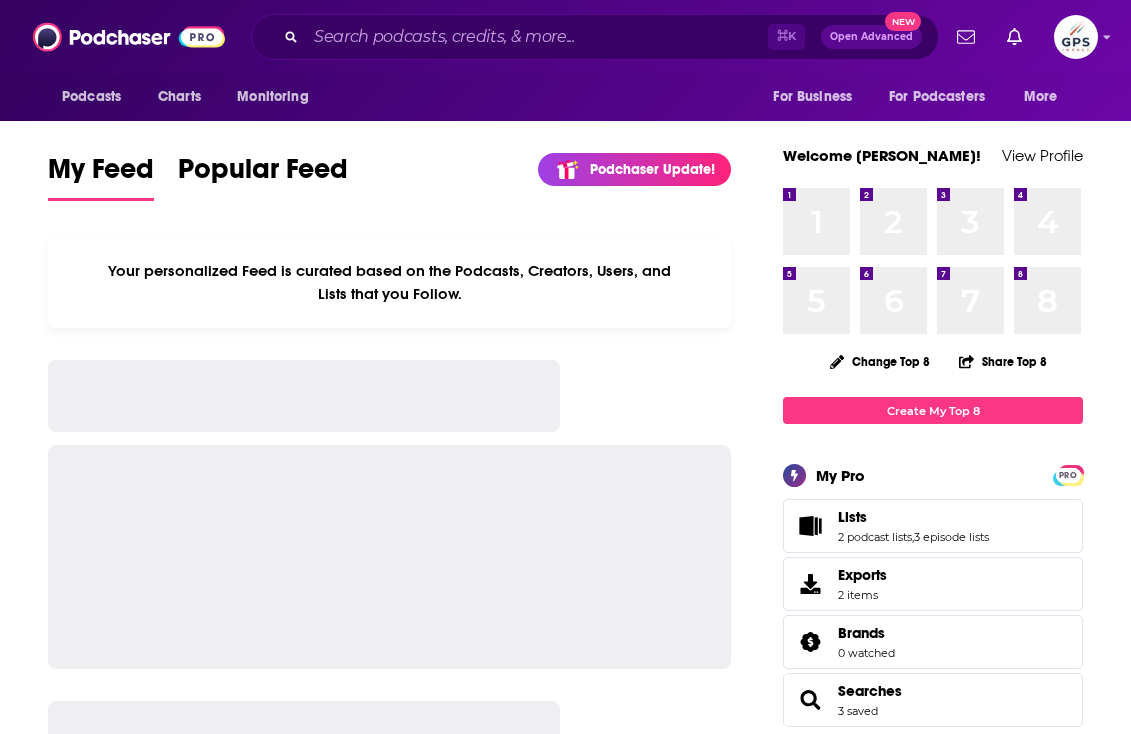 scroll, scrollTop: 0, scrollLeft: 0, axis: both 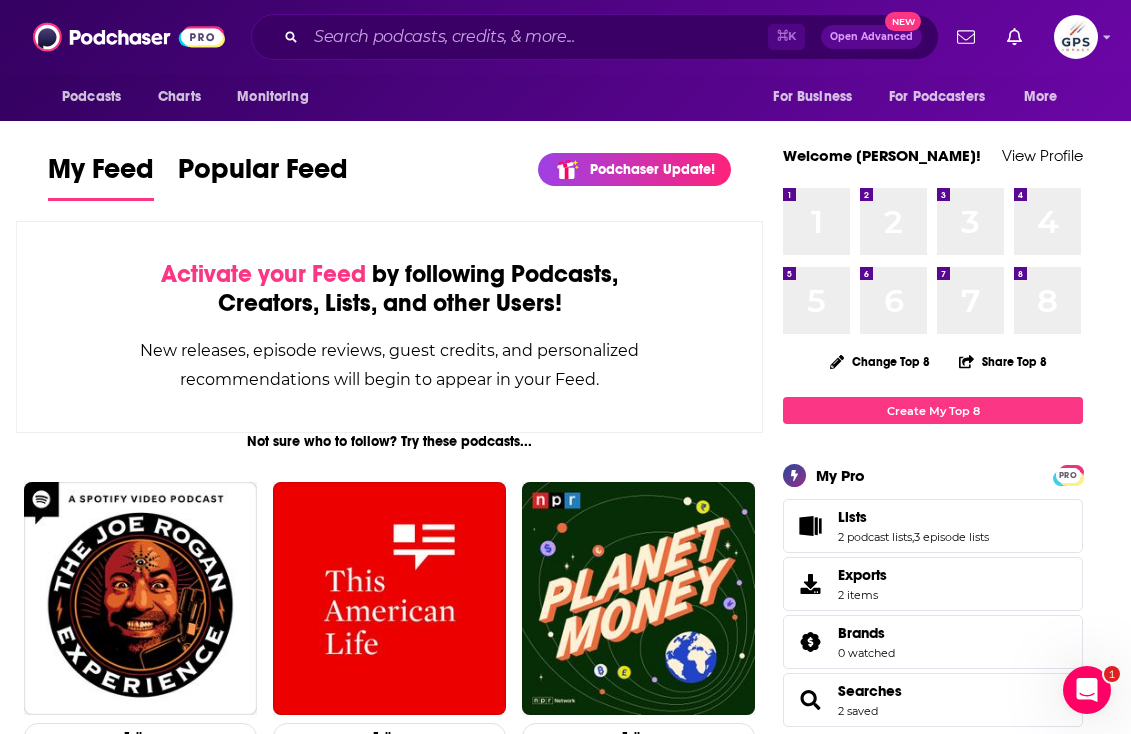 click on "⌘  K Open Advanced New" at bounding box center [595, 37] 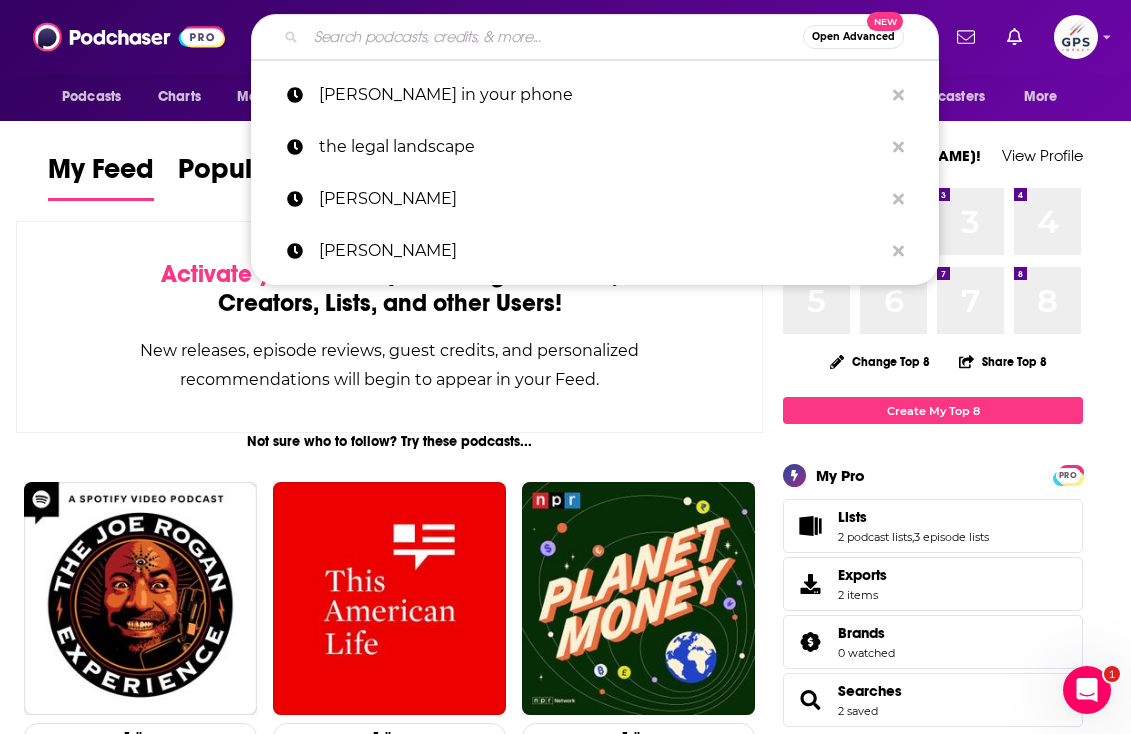 click at bounding box center [554, 37] 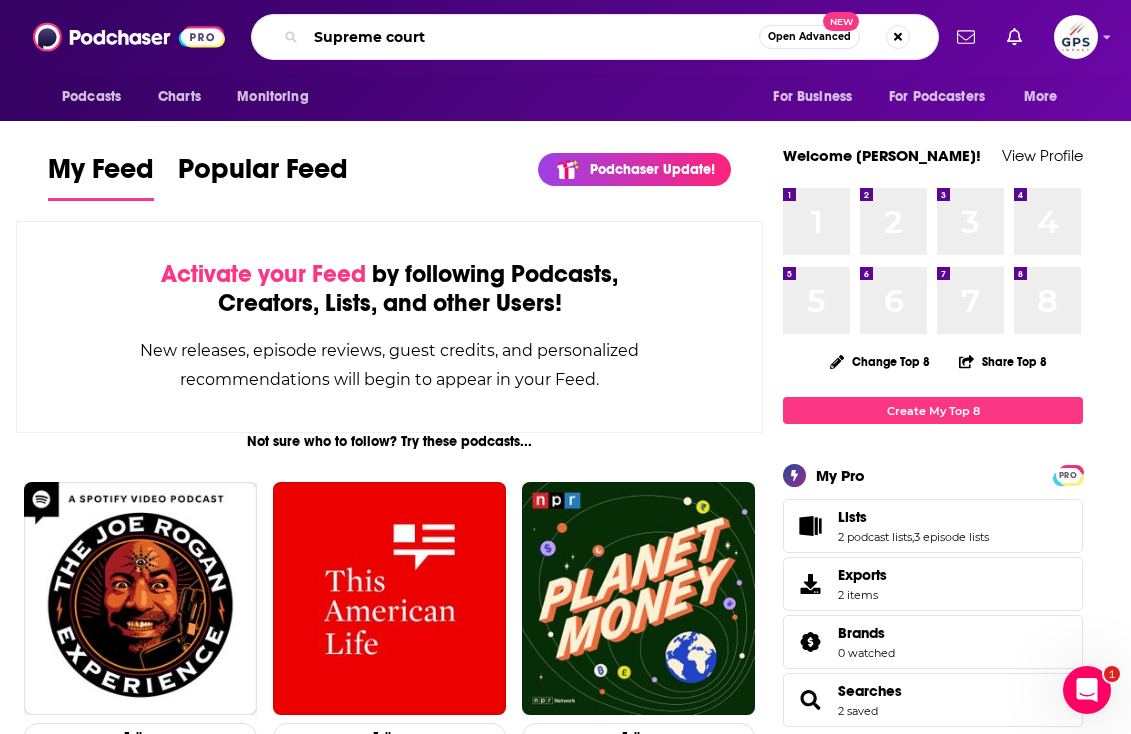 type on "Supreme court" 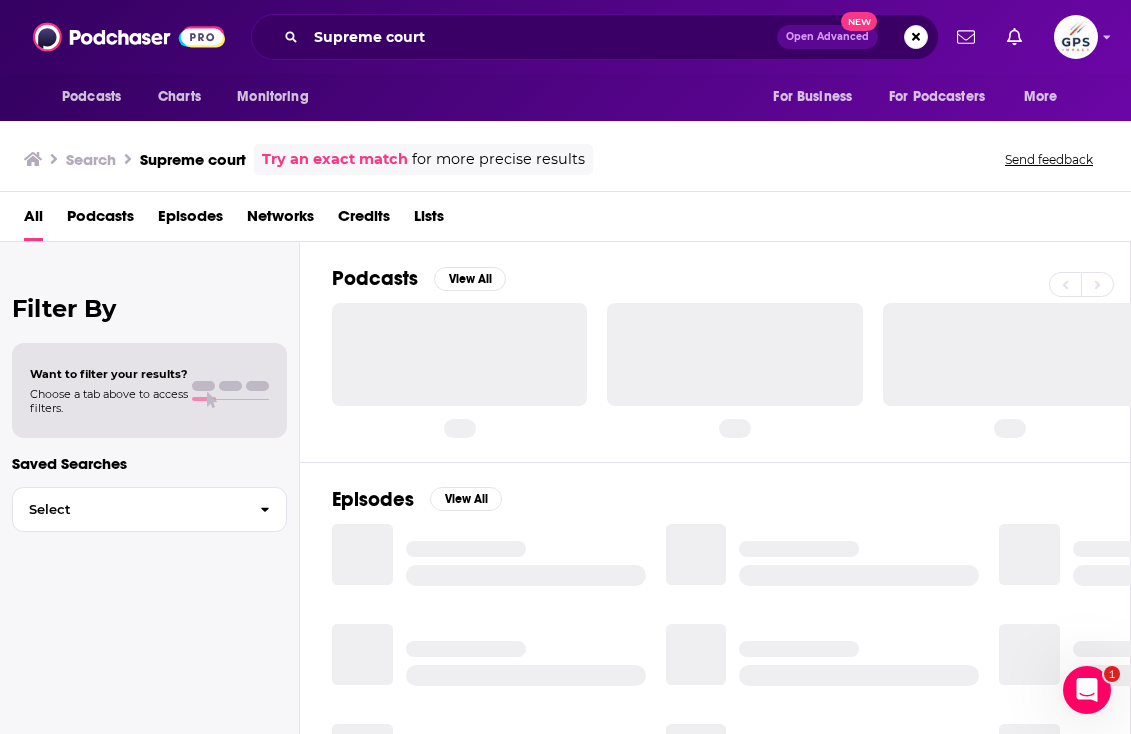 click on "Episodes" at bounding box center [190, 220] 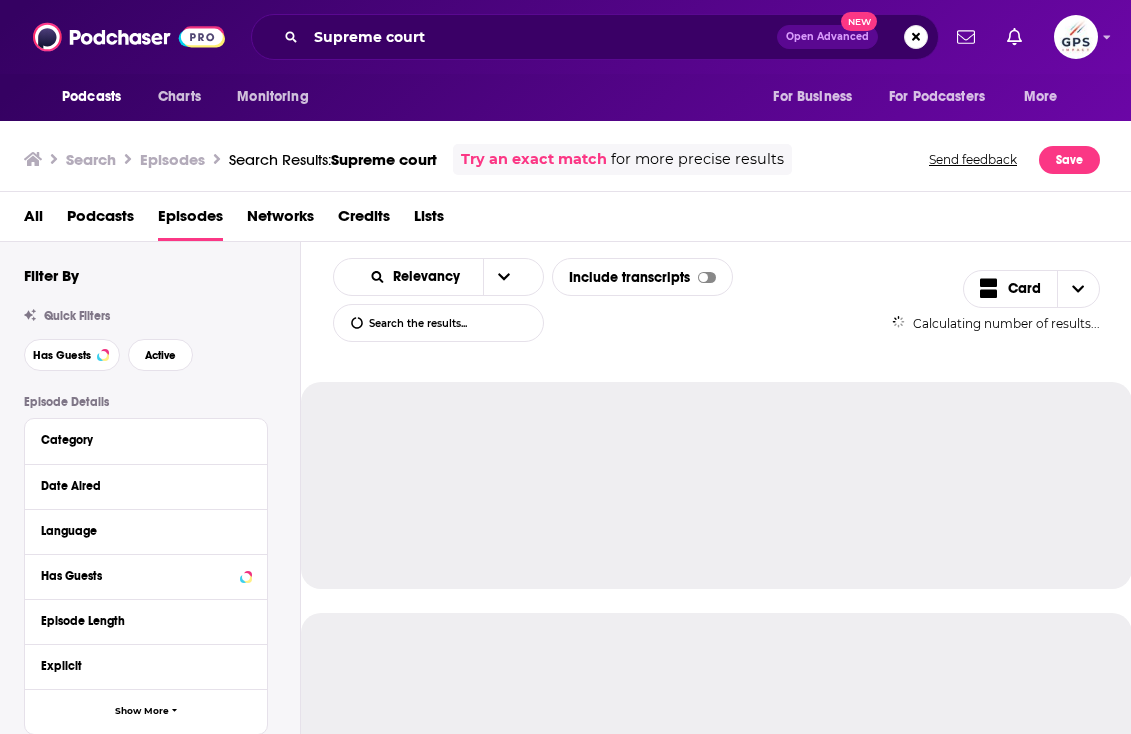 scroll, scrollTop: 0, scrollLeft: 0, axis: both 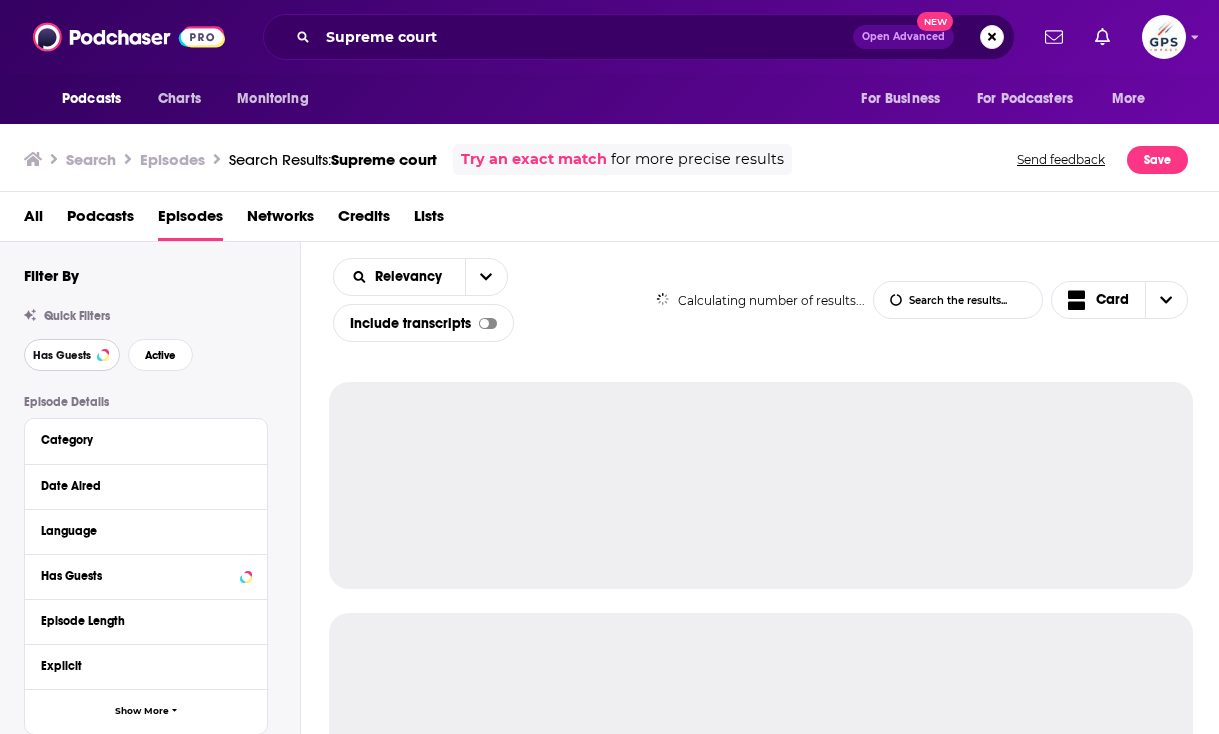 drag, startPoint x: 62, startPoint y: 357, endPoint x: 246, endPoint y: 334, distance: 185.43193 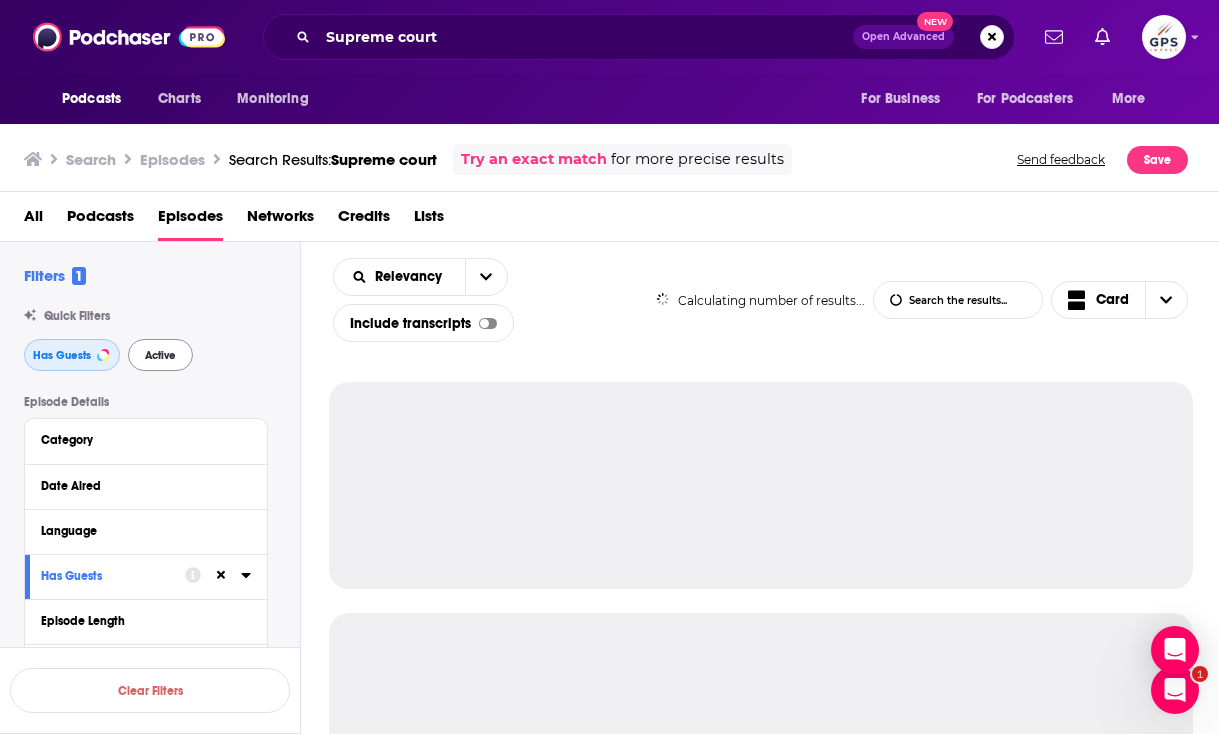 scroll, scrollTop: 0, scrollLeft: 0, axis: both 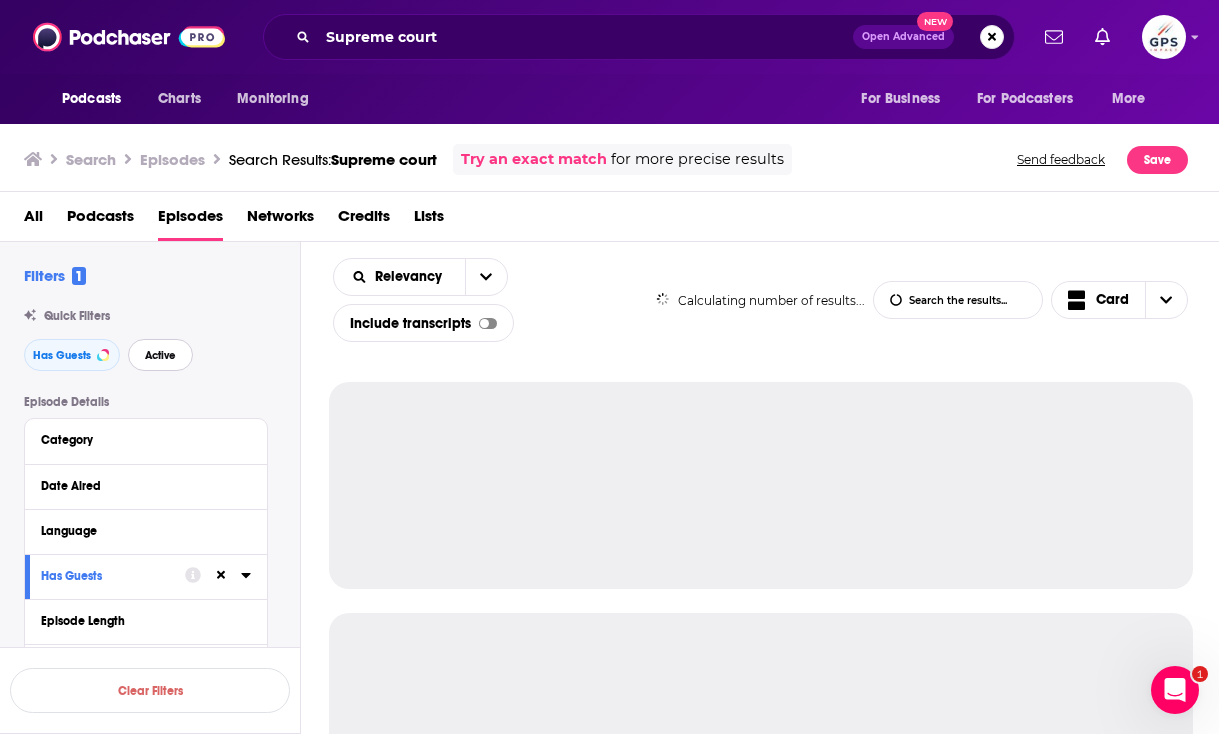 click on "Active" at bounding box center (160, 355) 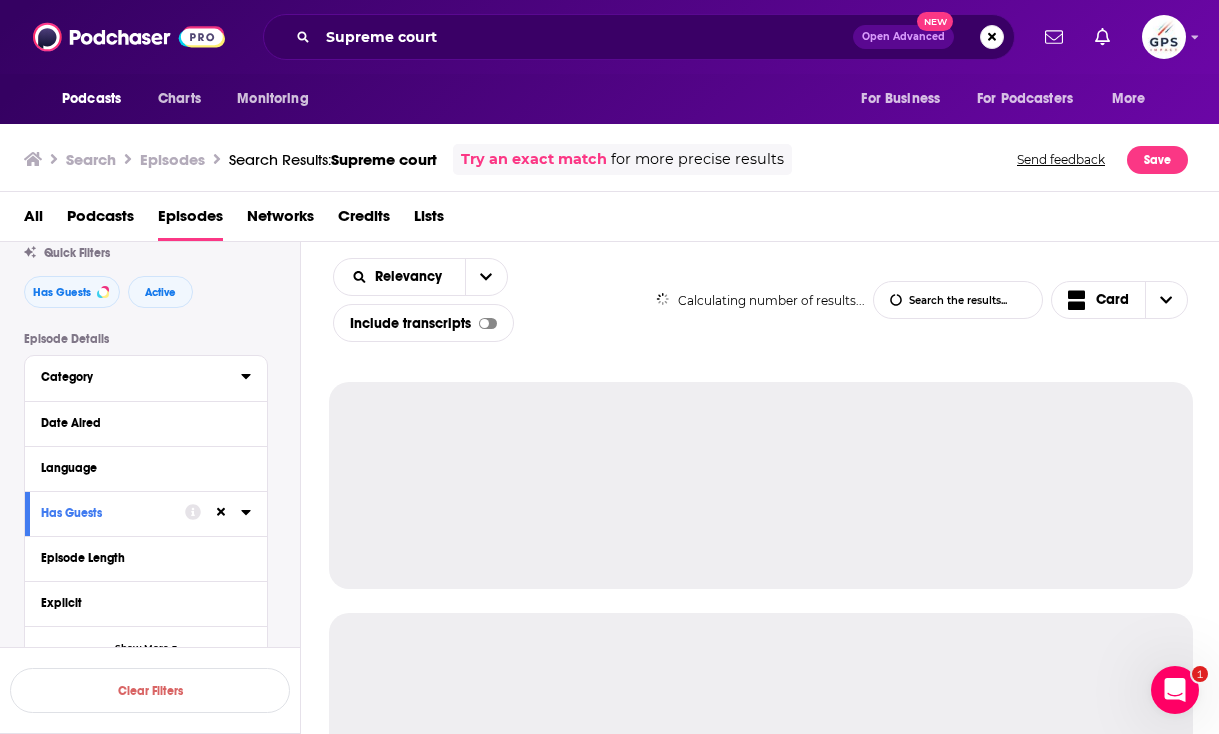 click on "Category" at bounding box center [134, 377] 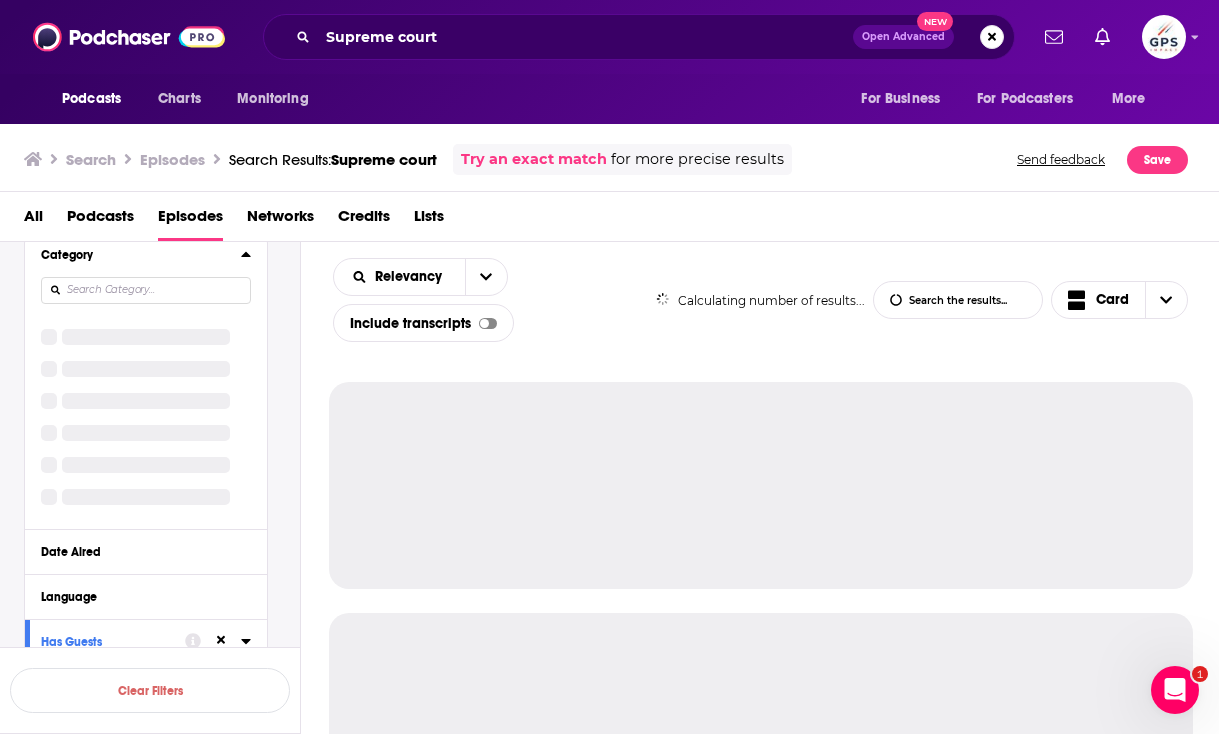 scroll, scrollTop: 182, scrollLeft: 0, axis: vertical 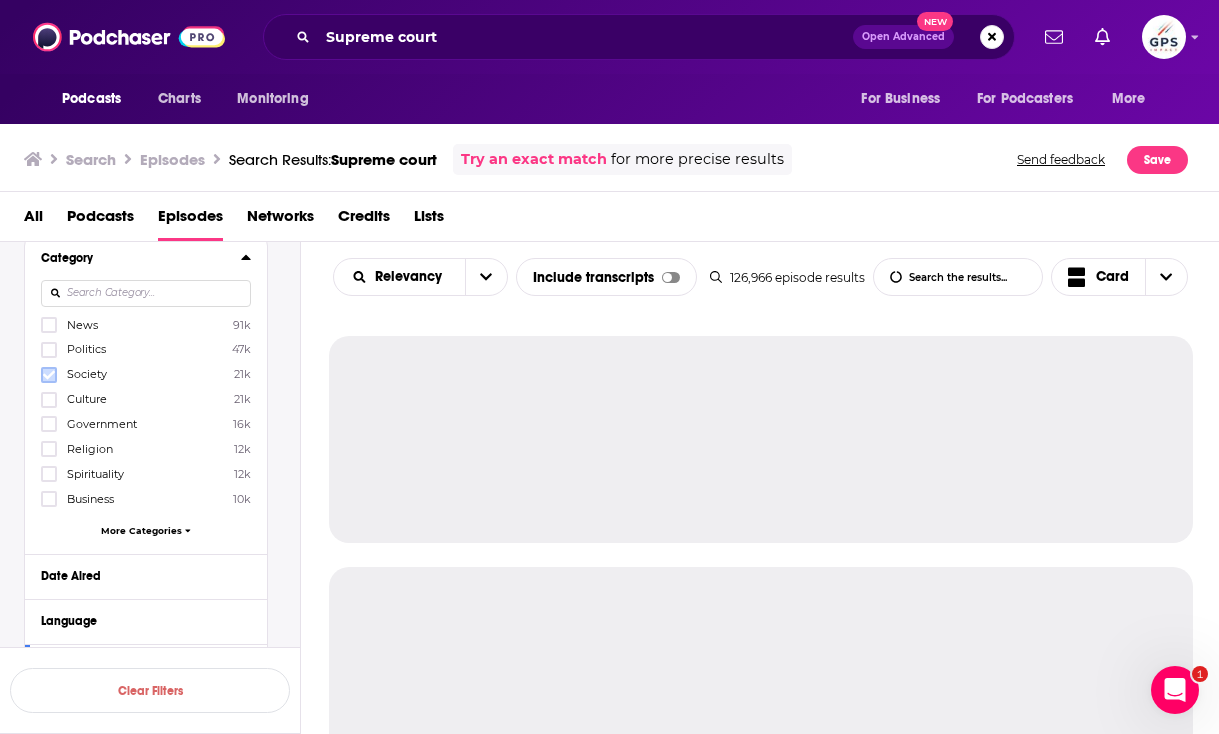 click 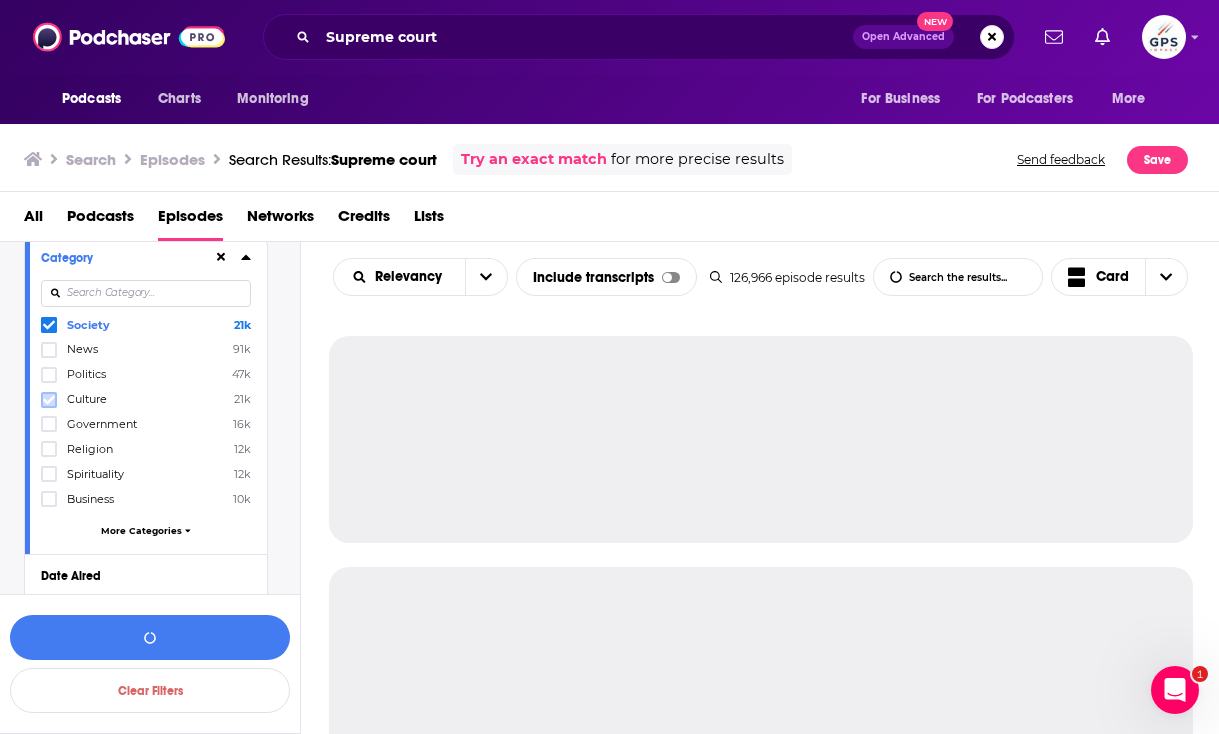 click 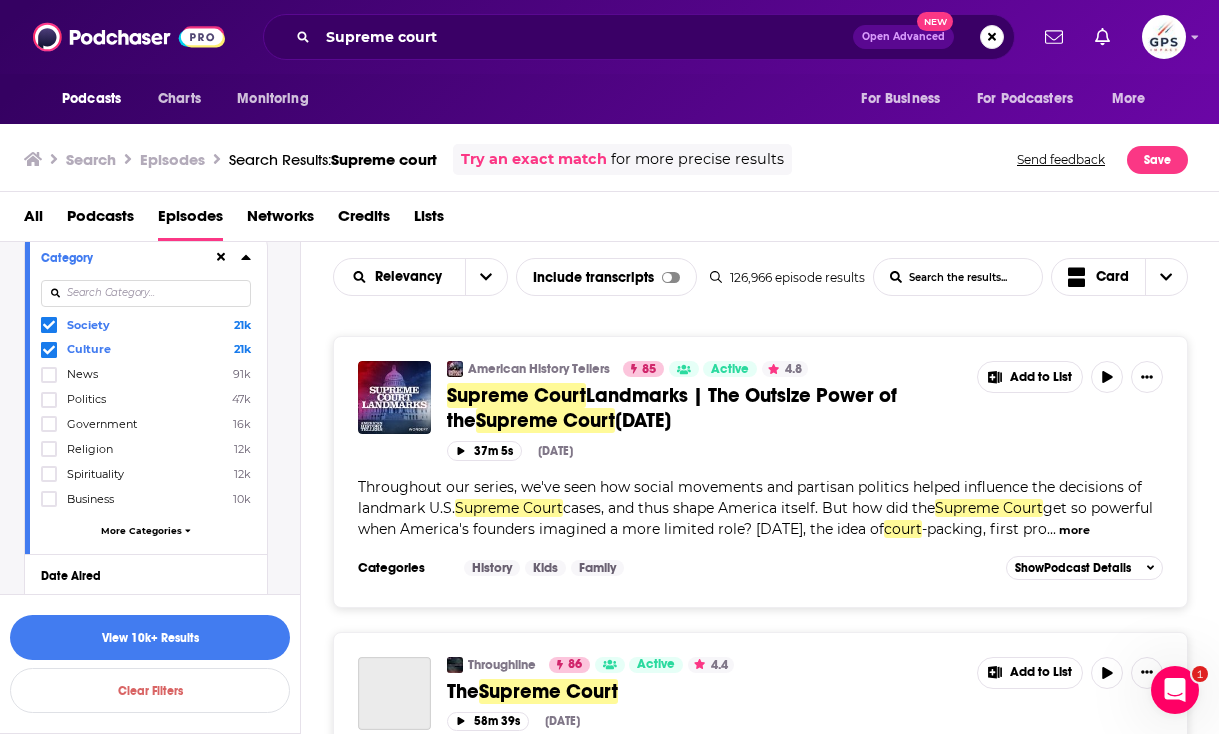 click on "More Categories" at bounding box center (141, 530) 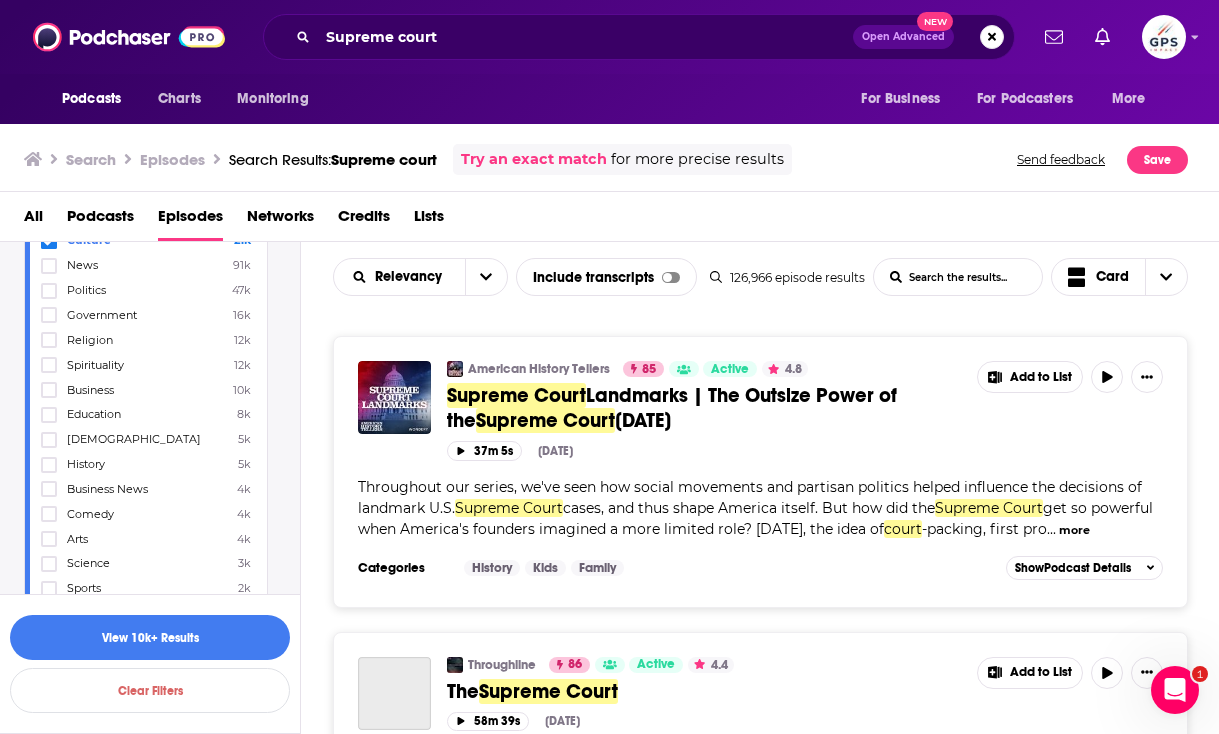 scroll, scrollTop: 304, scrollLeft: 0, axis: vertical 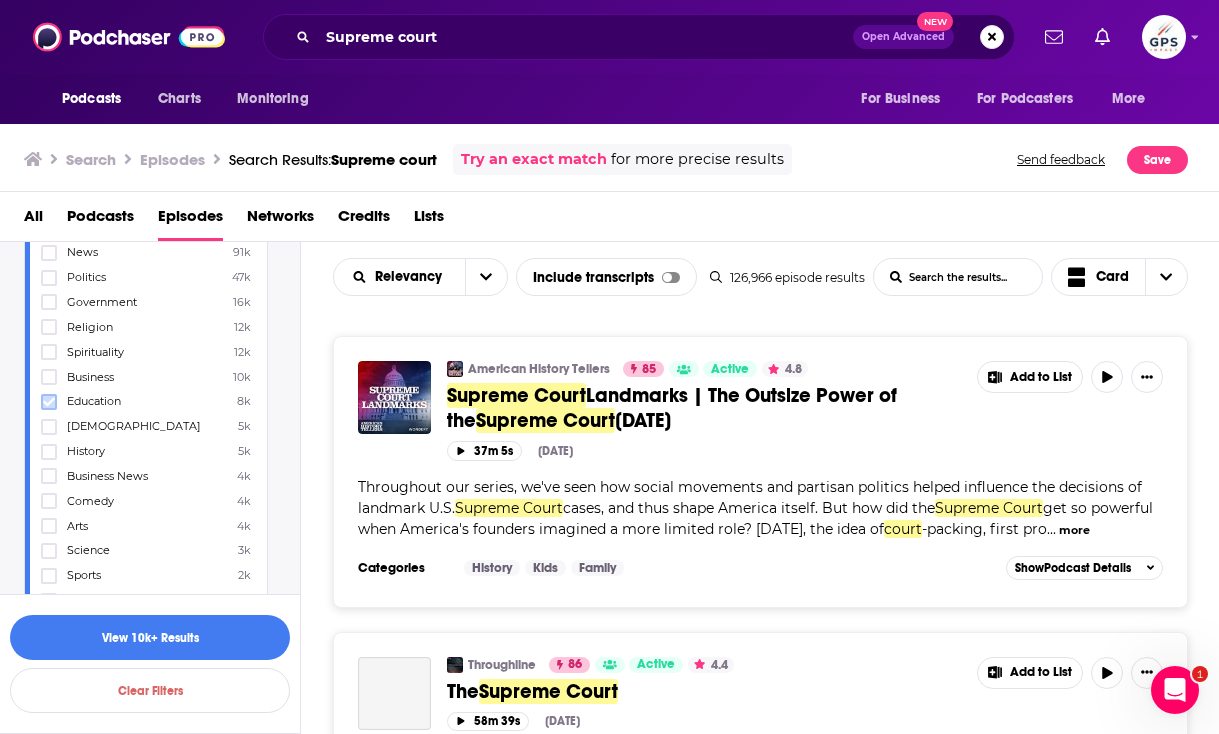 click 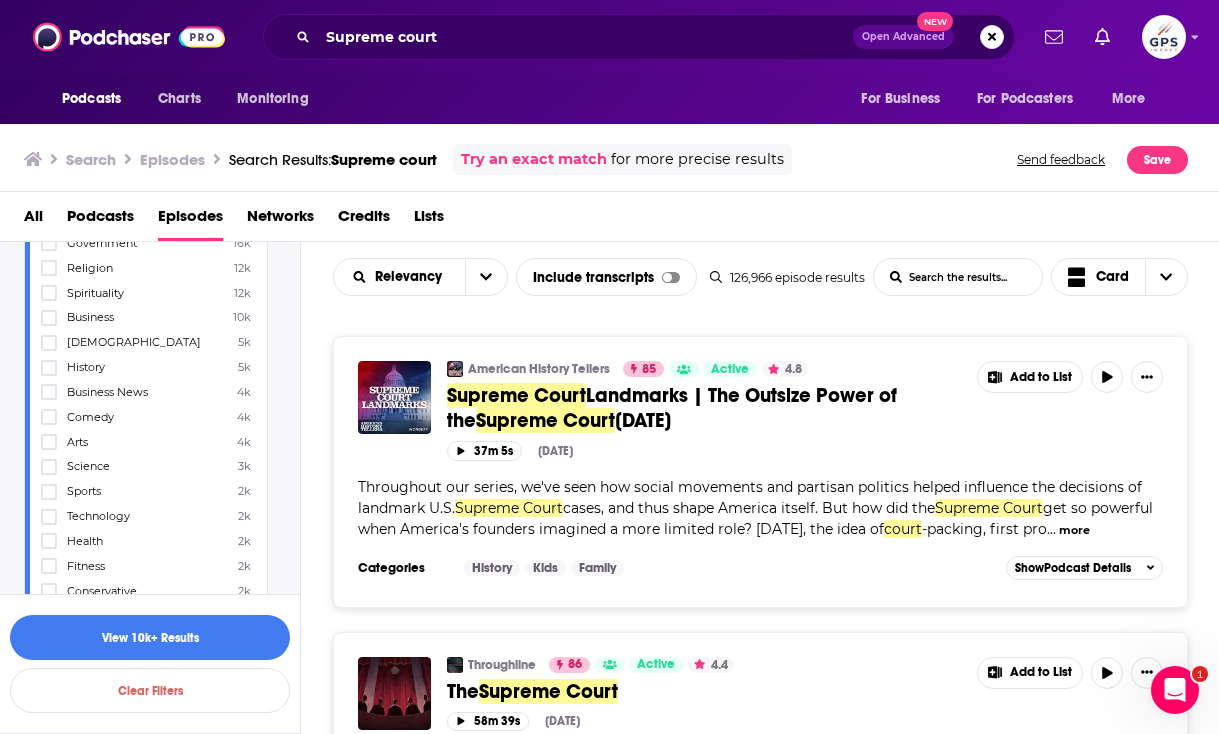 scroll, scrollTop: 413, scrollLeft: 0, axis: vertical 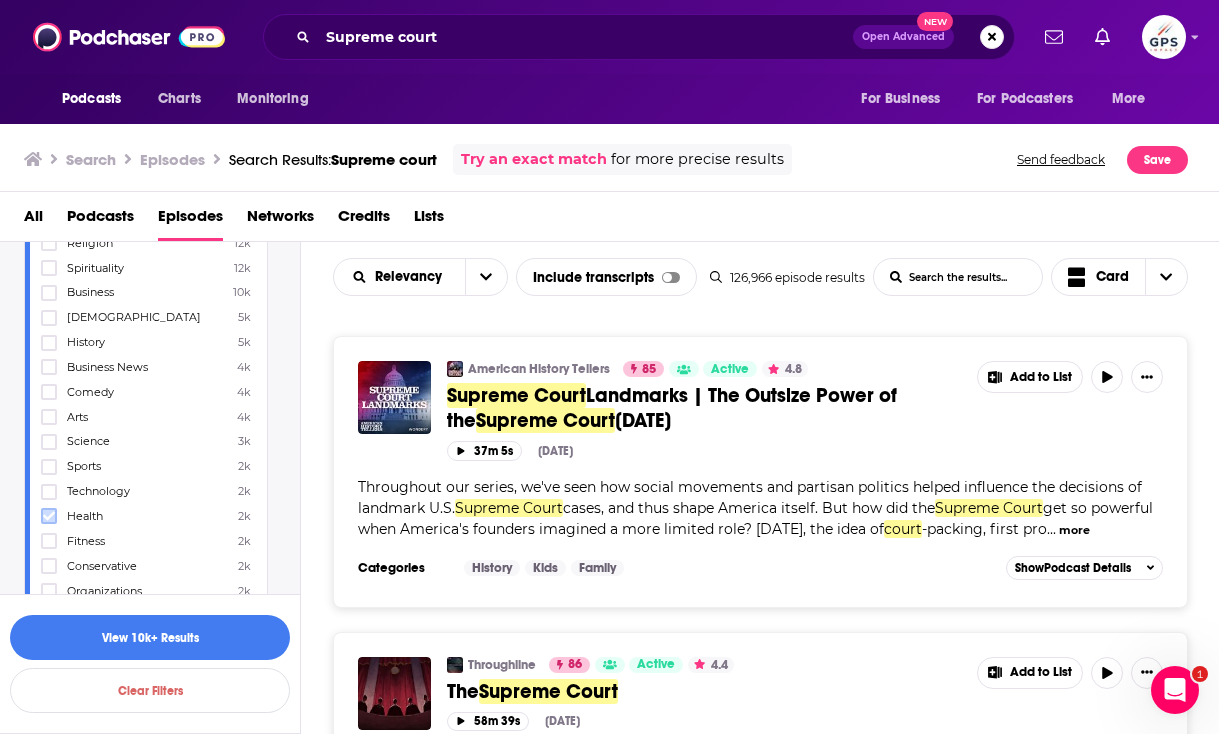 click 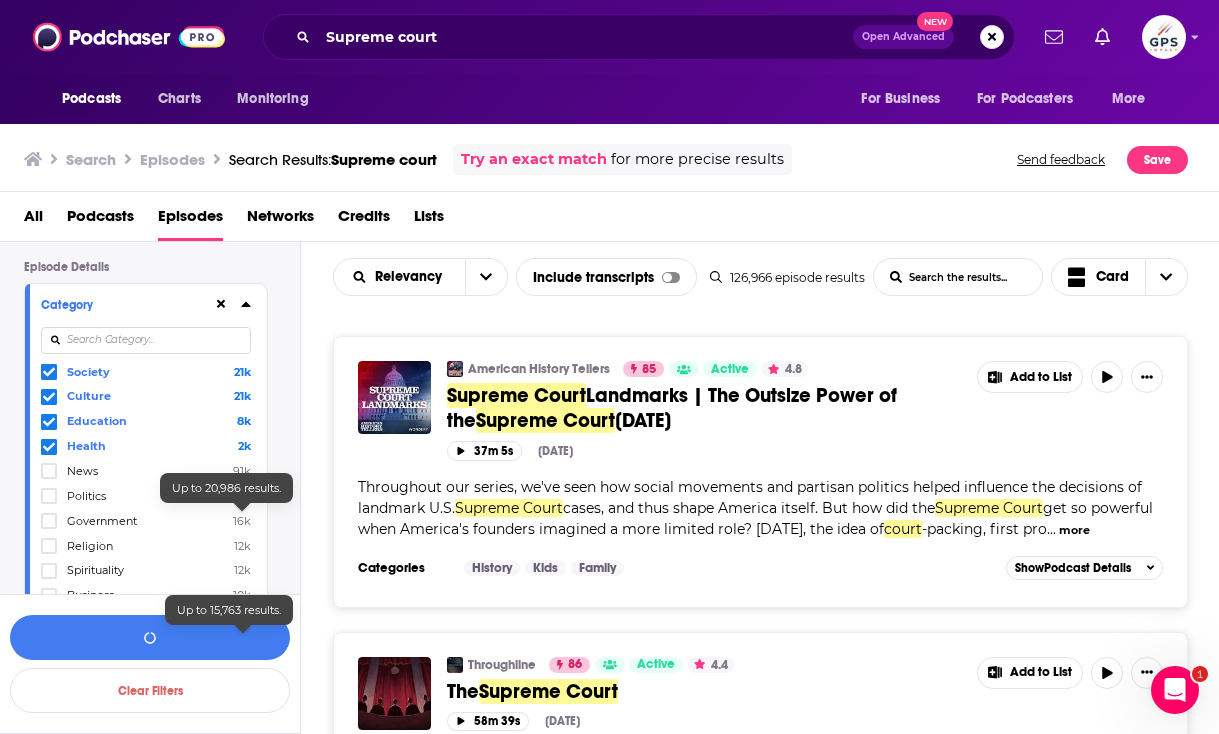 scroll, scrollTop: 0, scrollLeft: 0, axis: both 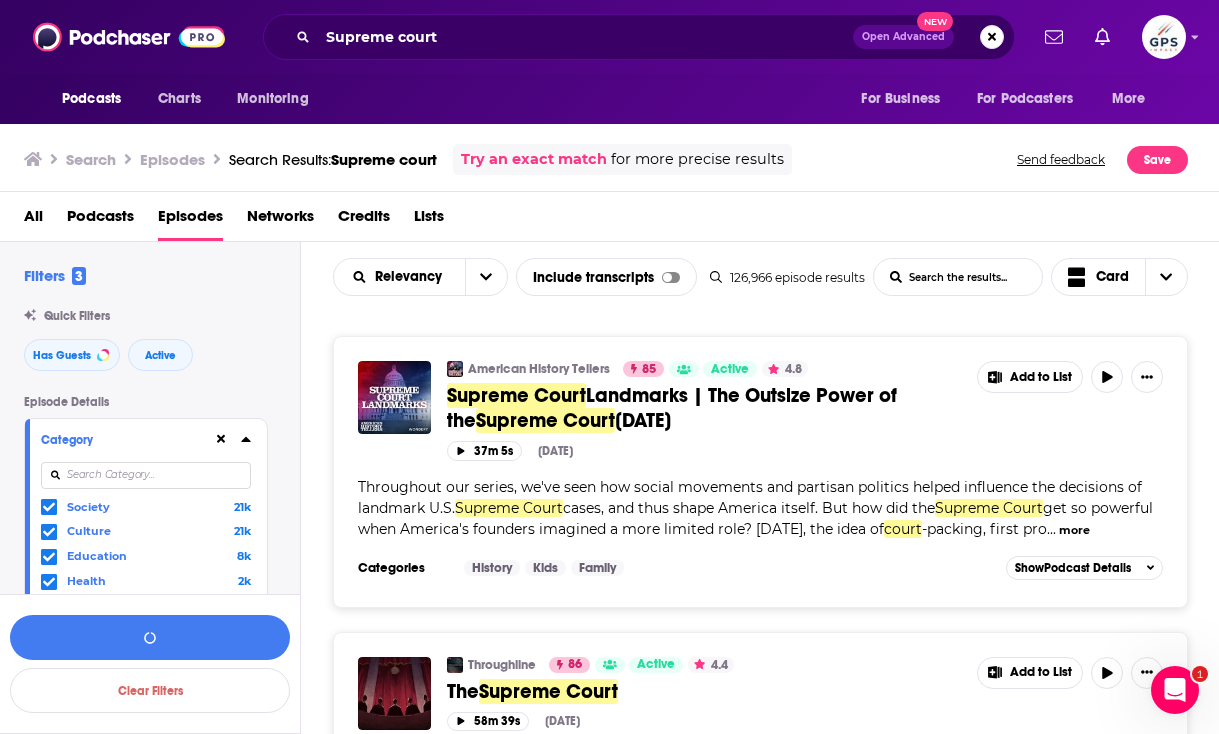 click 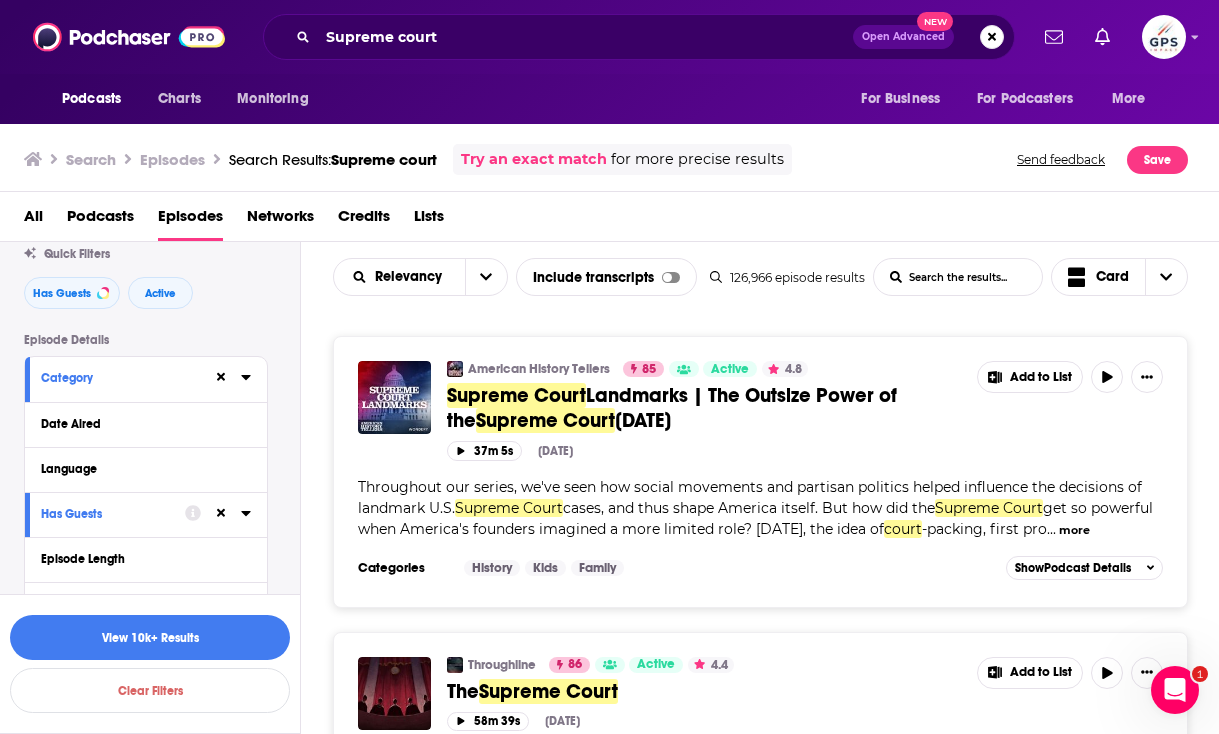 scroll, scrollTop: 159, scrollLeft: 0, axis: vertical 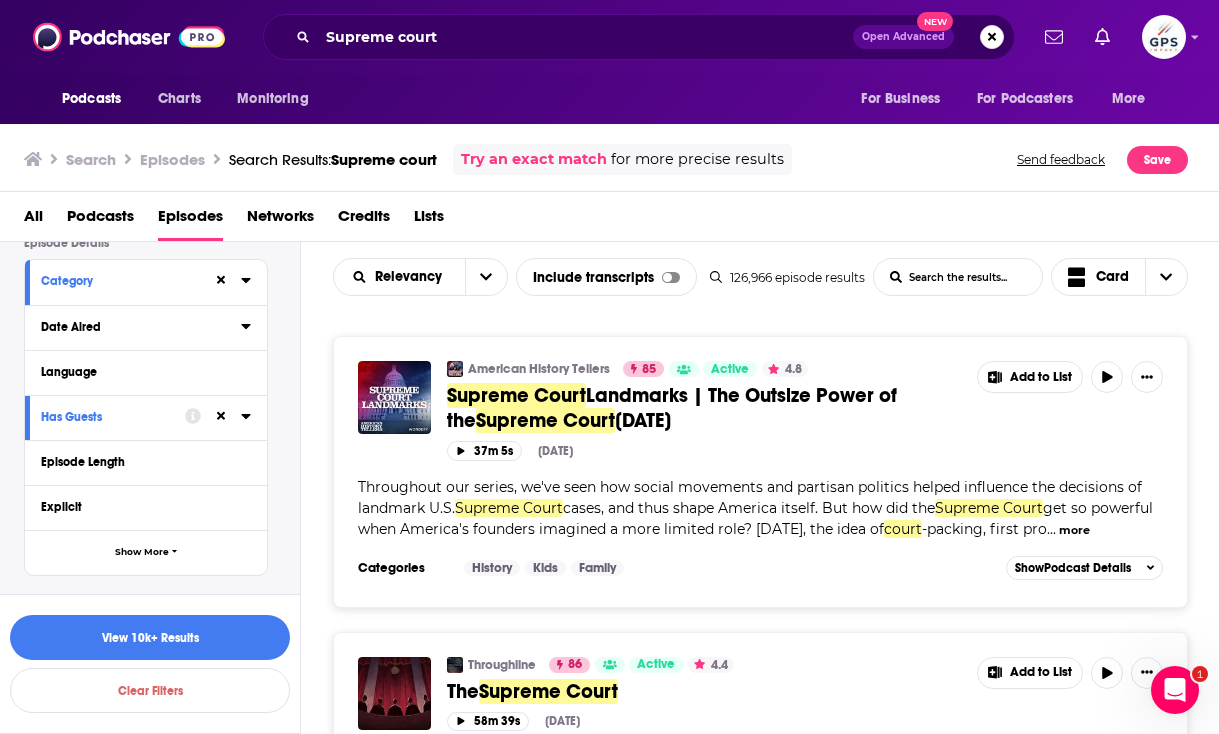 drag, startPoint x: 71, startPoint y: 333, endPoint x: 99, endPoint y: 338, distance: 28.442924 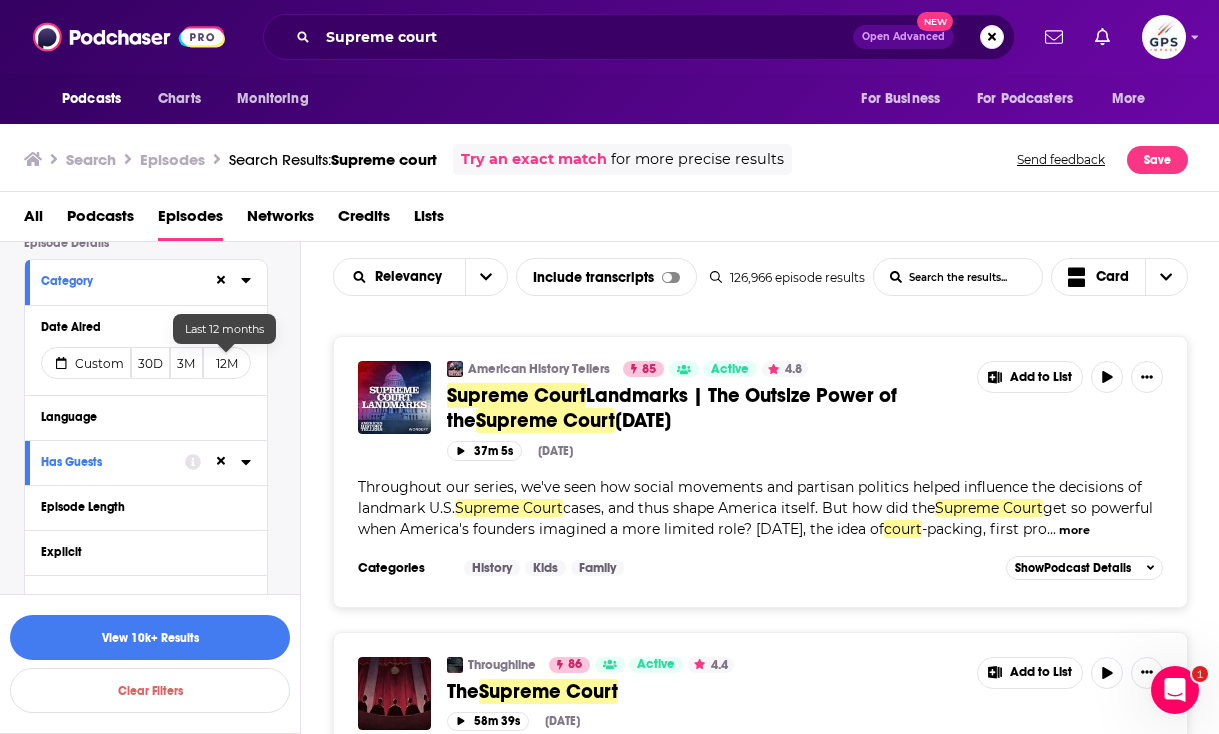 click on "12M" at bounding box center [227, 363] 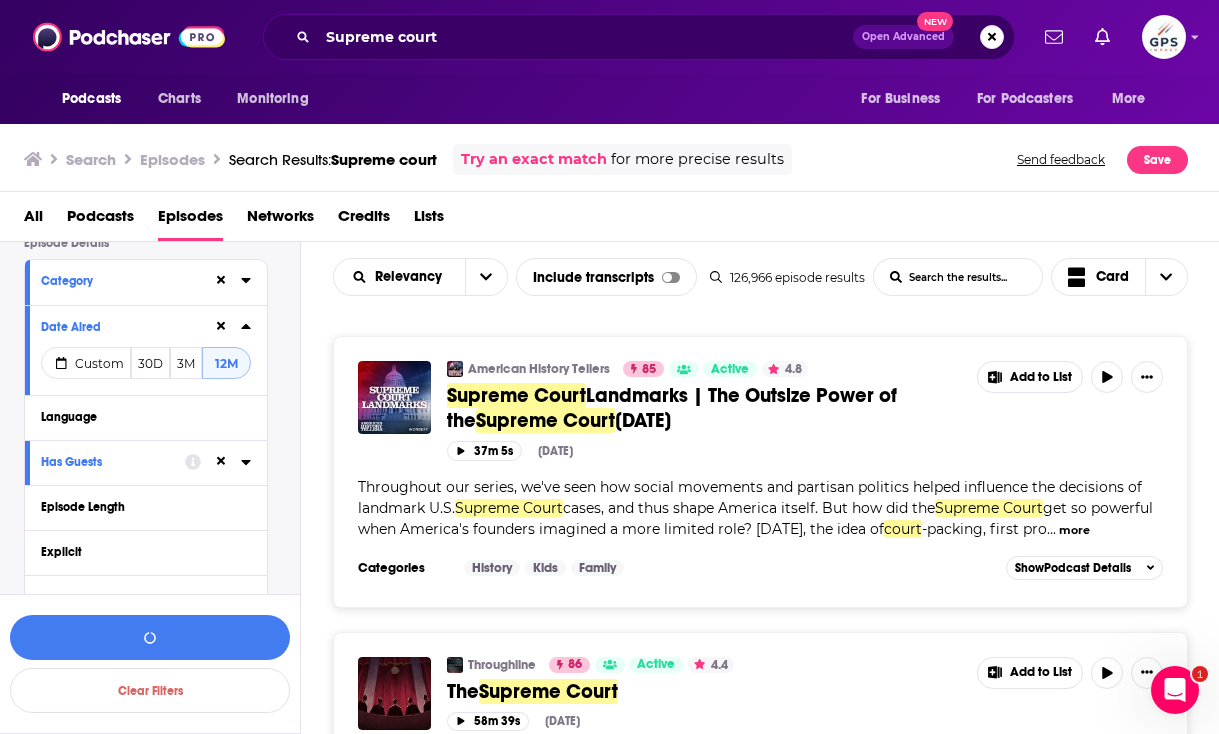 click on "Language" at bounding box center (146, 417) 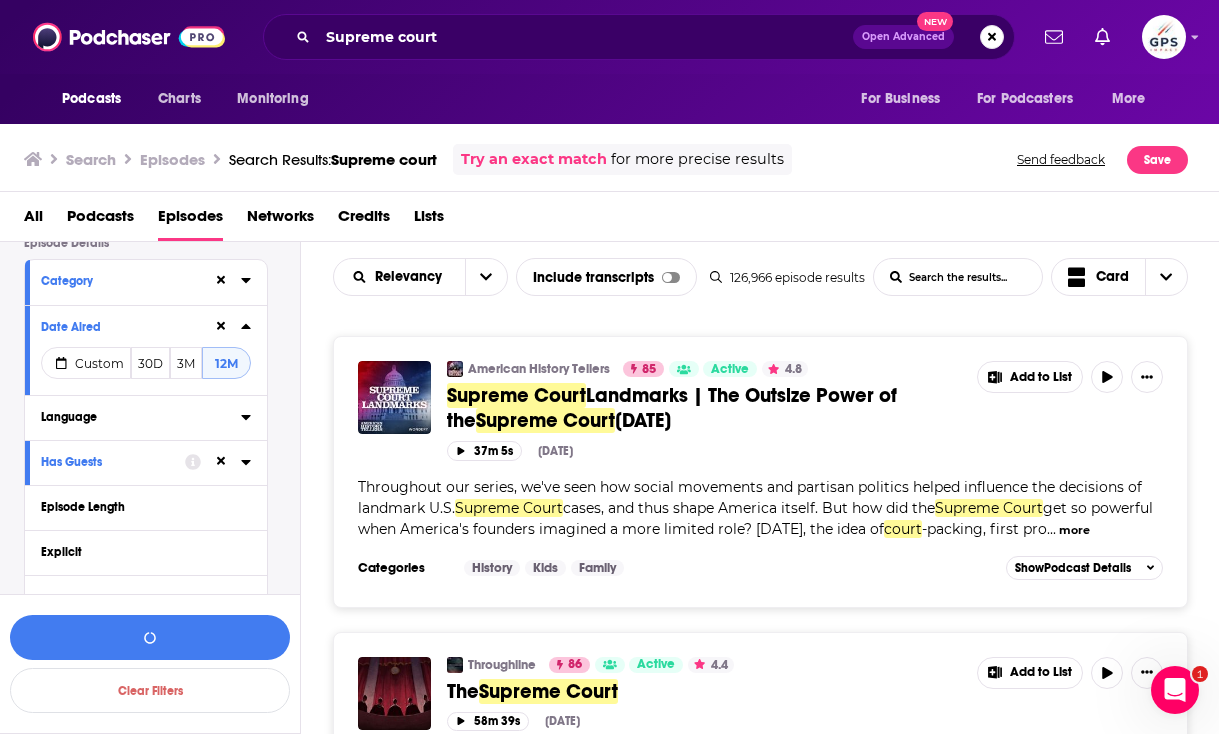 drag, startPoint x: 88, startPoint y: 421, endPoint x: 75, endPoint y: 419, distance: 13.152946 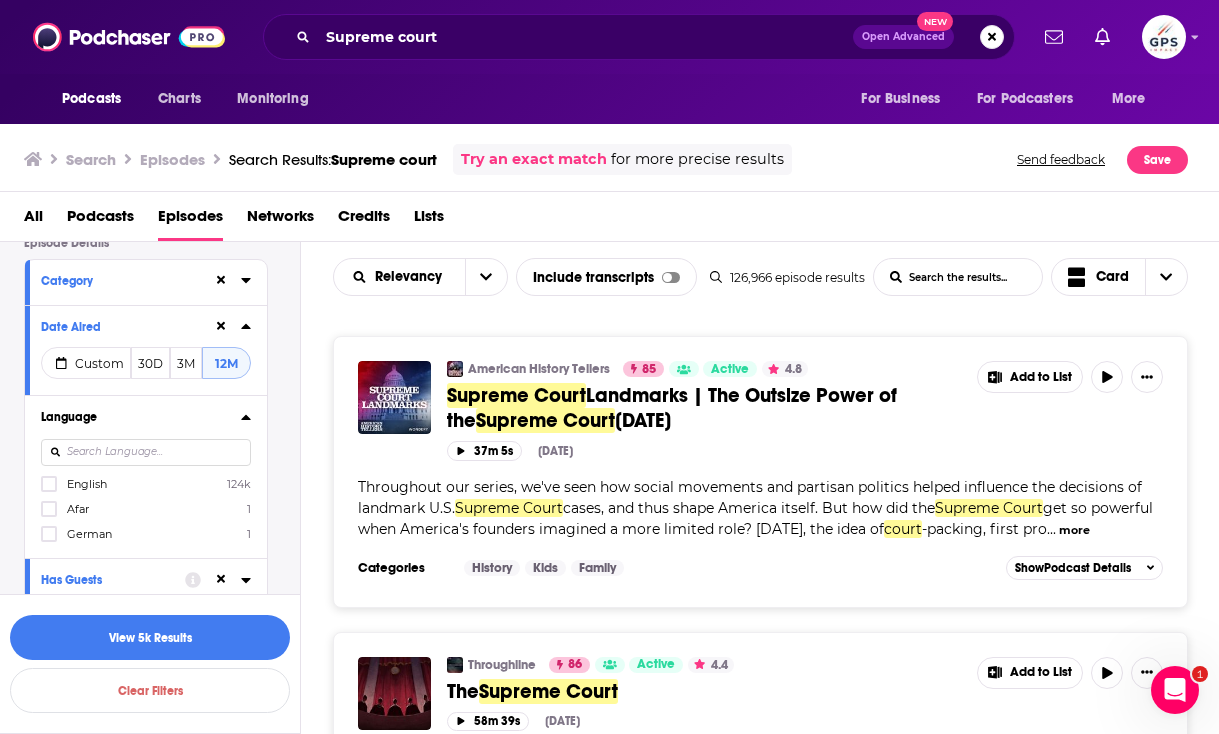 click 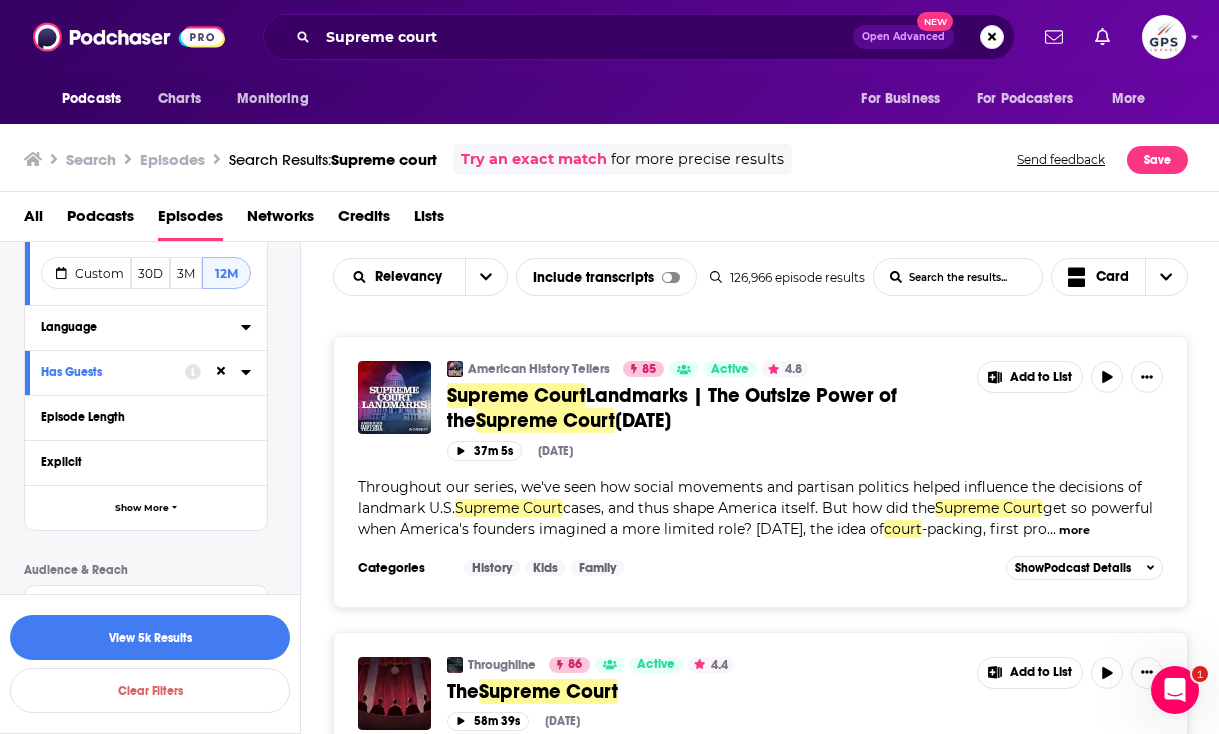 scroll, scrollTop: 252, scrollLeft: 0, axis: vertical 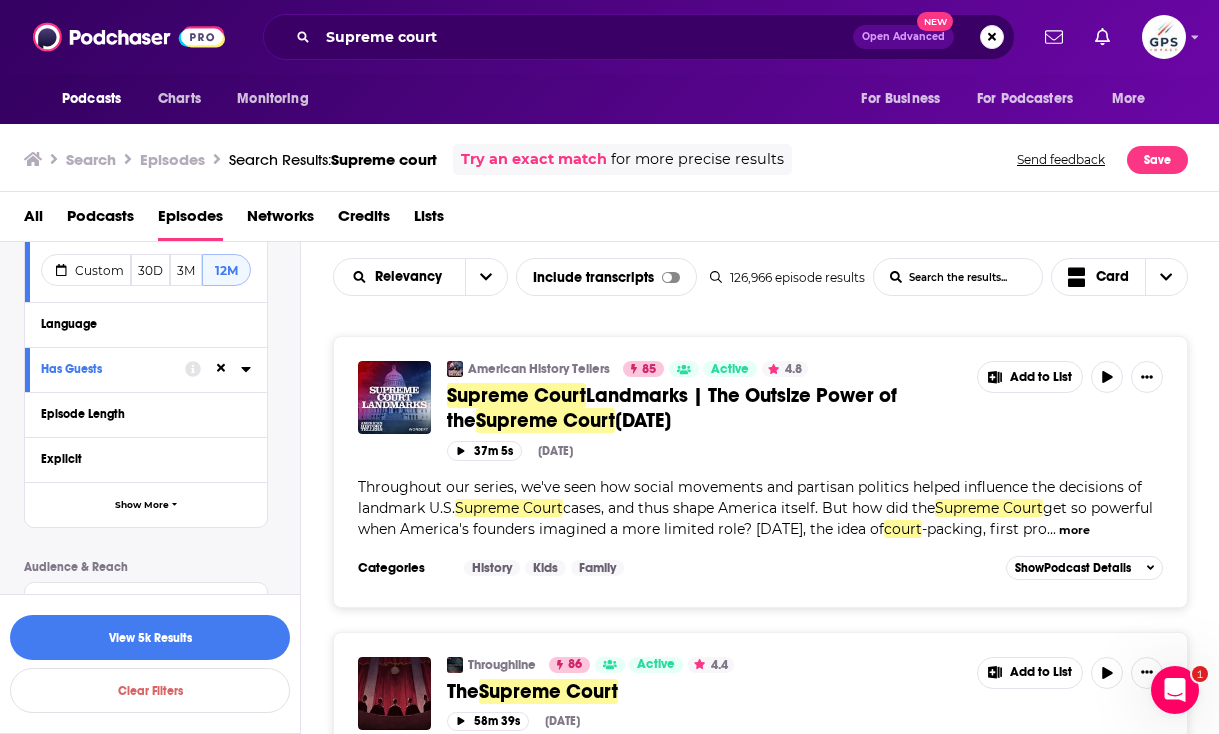 click on "Episode Length" at bounding box center (146, 414) 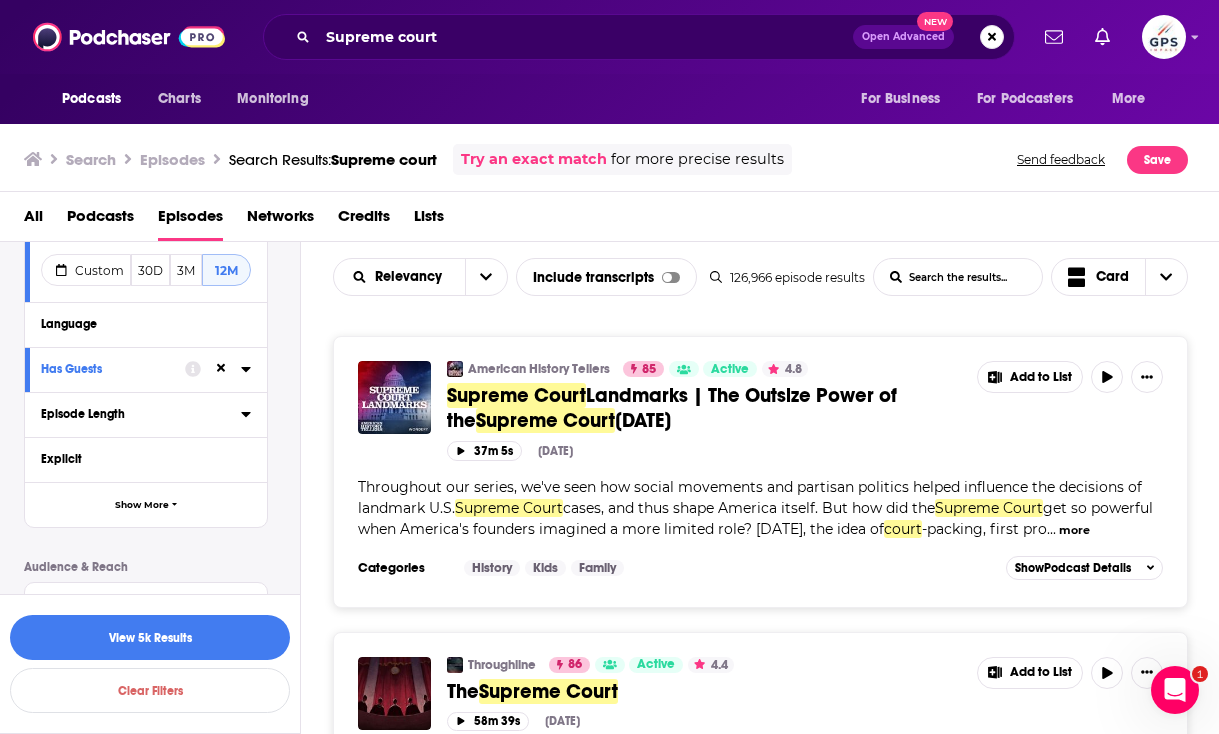 click 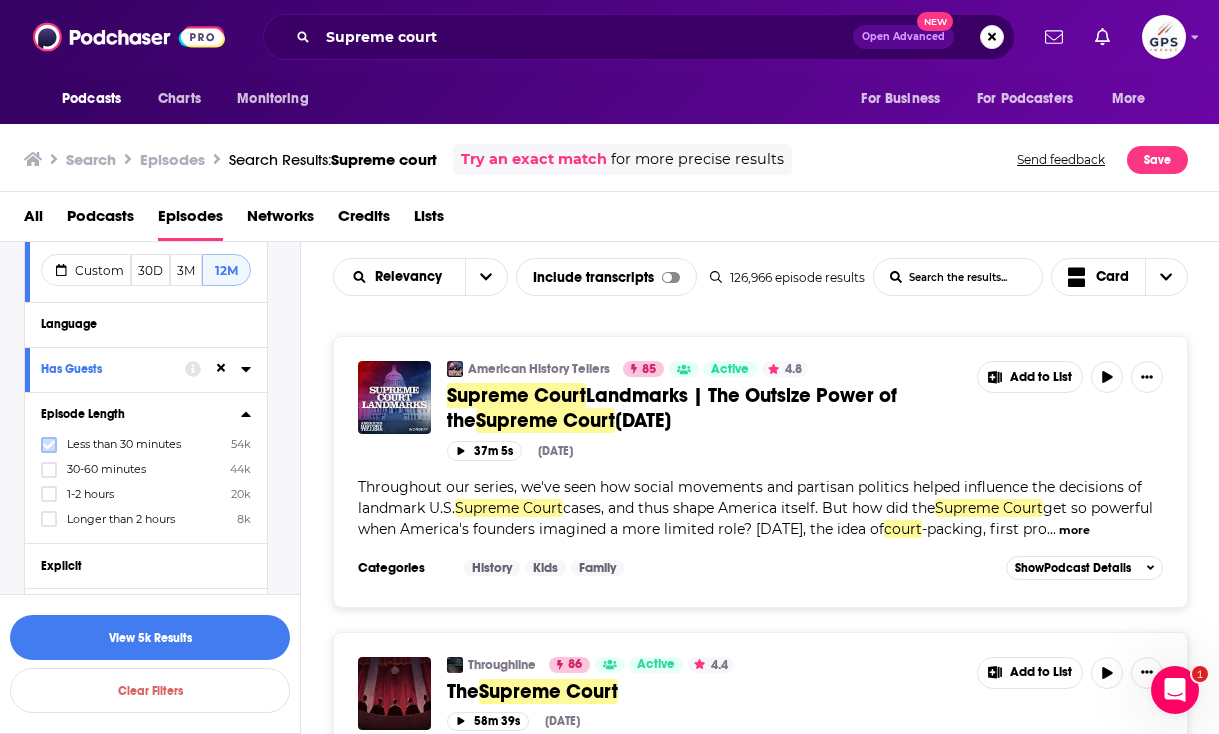 click 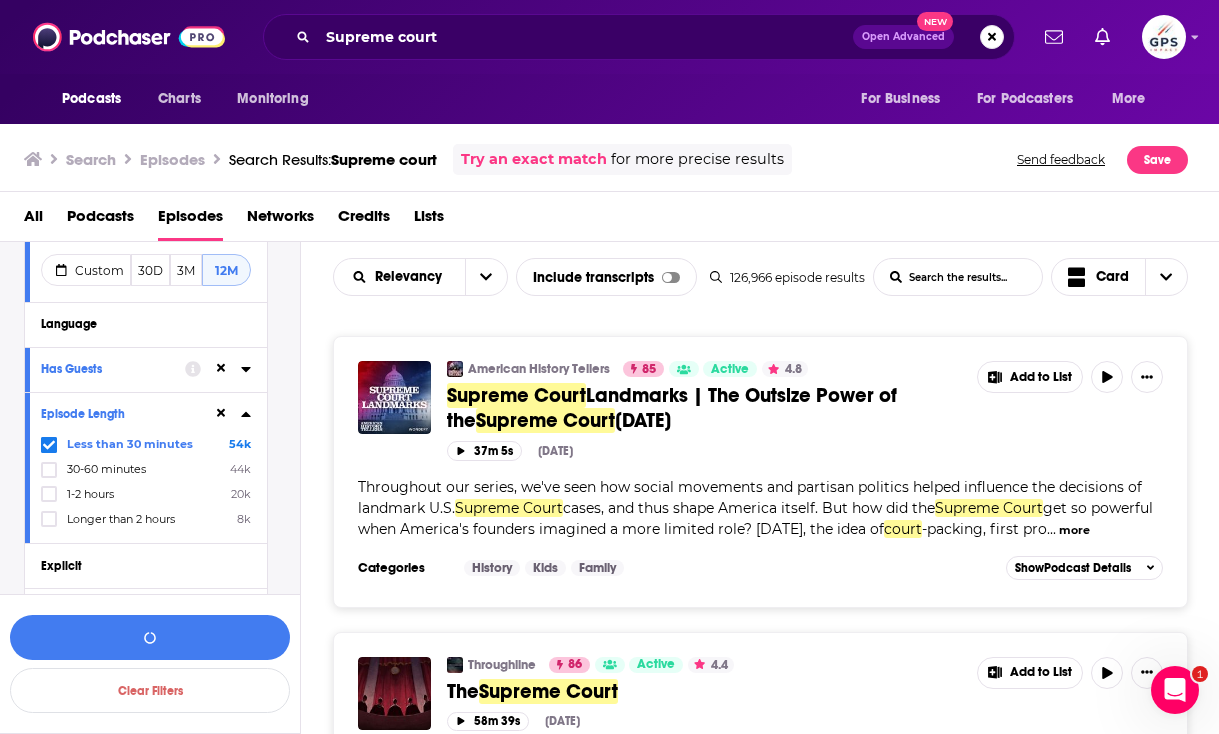 click 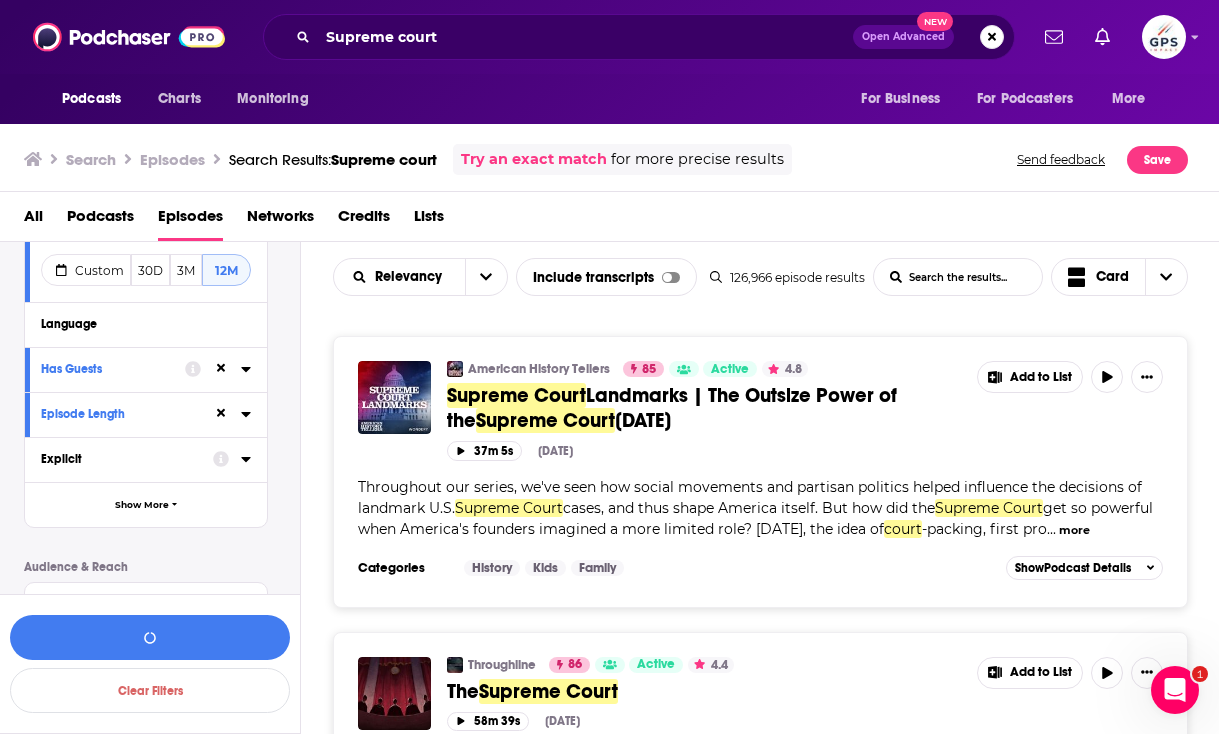 click 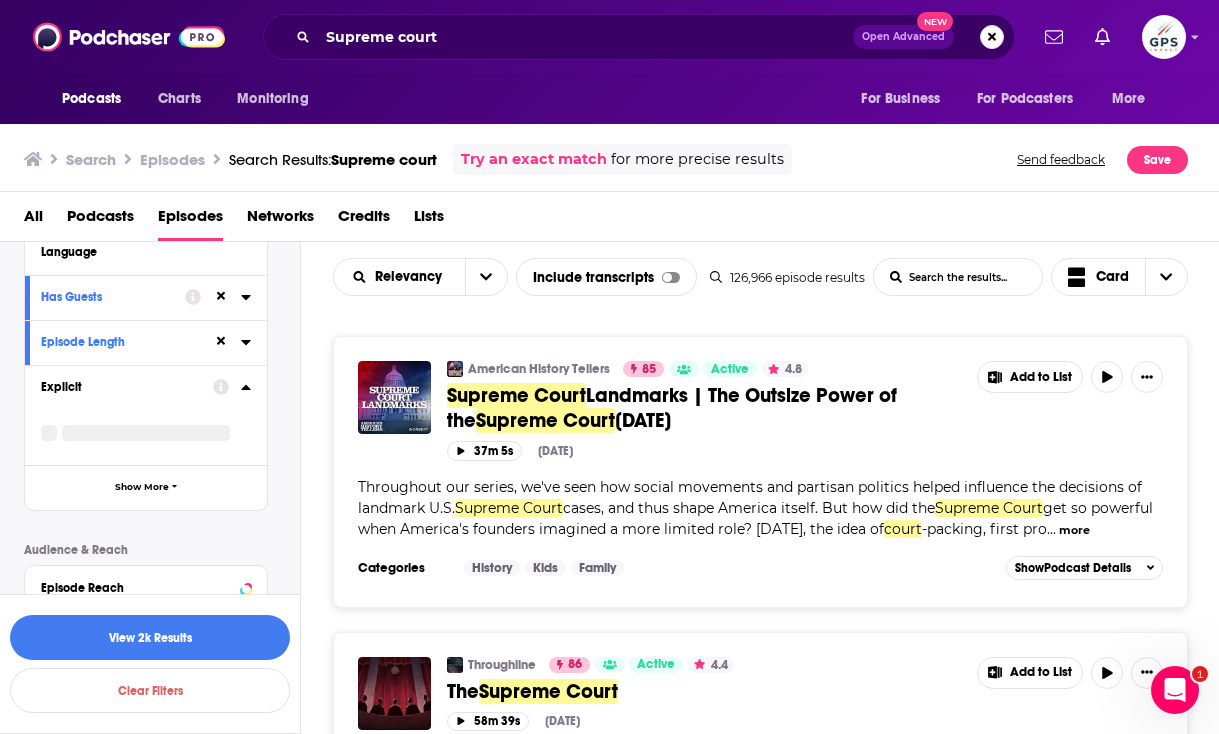 scroll, scrollTop: 430, scrollLeft: 0, axis: vertical 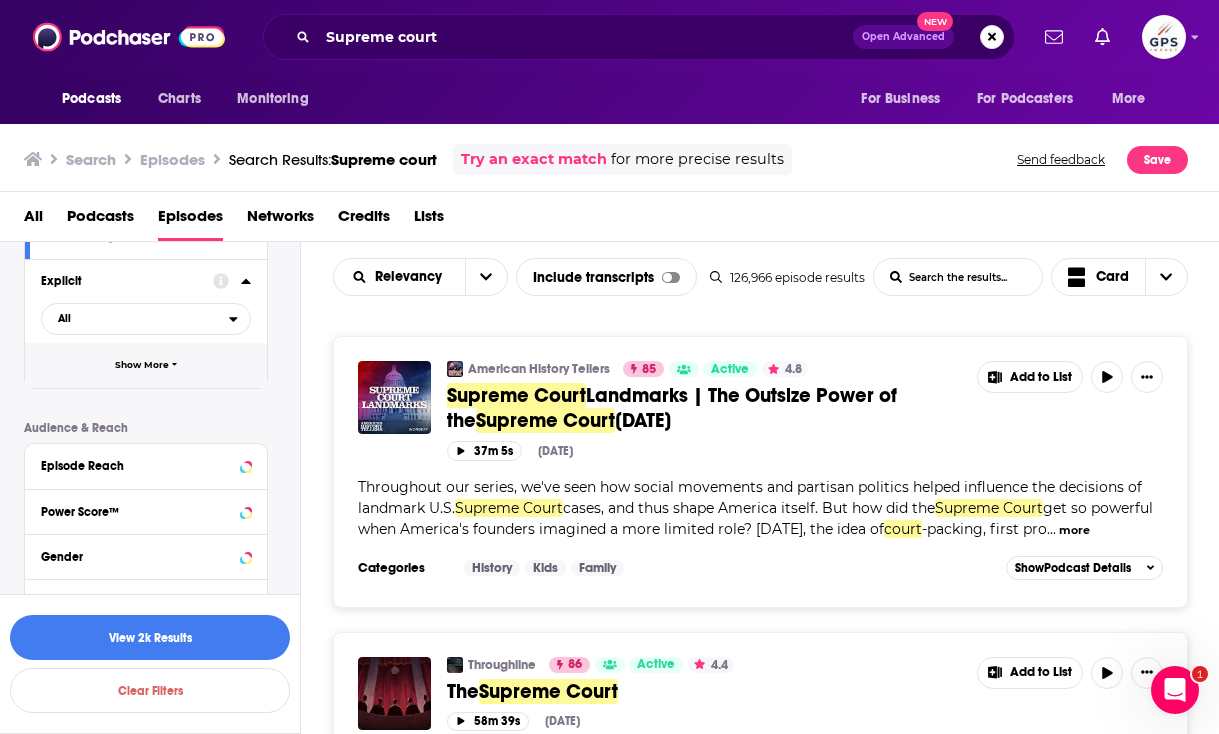 click on "Show More" at bounding box center [146, 365] 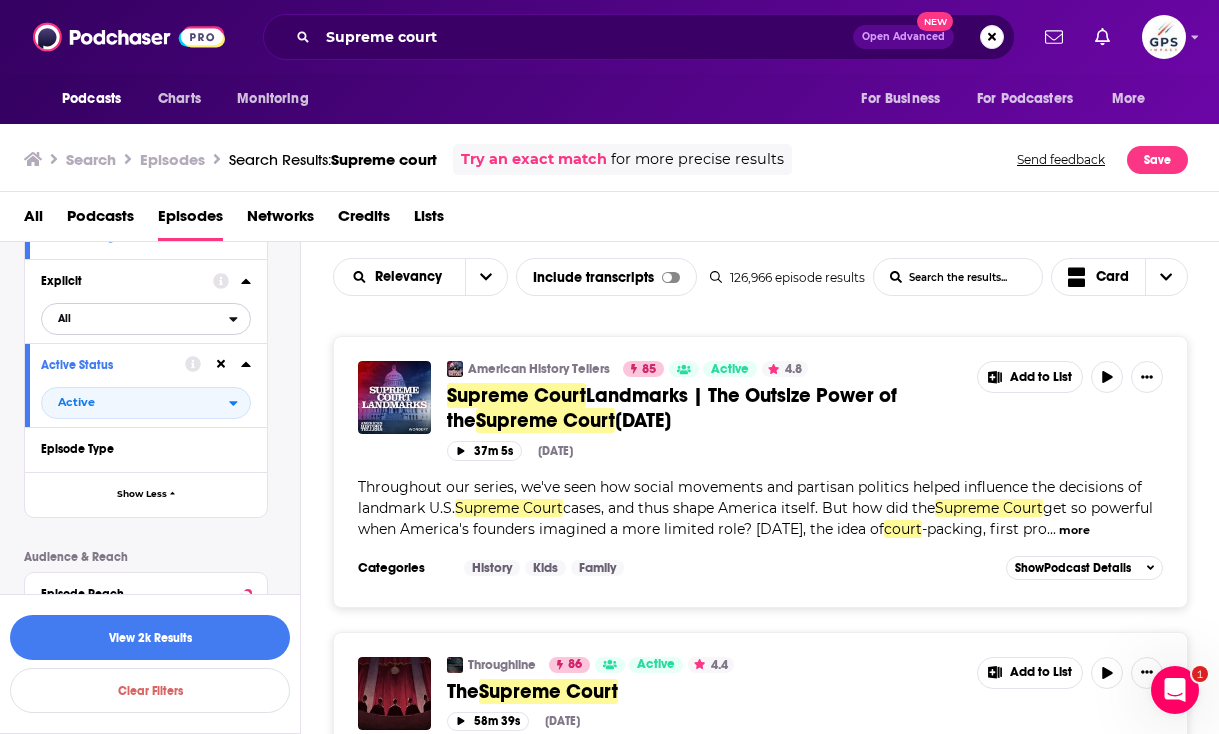 click on "All" at bounding box center [135, 319] 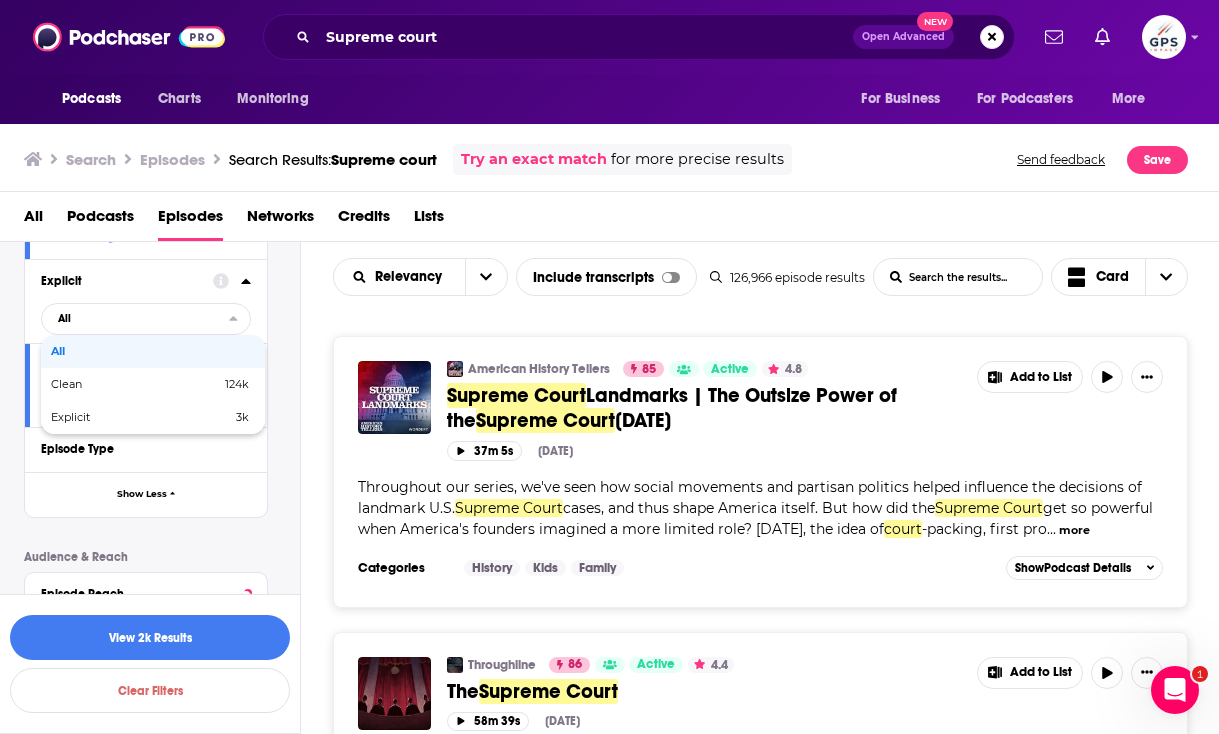 drag, startPoint x: 296, startPoint y: 334, endPoint x: 251, endPoint y: 353, distance: 48.8467 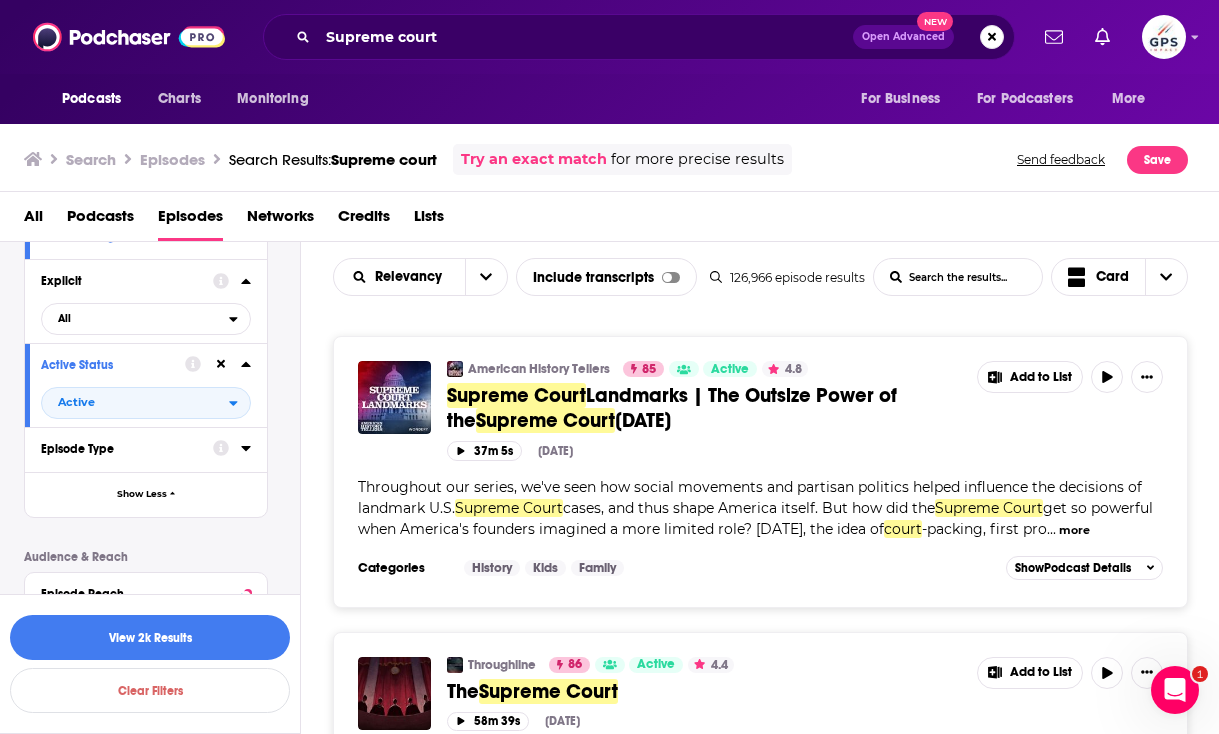 click on "Episode Type" at bounding box center [120, 449] 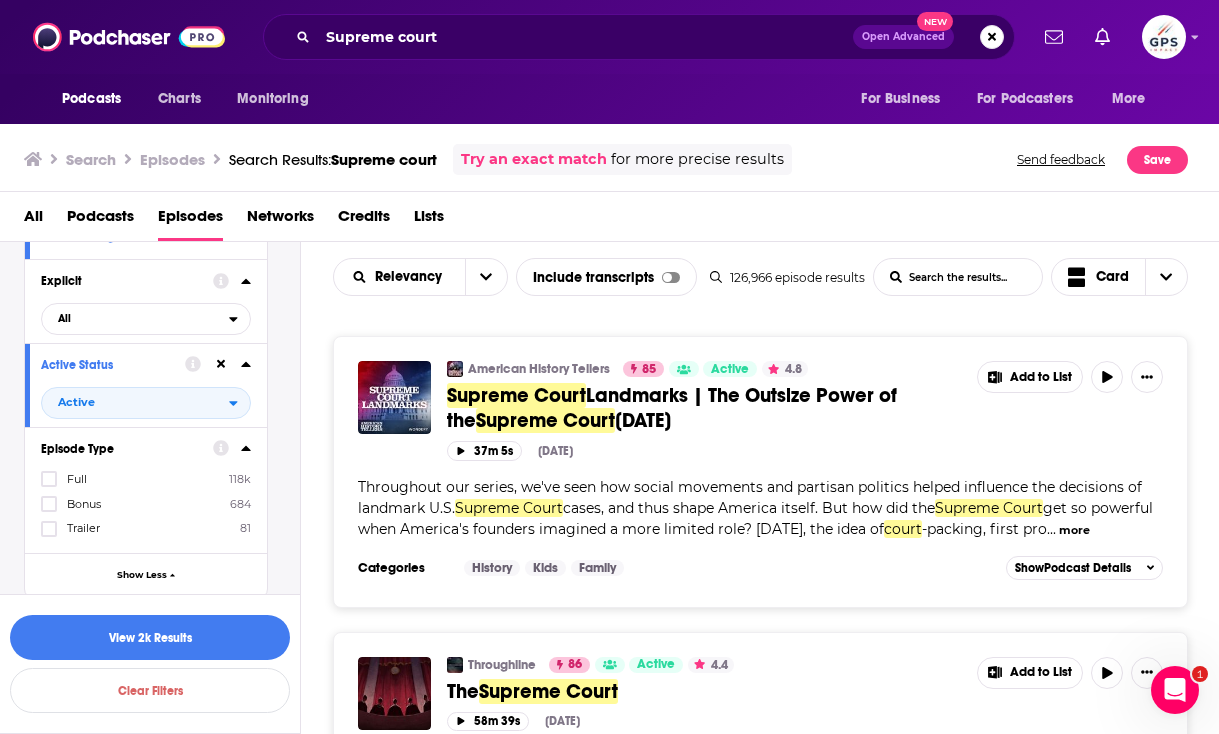 click 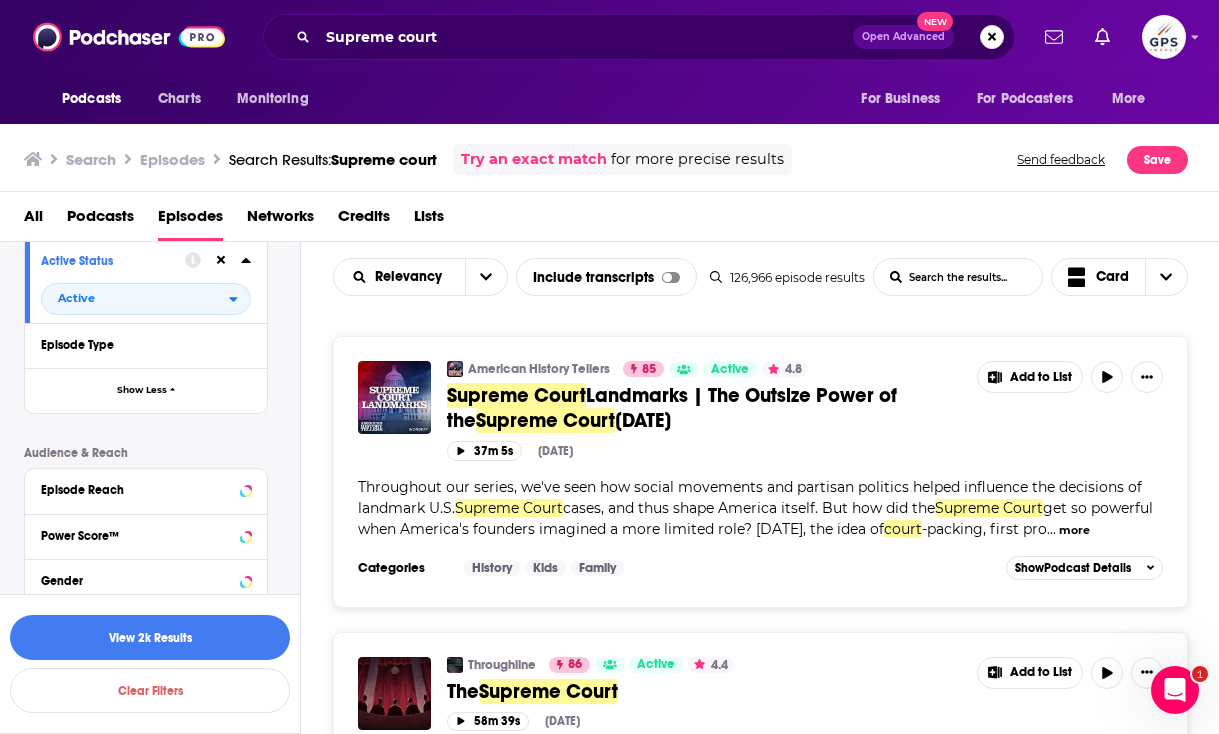 scroll, scrollTop: 653, scrollLeft: 0, axis: vertical 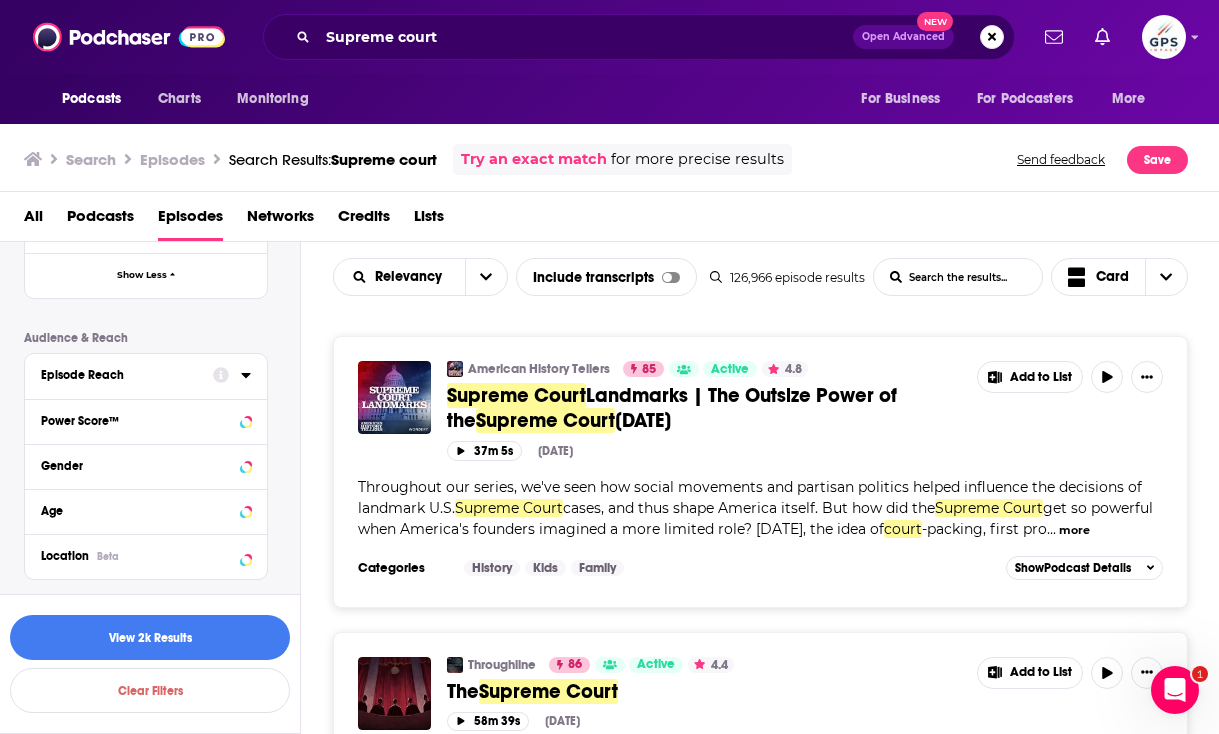 click 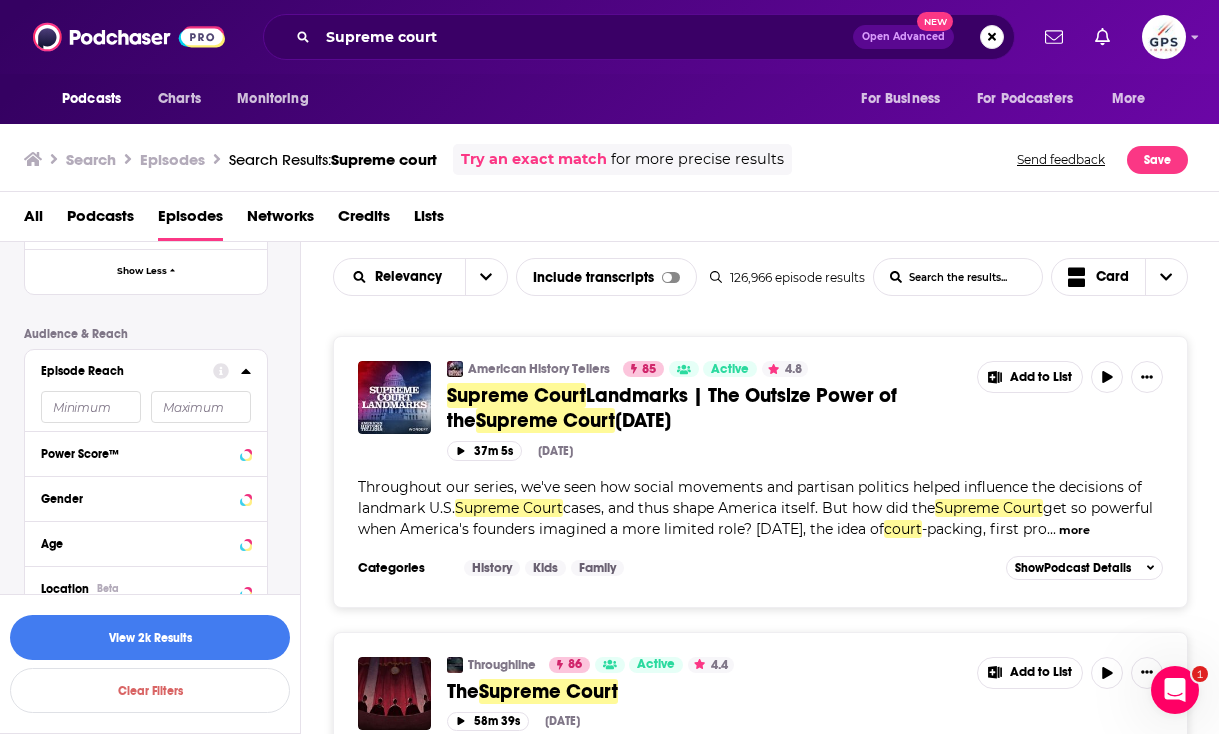 scroll, scrollTop: 647, scrollLeft: 0, axis: vertical 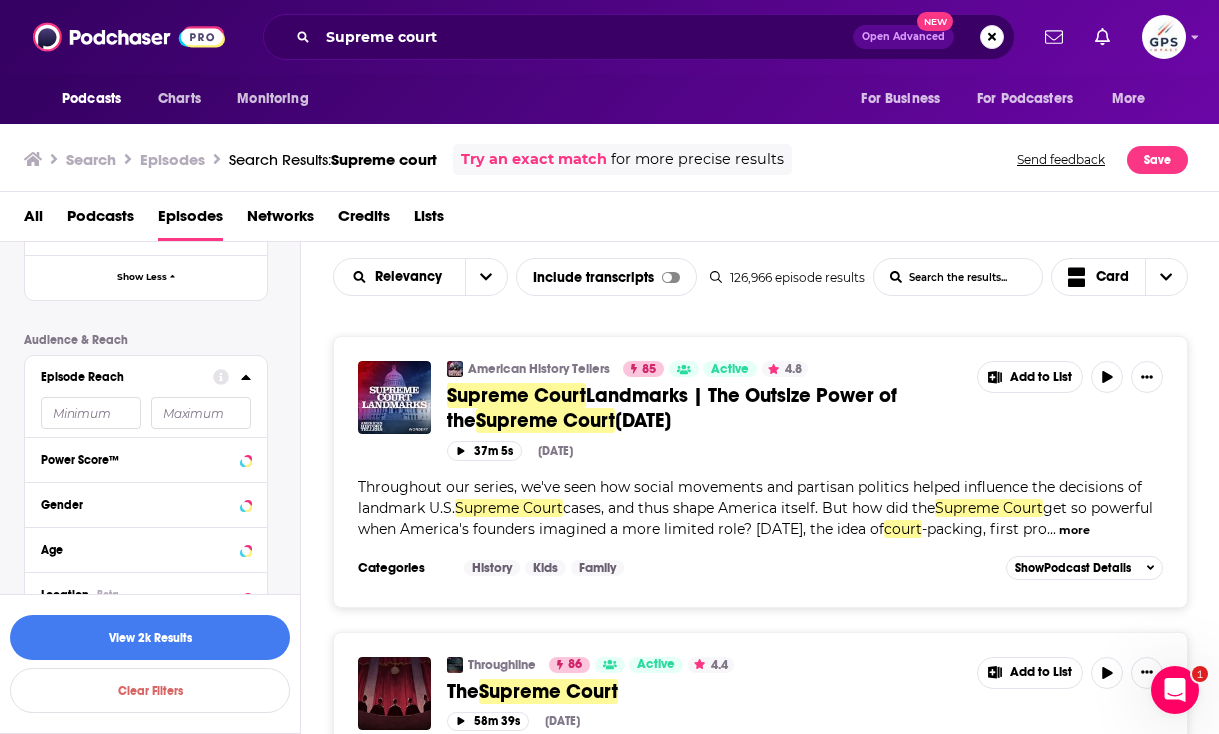 click at bounding box center (201, 413) 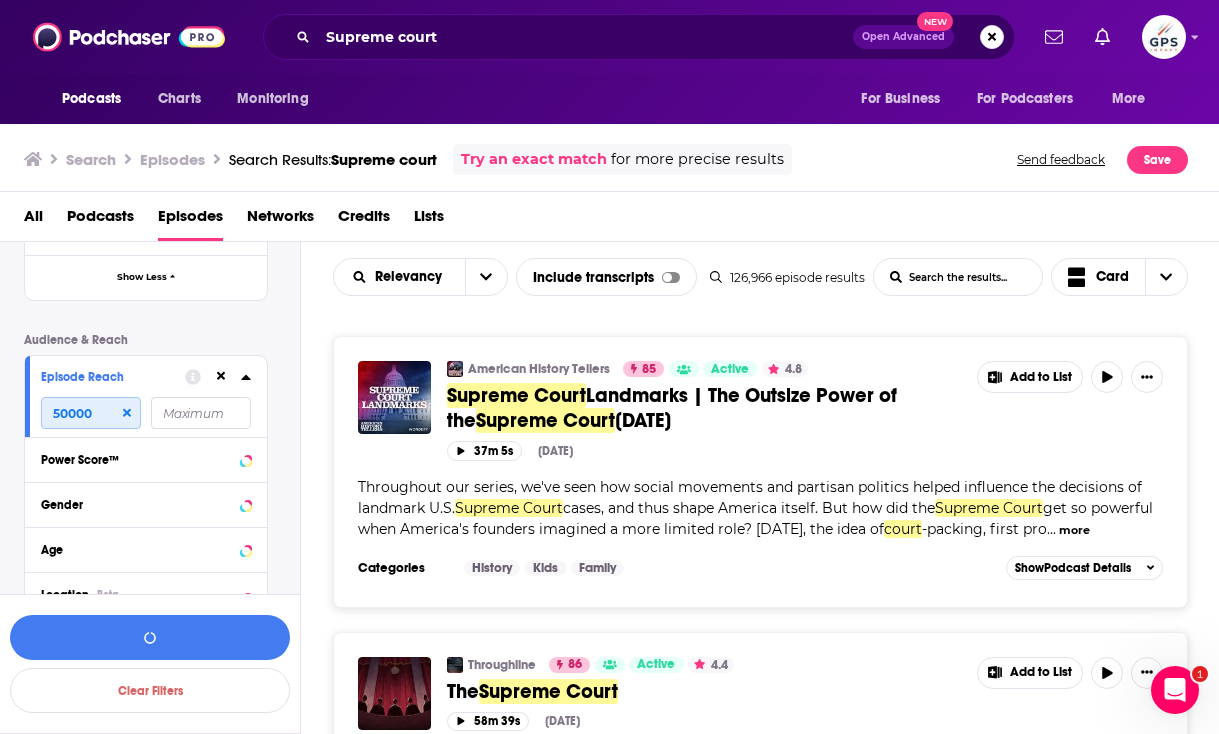 type on "50000" 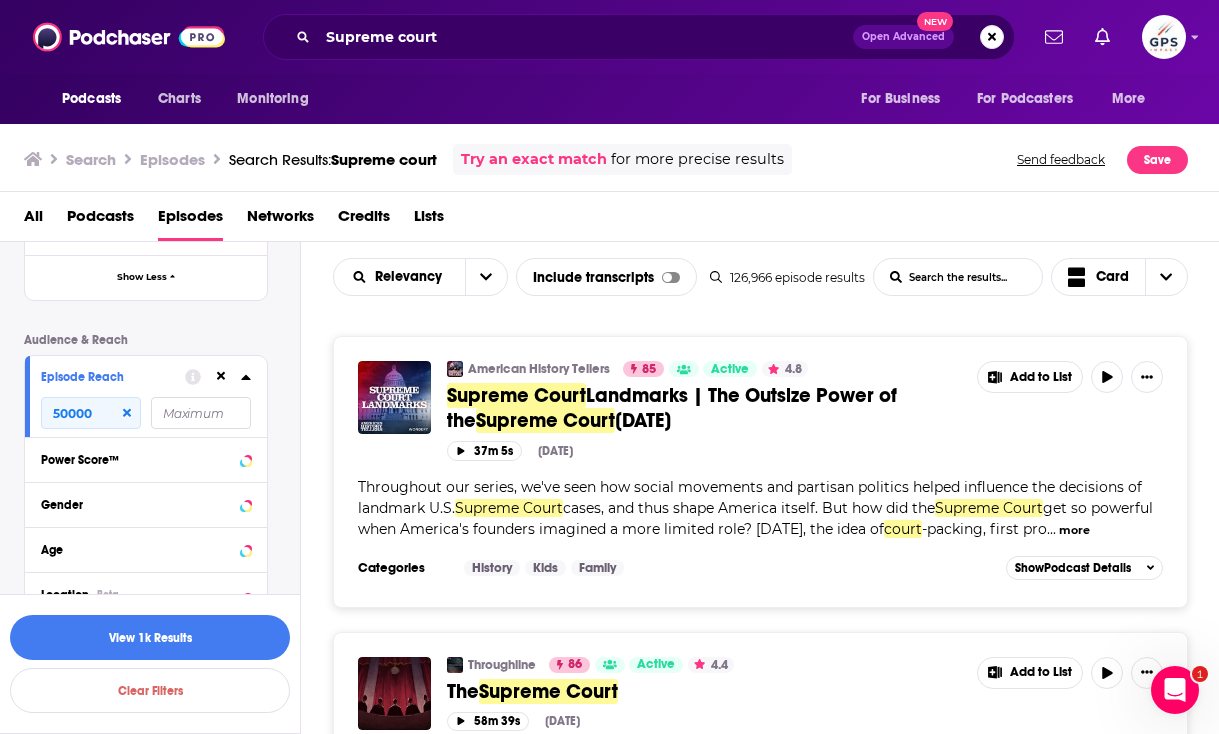 click on "Episode Details Category Date Aired Custom 30D 3M 12M Language Has Guests Episode Length Explicit All Active Status Active Episode Type Show Less Audience & Reach Episode Reach 50000 Power Score™ Gender Age Location Beta" at bounding box center (162, 183) 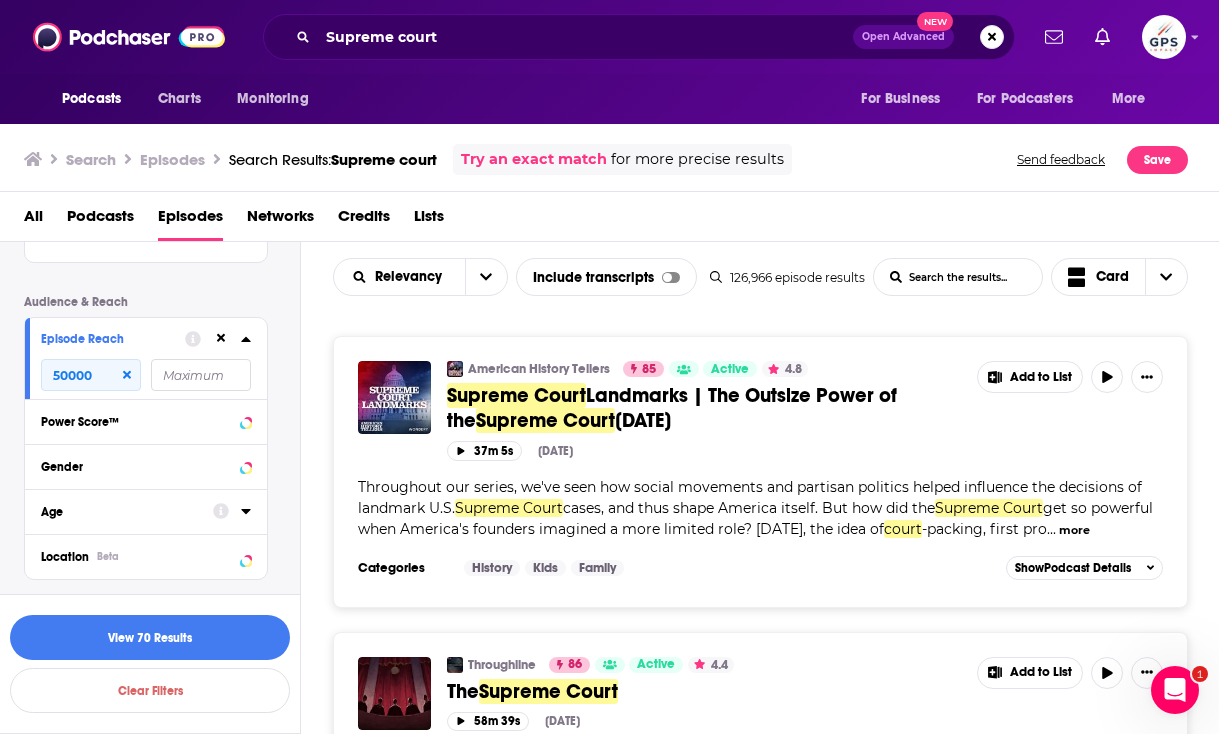scroll, scrollTop: 691, scrollLeft: 0, axis: vertical 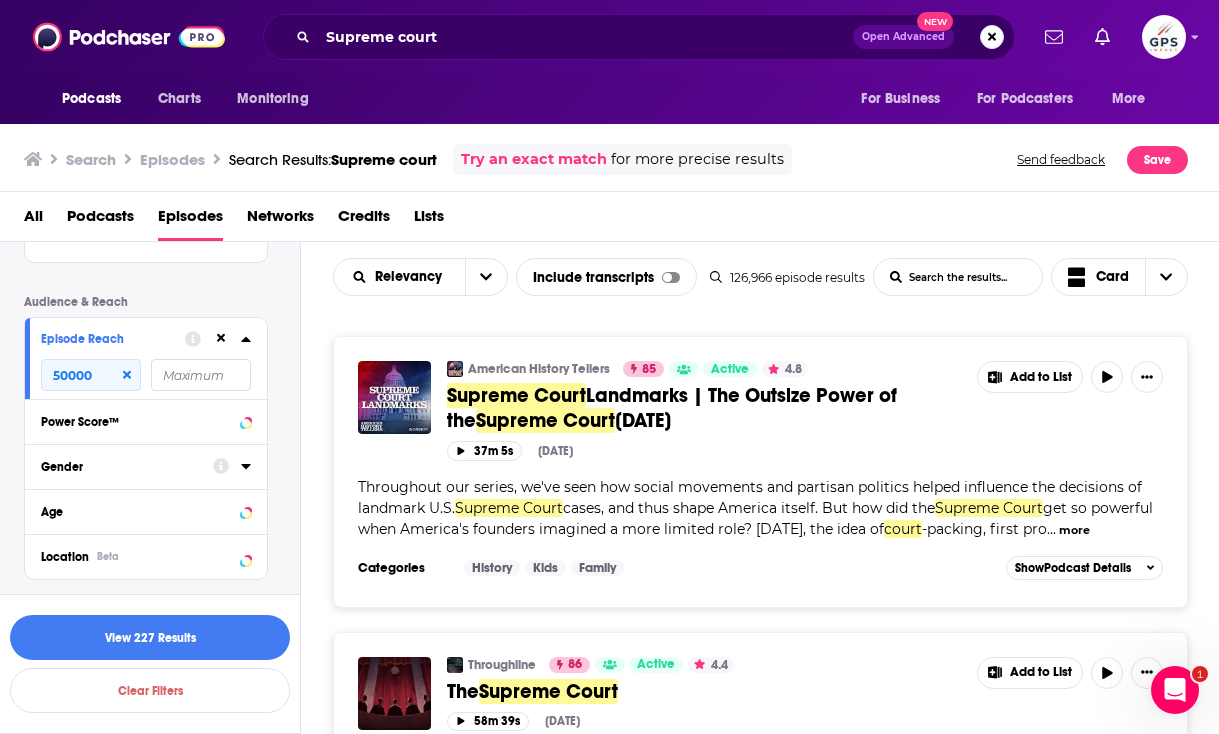 click on "Gender" at bounding box center (120, 467) 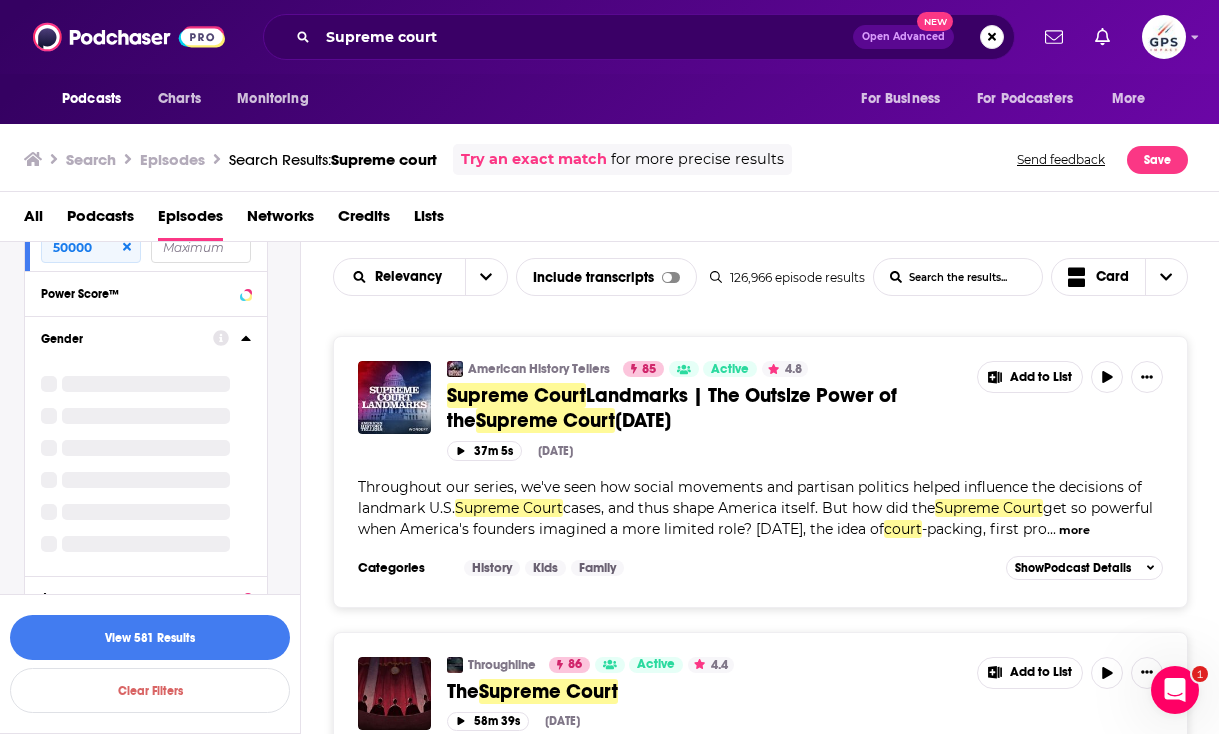 scroll, scrollTop: 819, scrollLeft: 0, axis: vertical 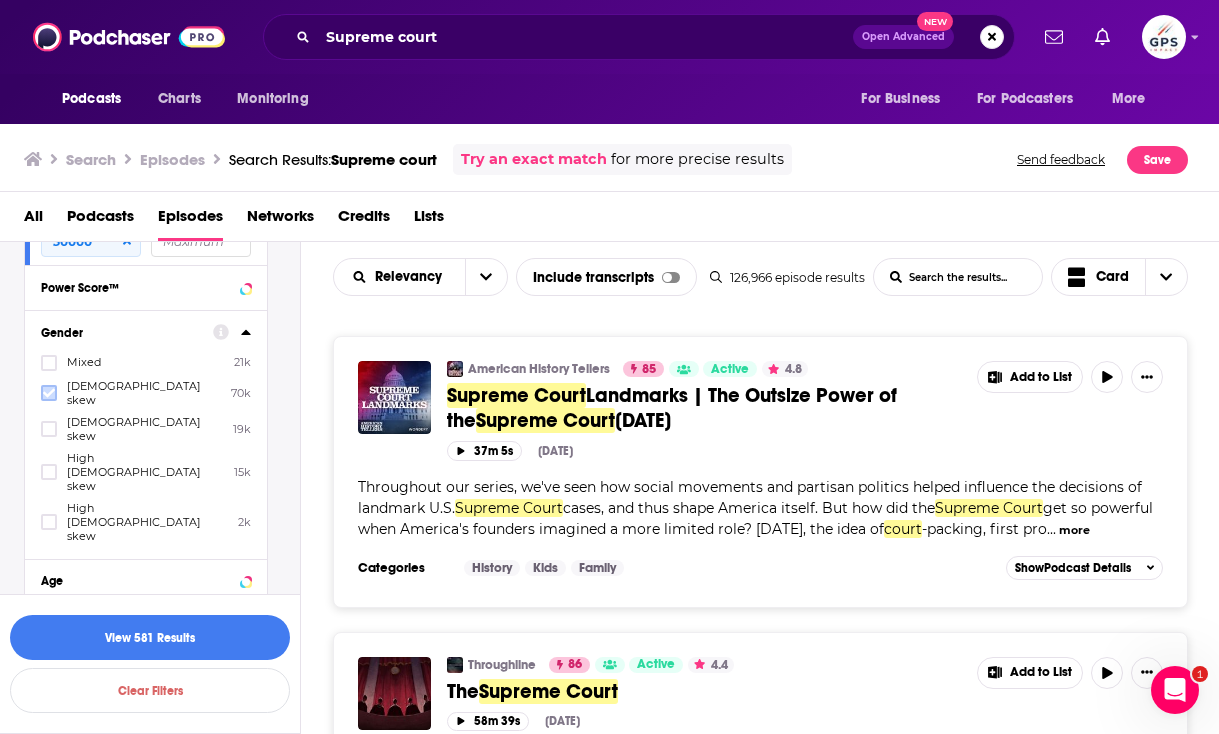 click 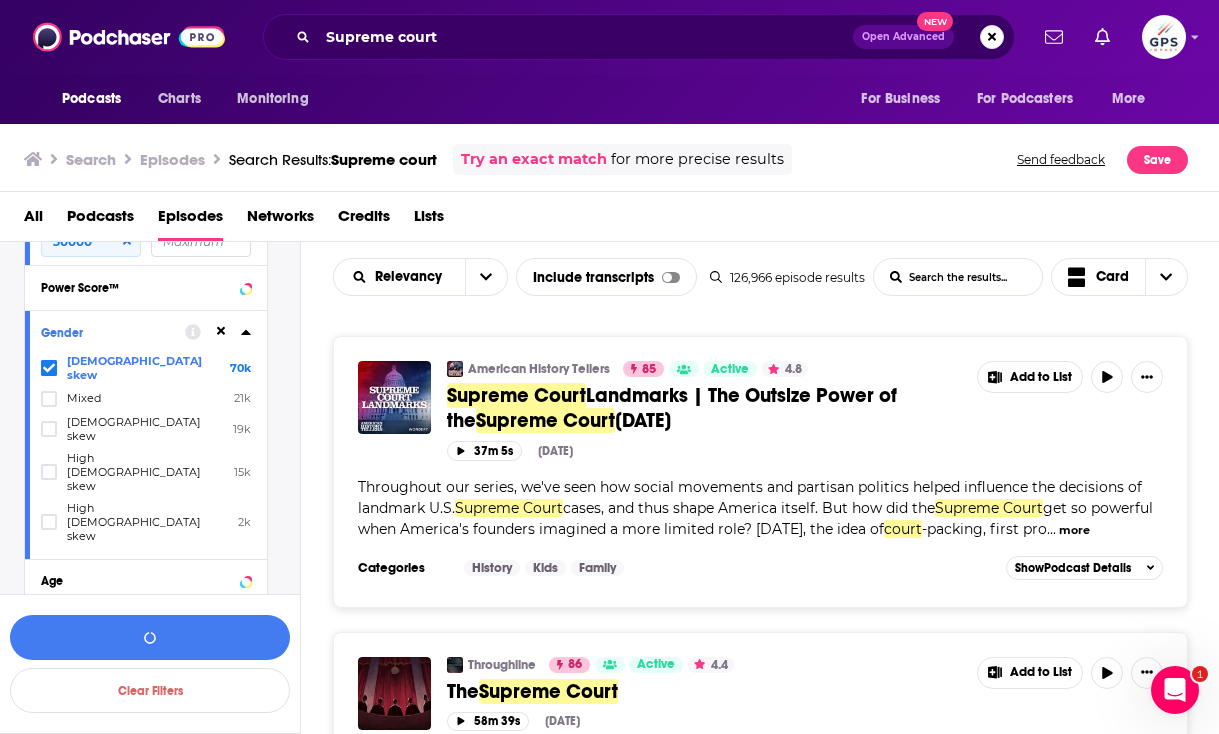 click 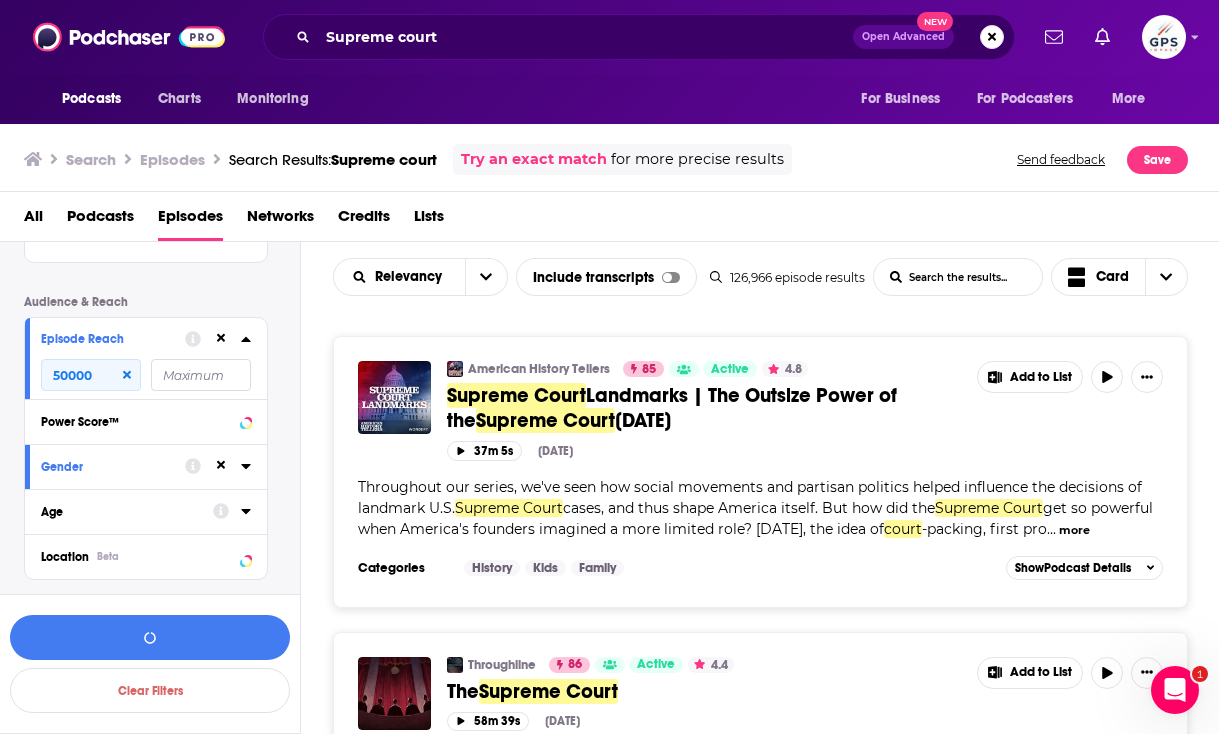 click on "Age" at bounding box center [120, 512] 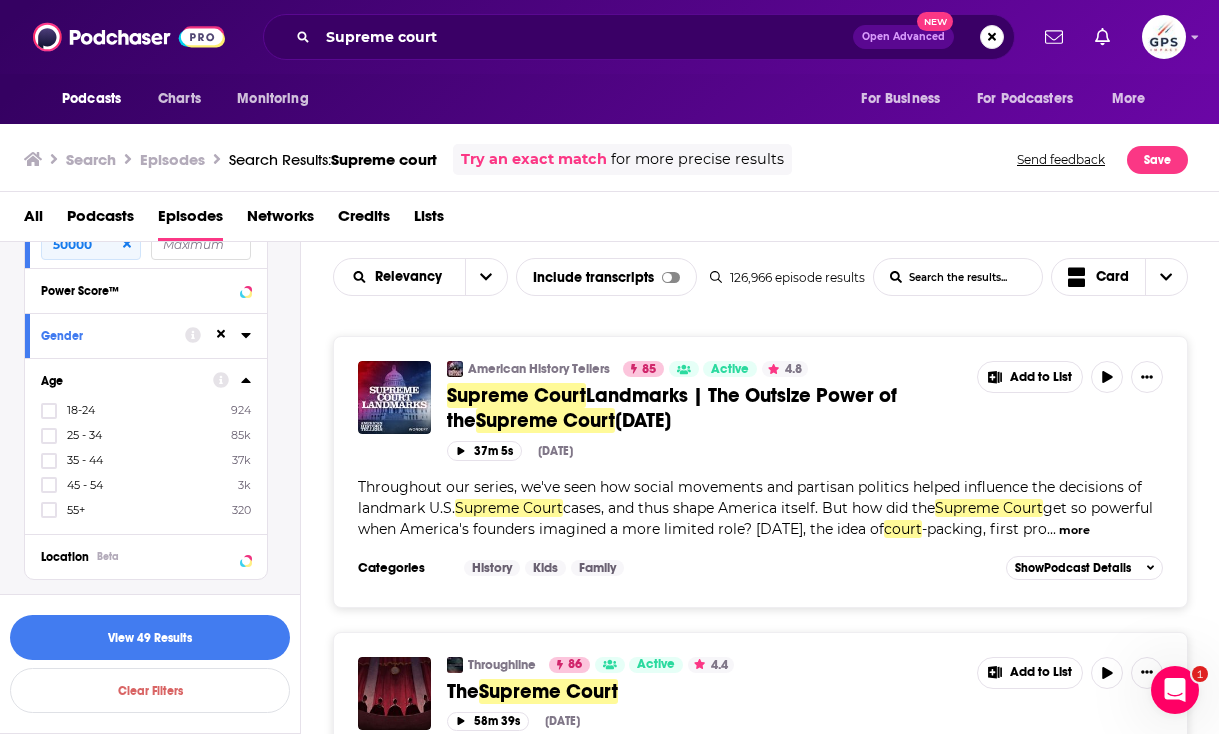 scroll, scrollTop: 820, scrollLeft: 0, axis: vertical 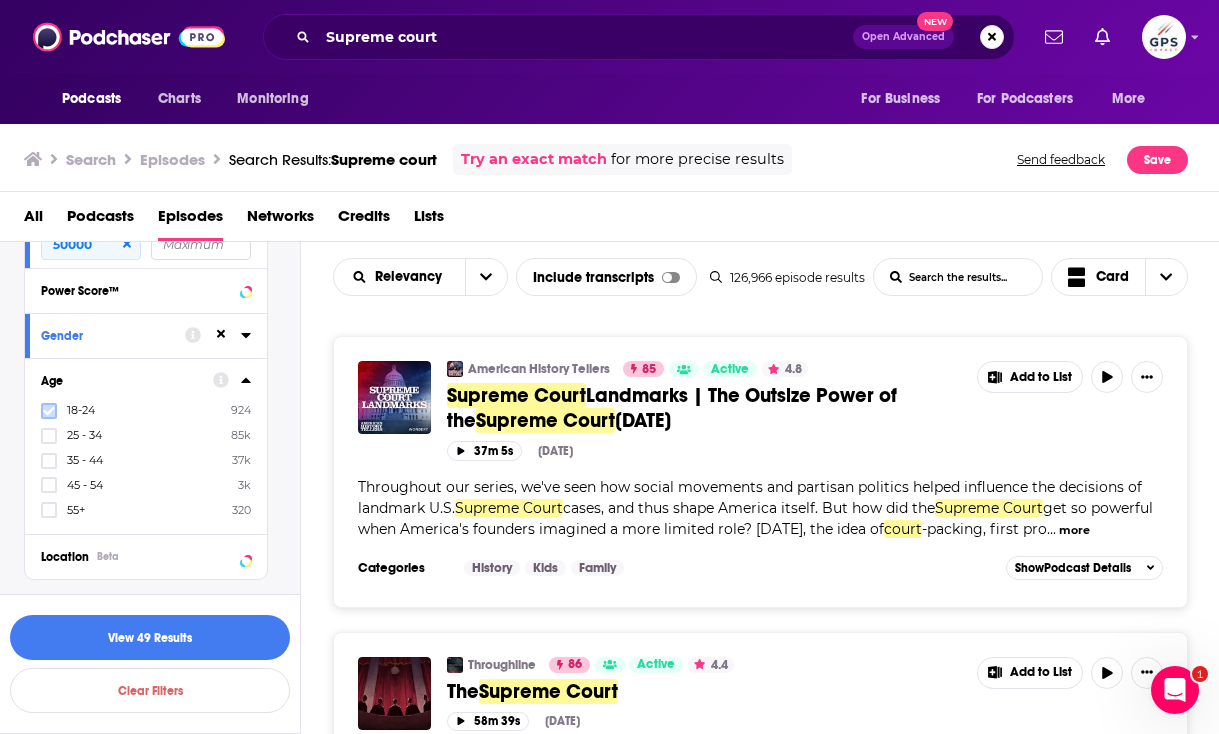 click 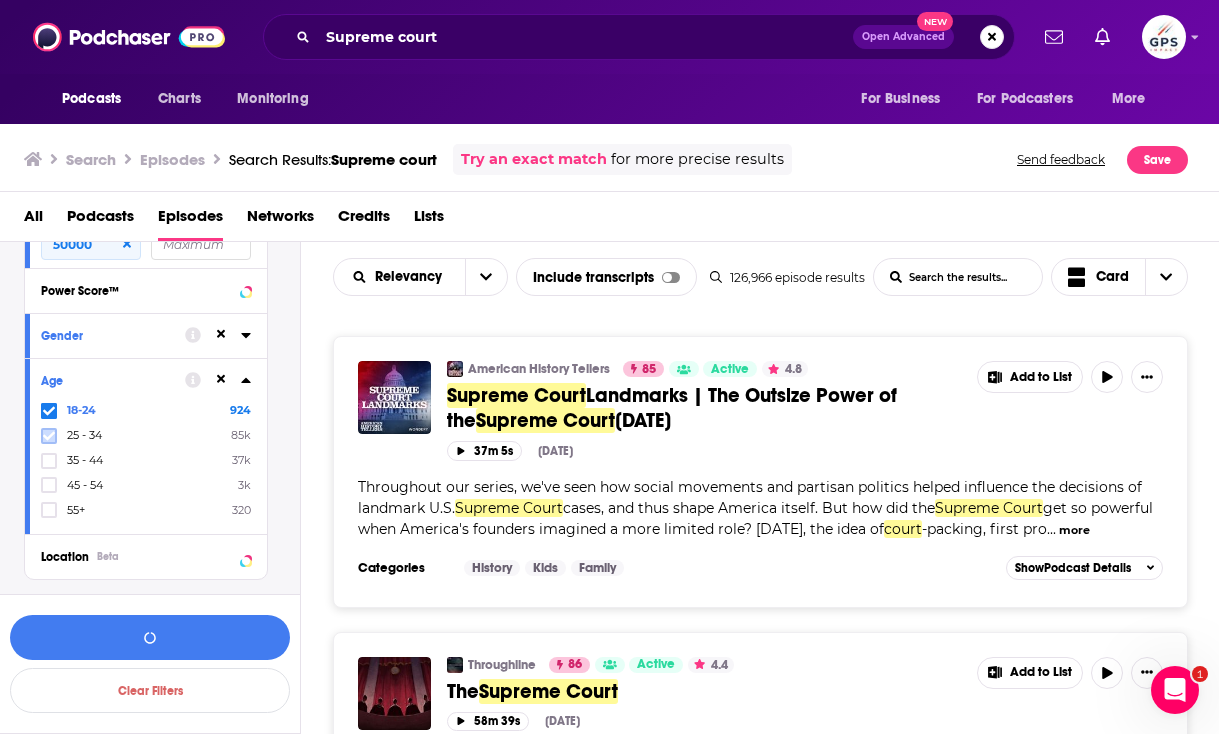 click 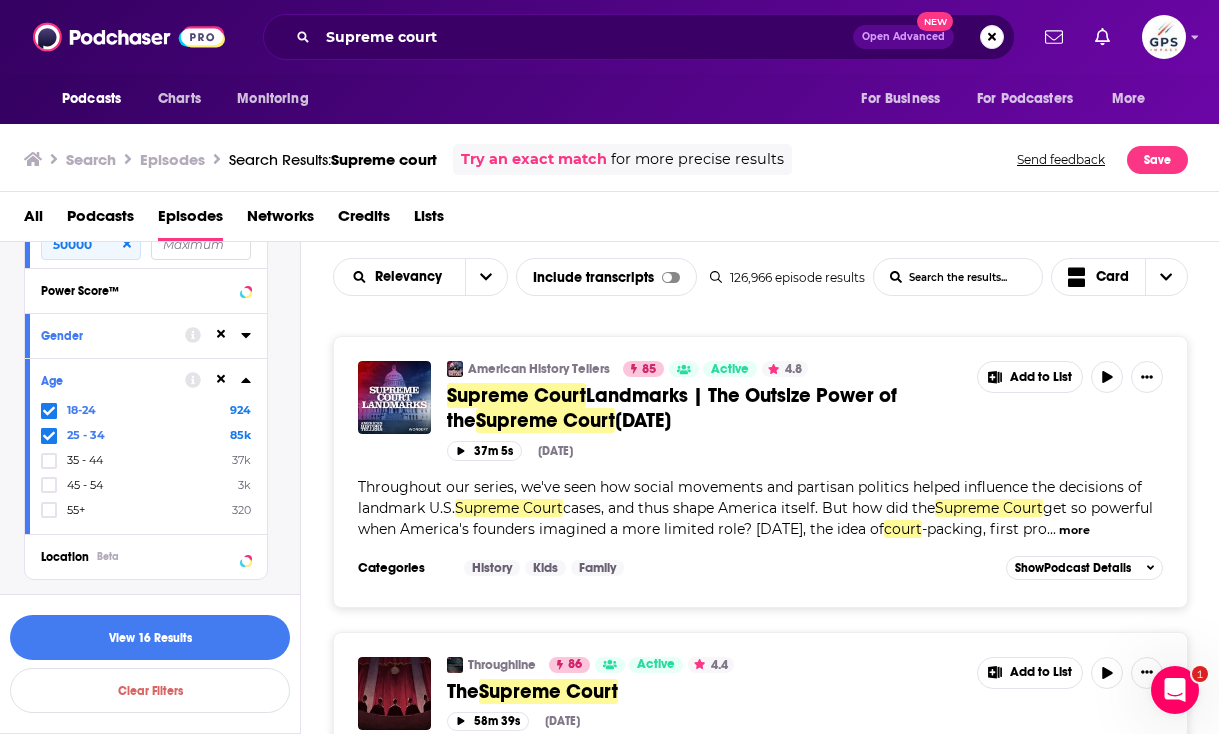 click 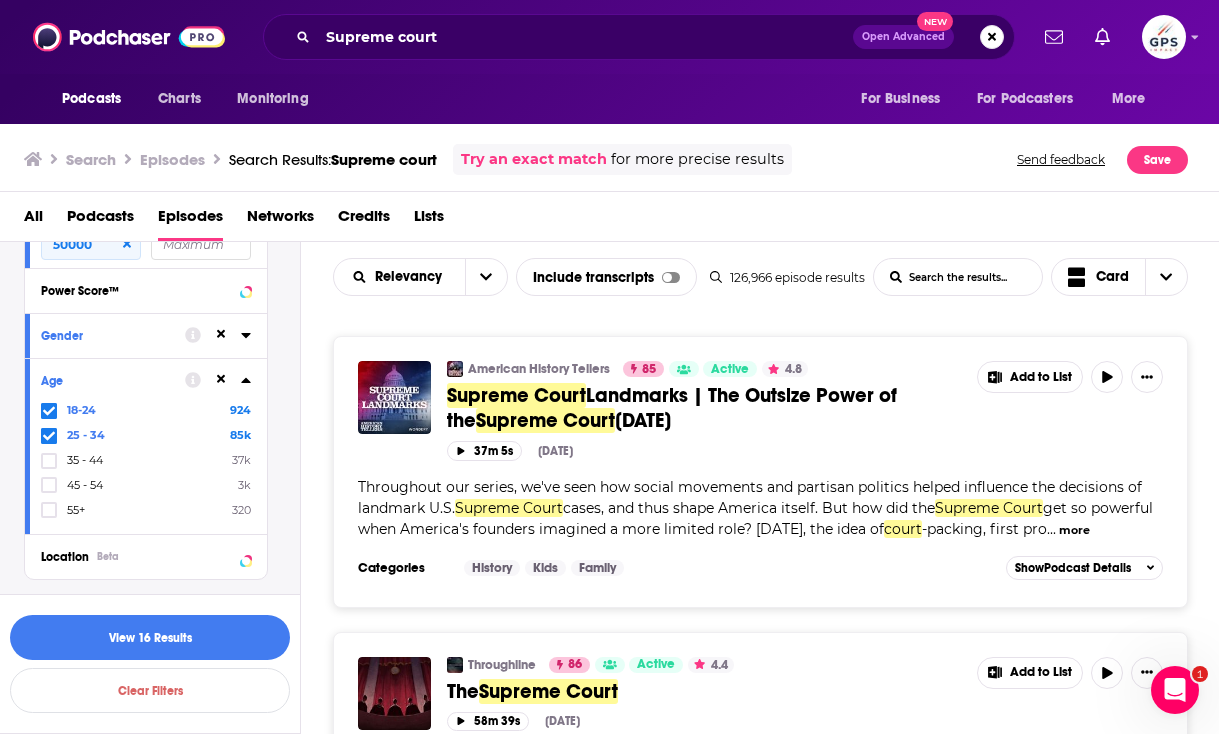 scroll, scrollTop: 691, scrollLeft: 0, axis: vertical 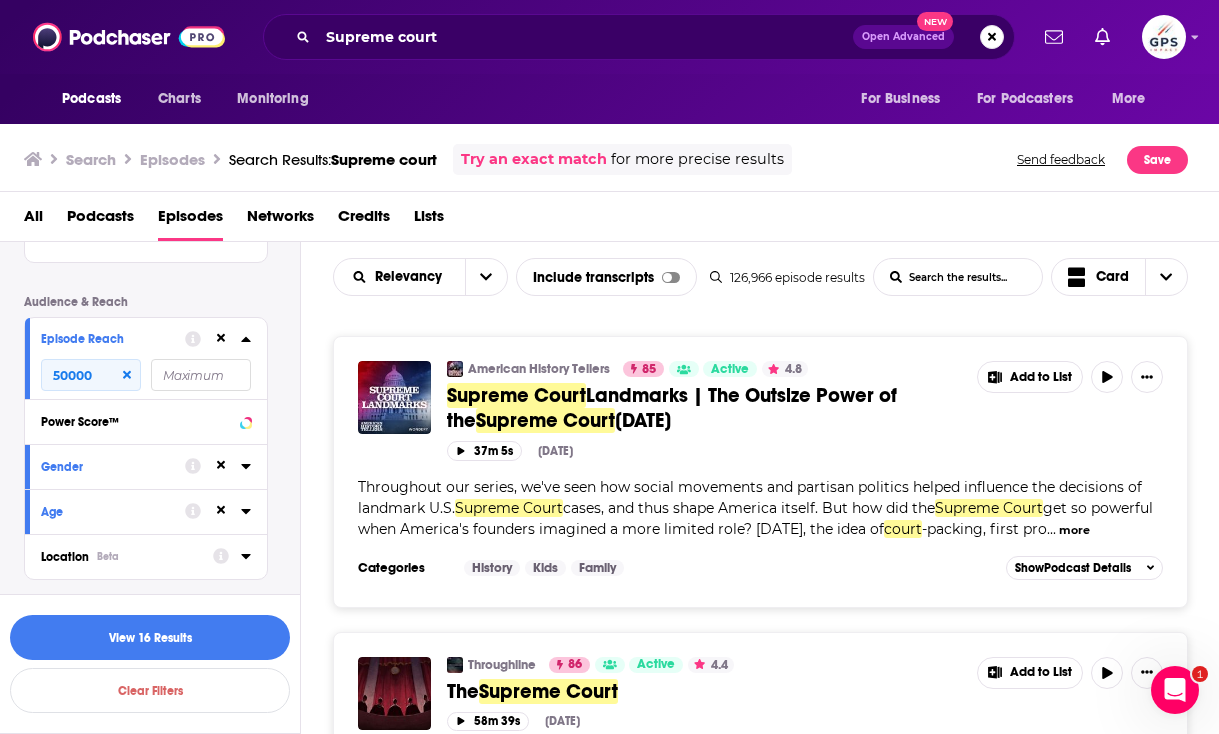 click on "Location Beta" at bounding box center (120, 557) 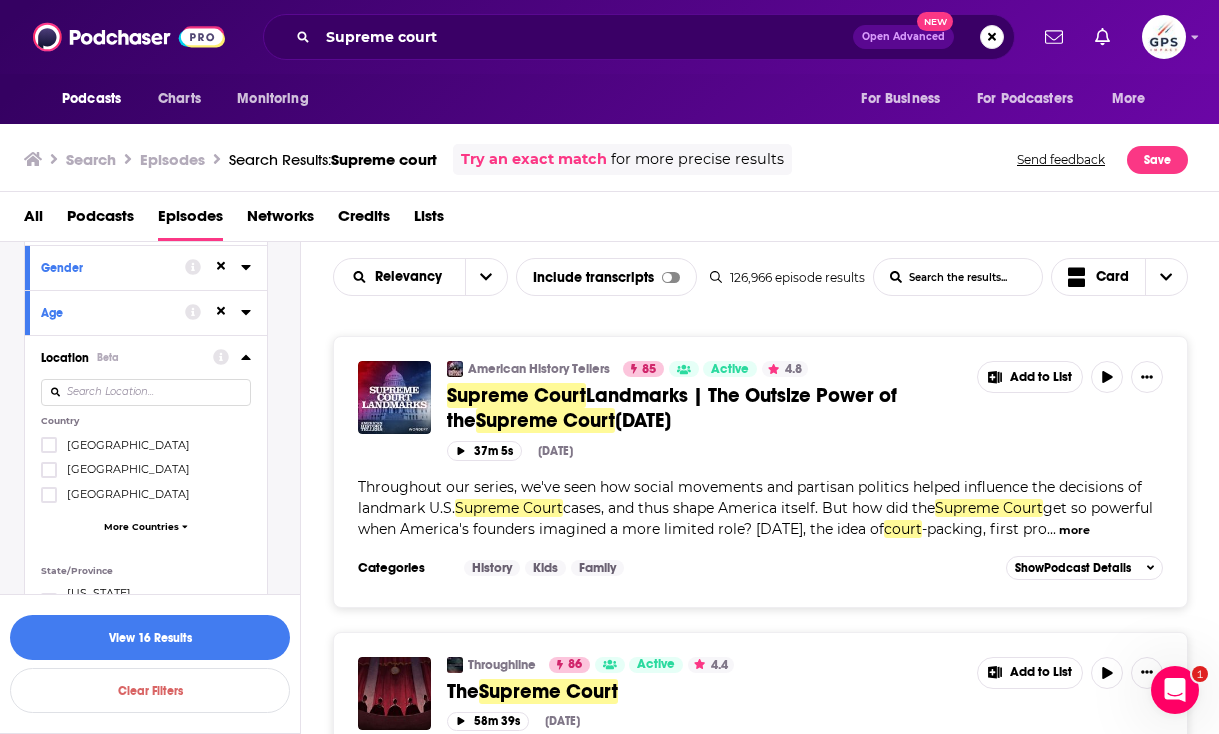 scroll, scrollTop: 887, scrollLeft: 0, axis: vertical 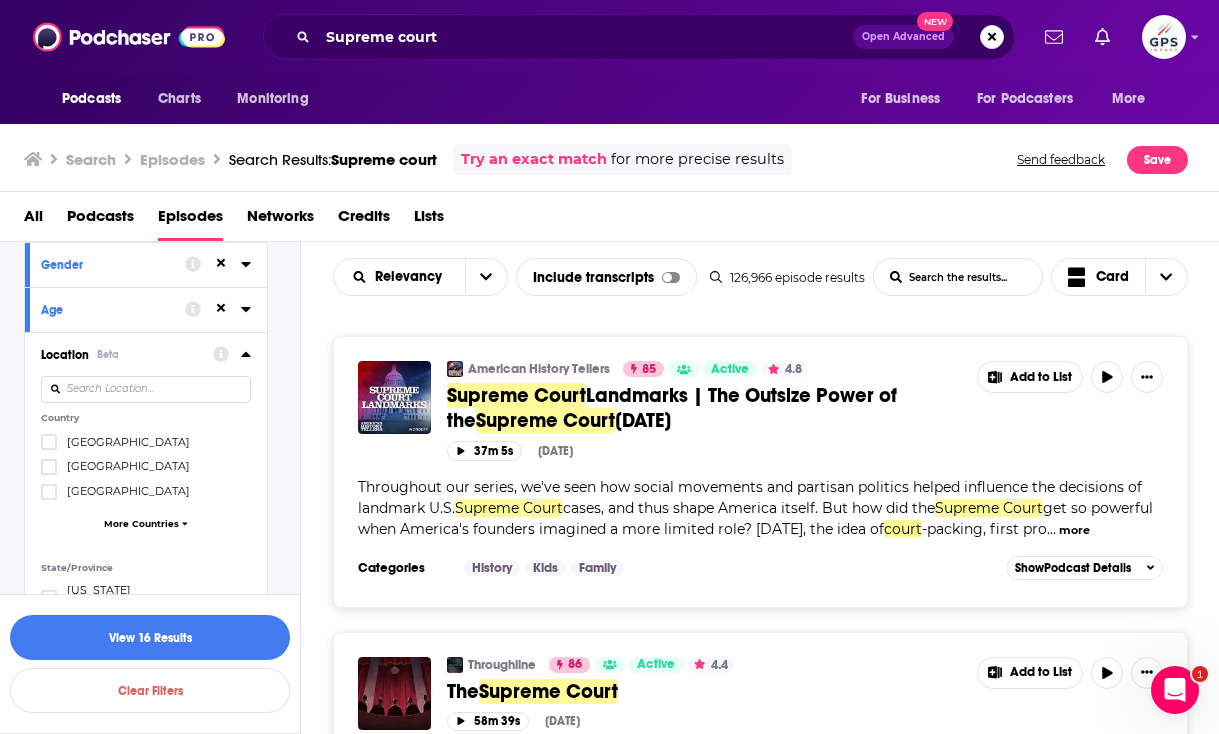 click at bounding box center (146, 389) 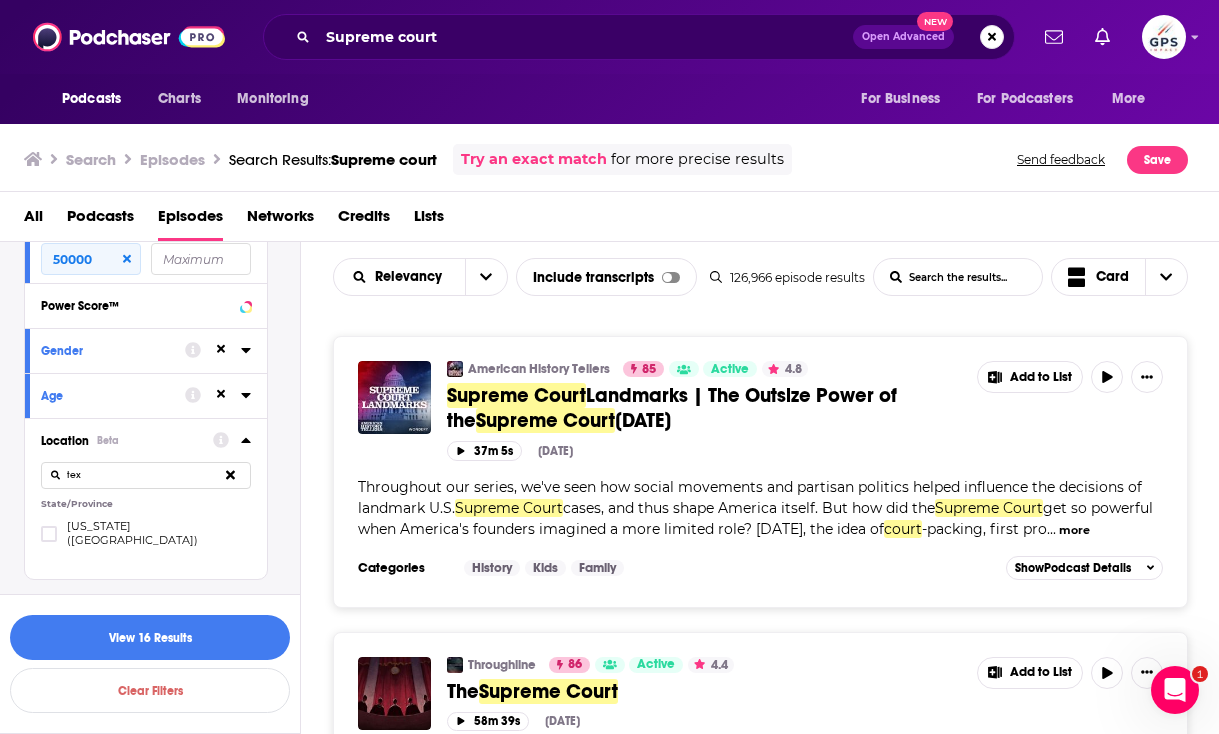 scroll, scrollTop: 796, scrollLeft: 0, axis: vertical 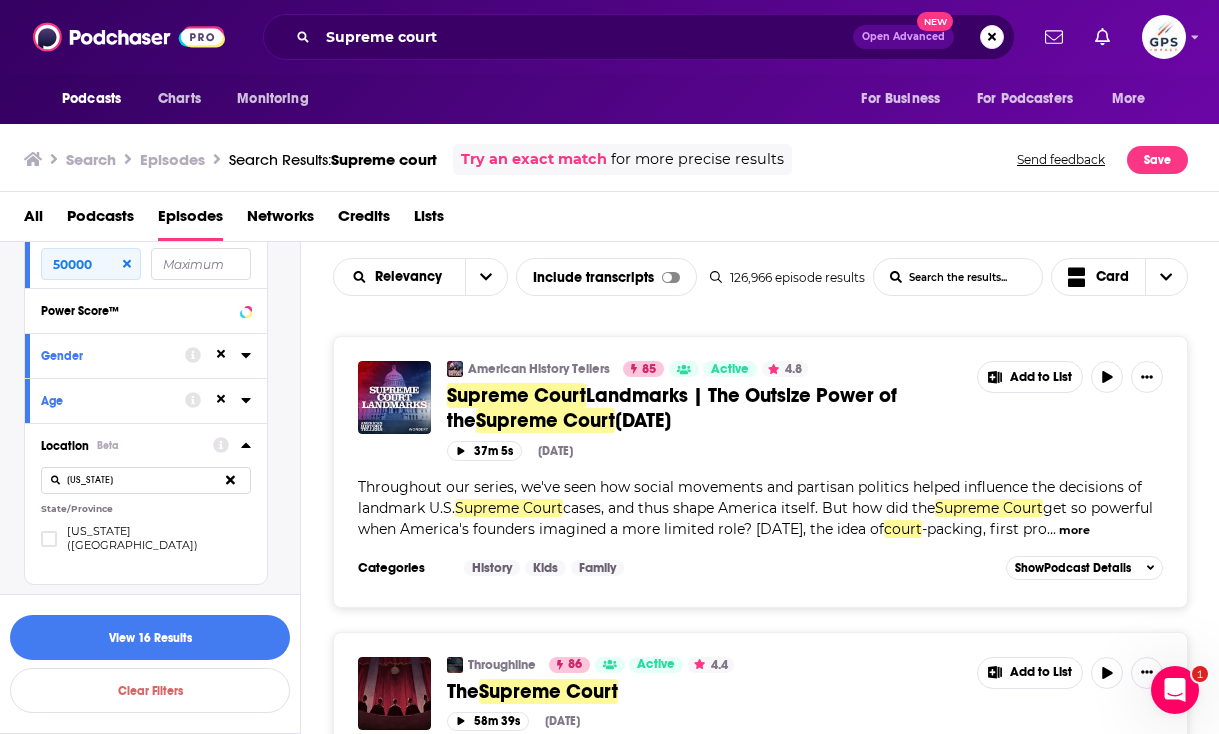 type on "[US_STATE]" 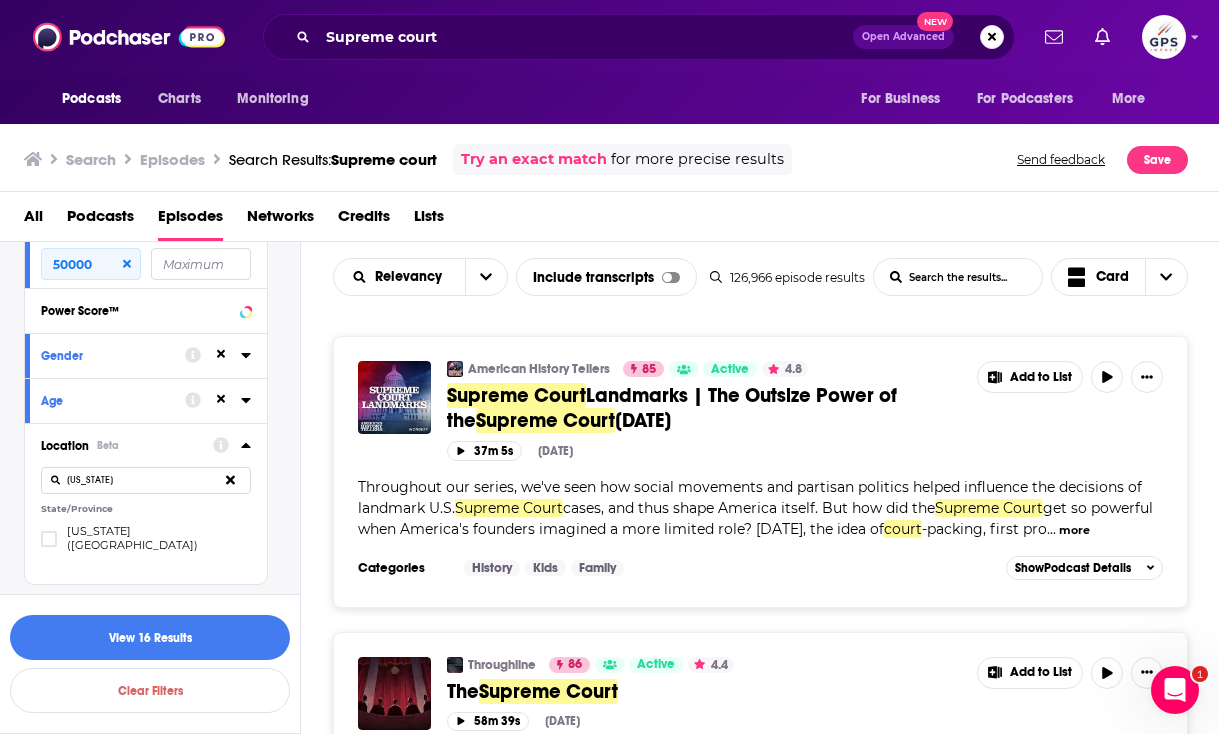 click on "Location Beta [US_STATE][GEOGRAPHIC_DATA]/Province [US_STATE] ([GEOGRAPHIC_DATA])" at bounding box center (146, 503) 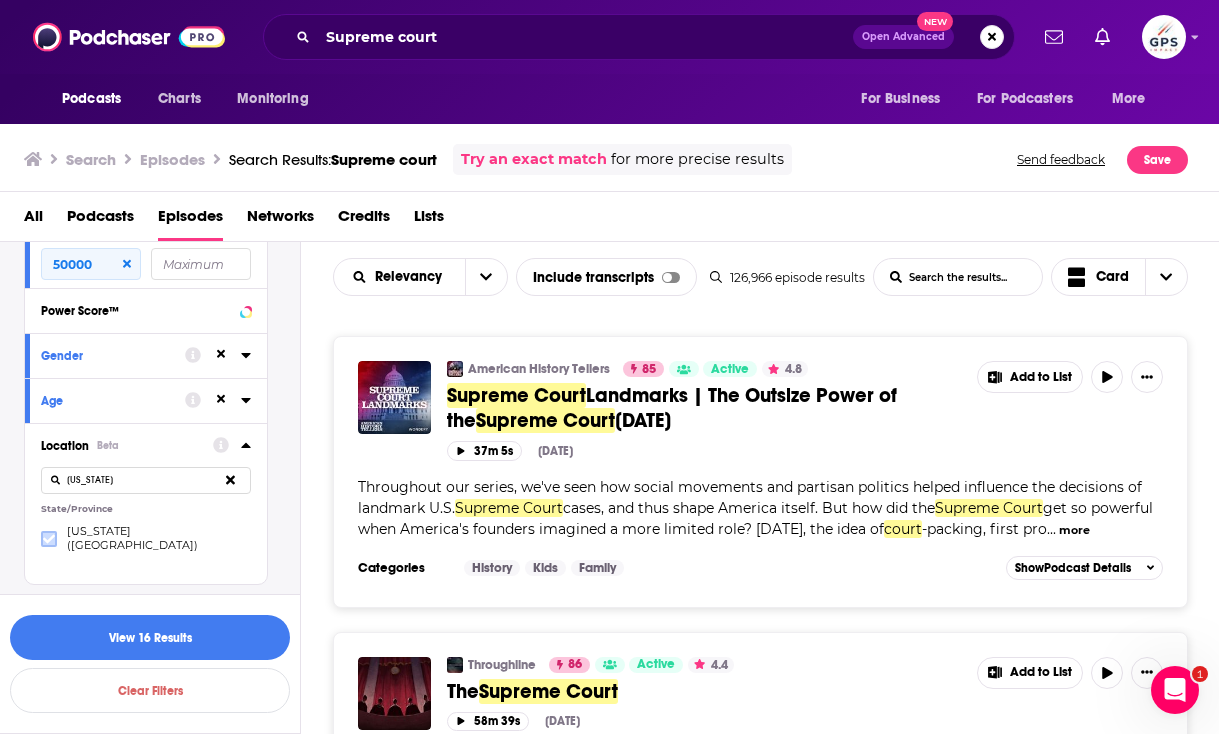 click 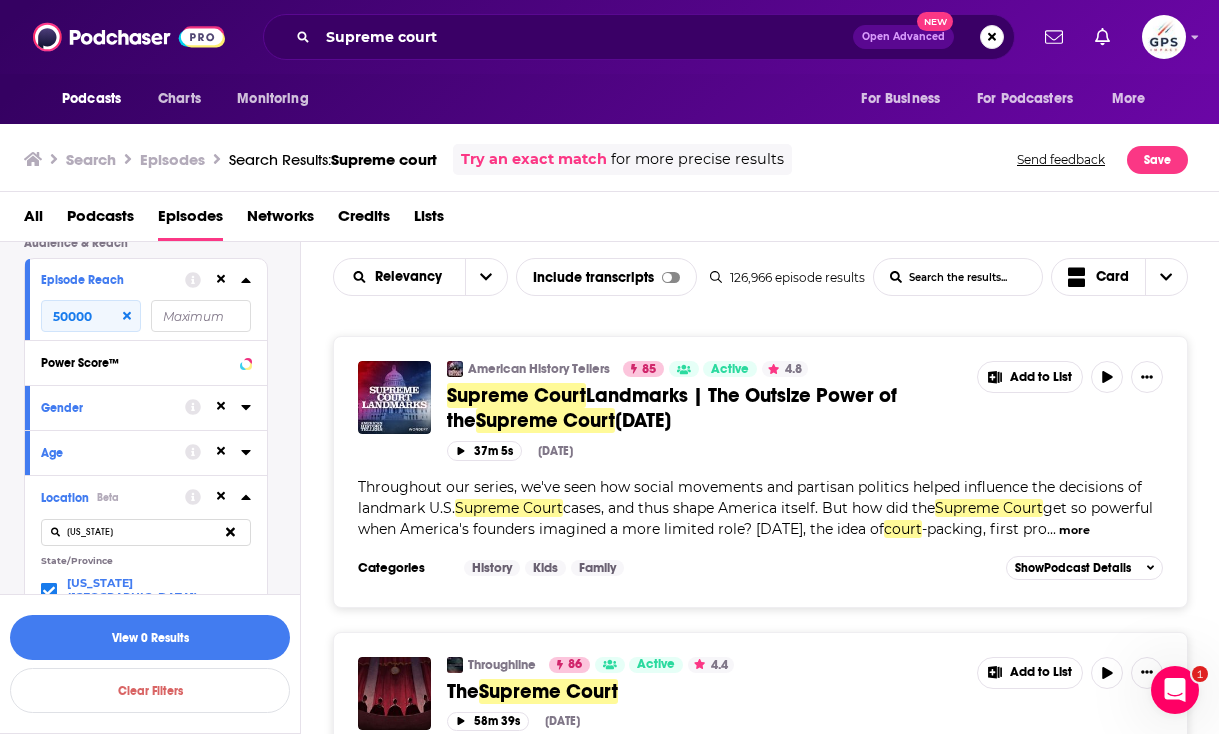 scroll, scrollTop: 733, scrollLeft: 0, axis: vertical 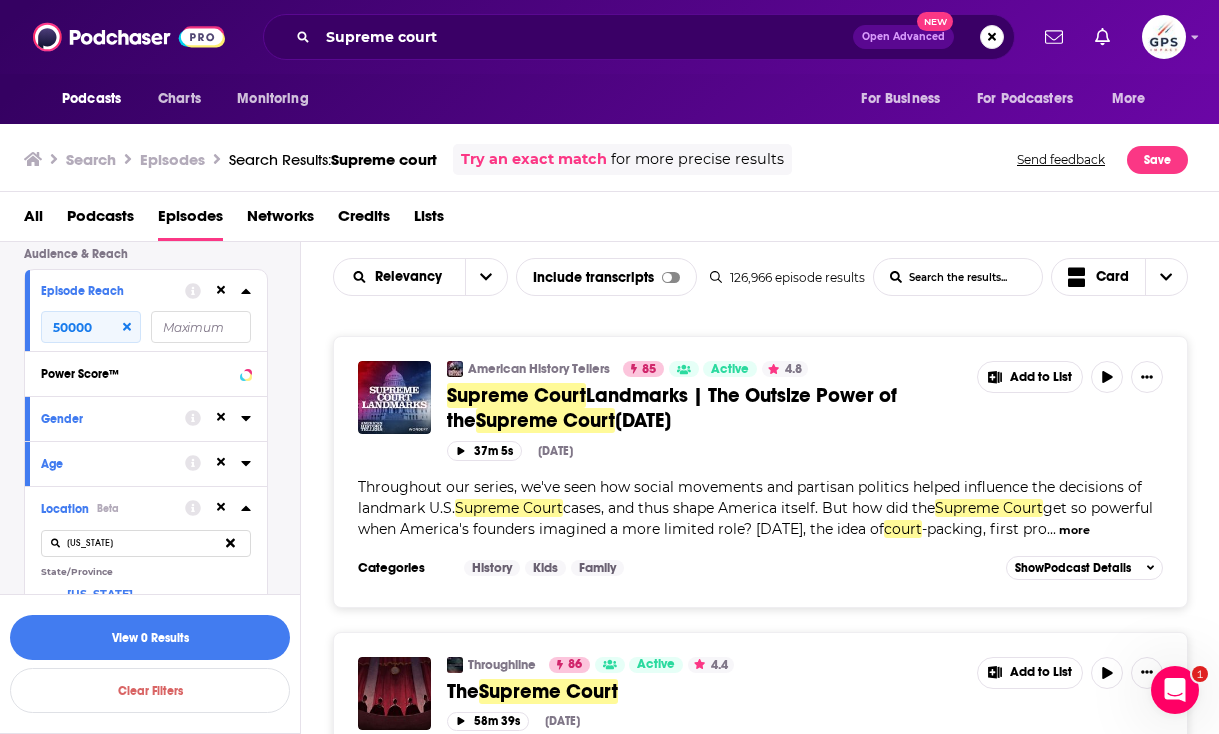 click 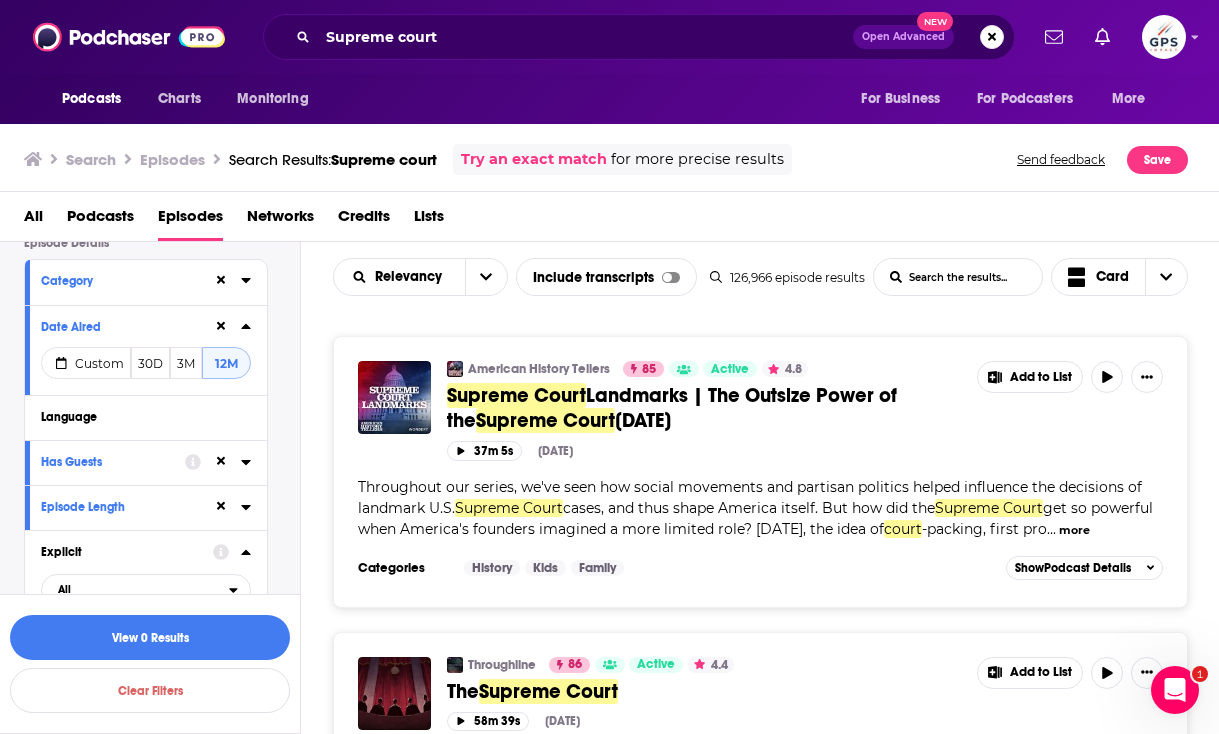 scroll, scrollTop: 158, scrollLeft: 0, axis: vertical 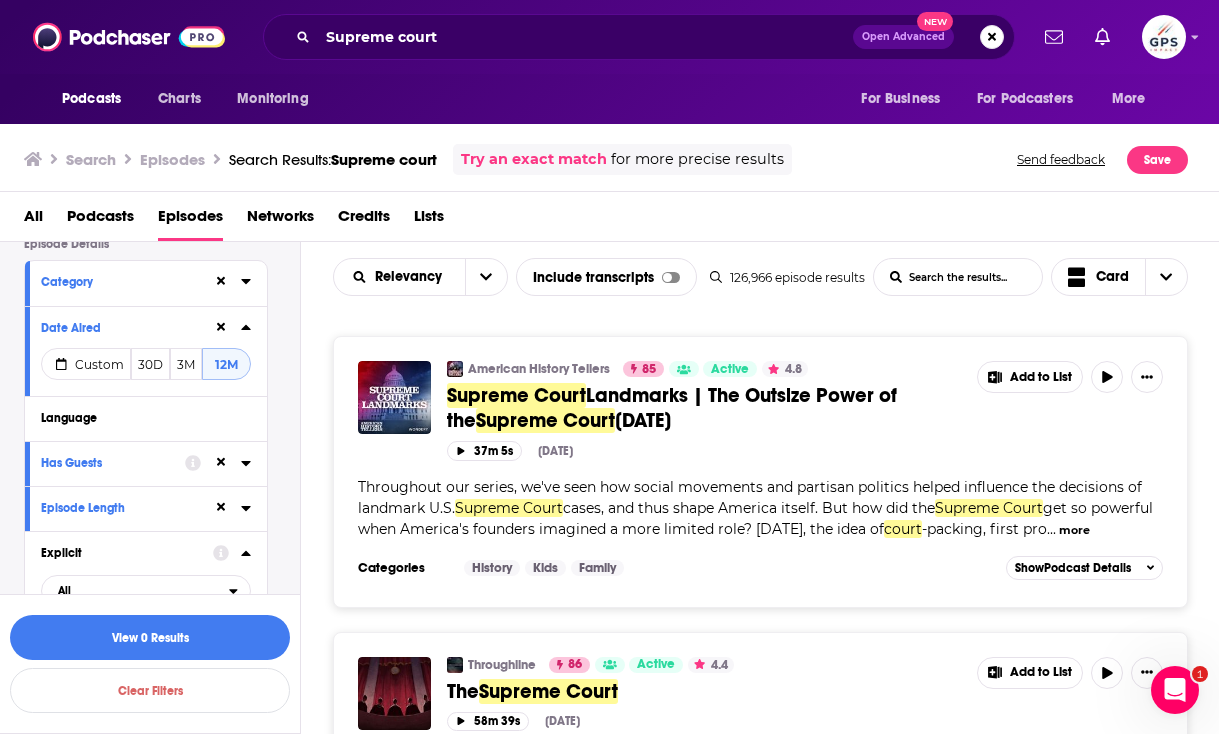 click 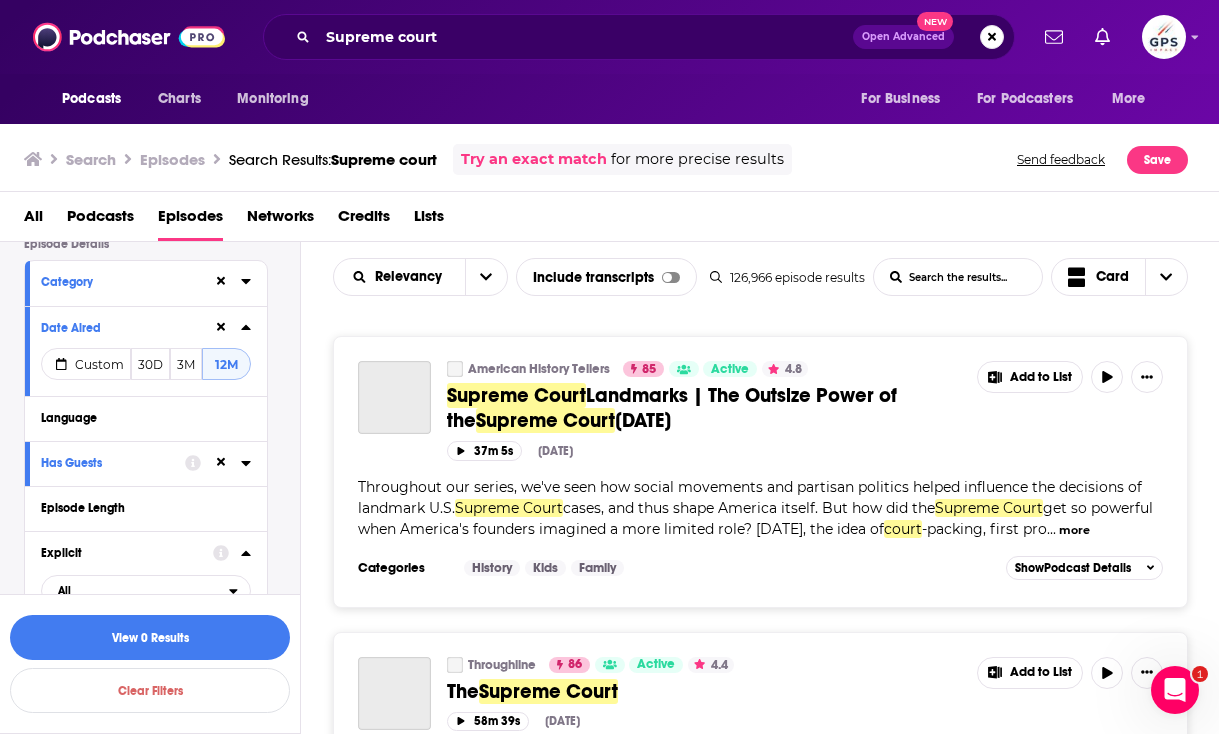 click 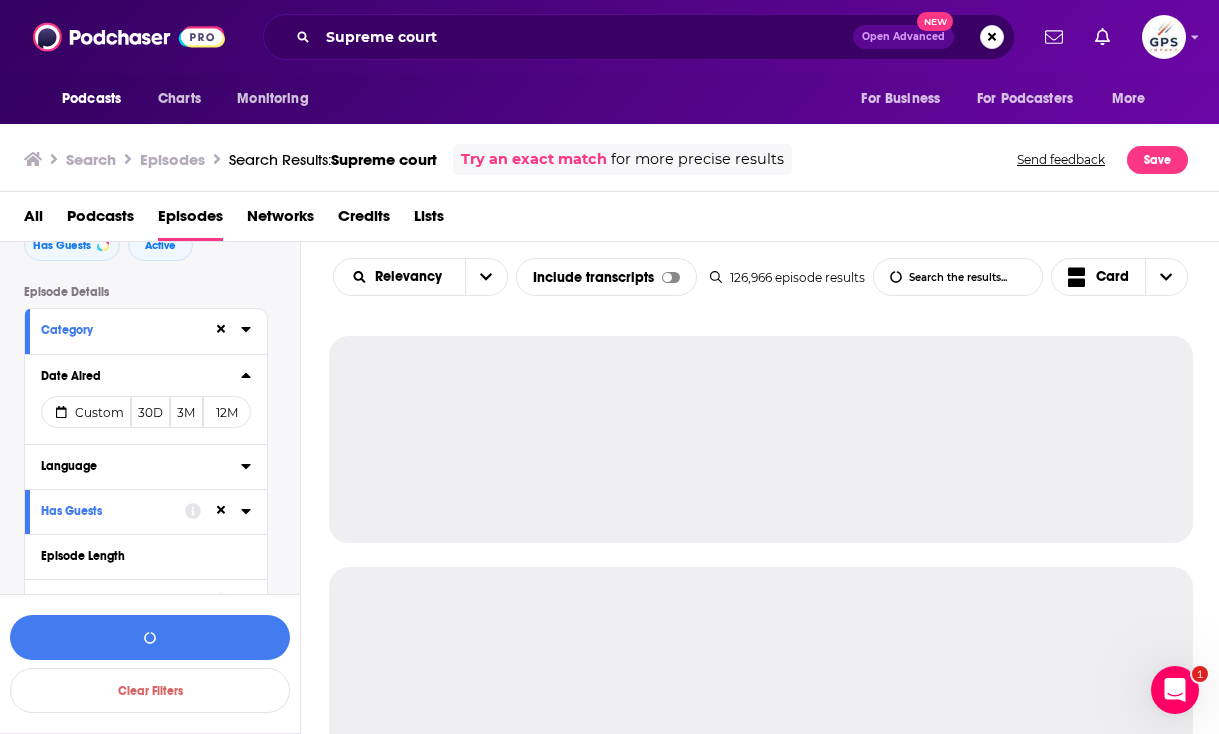 scroll, scrollTop: 88, scrollLeft: 0, axis: vertical 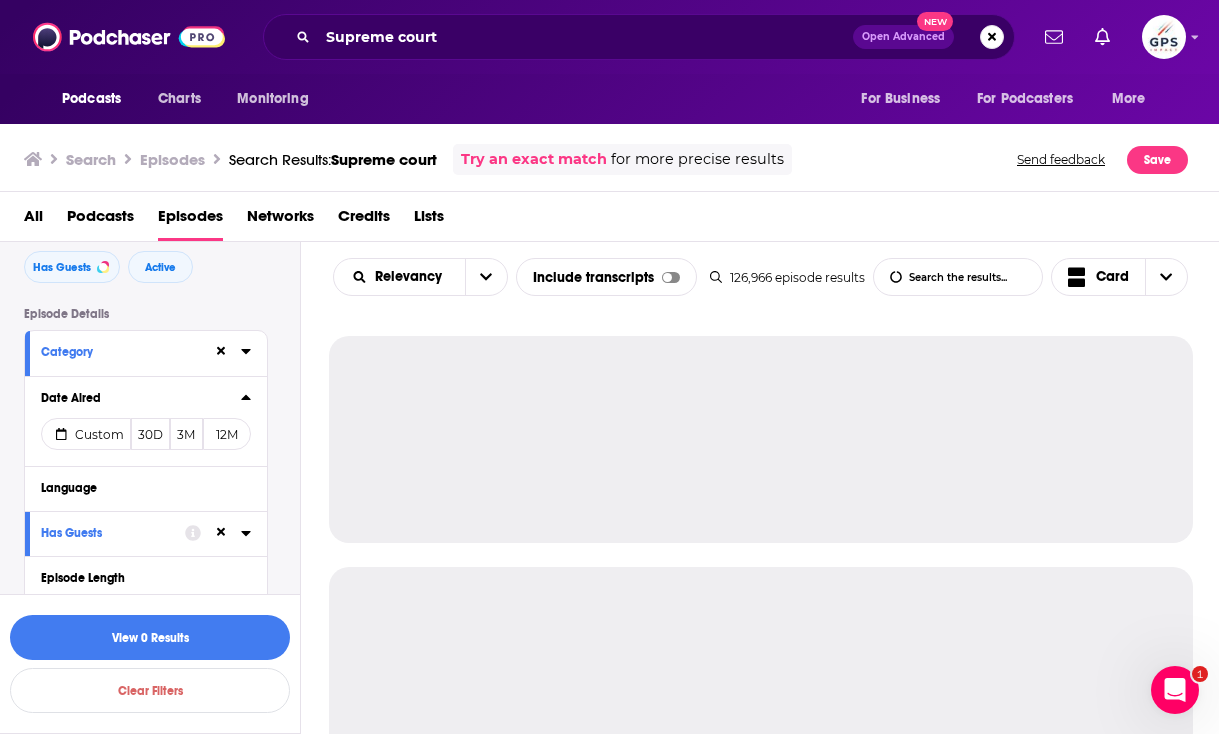 click on "Episodes" at bounding box center [190, 220] 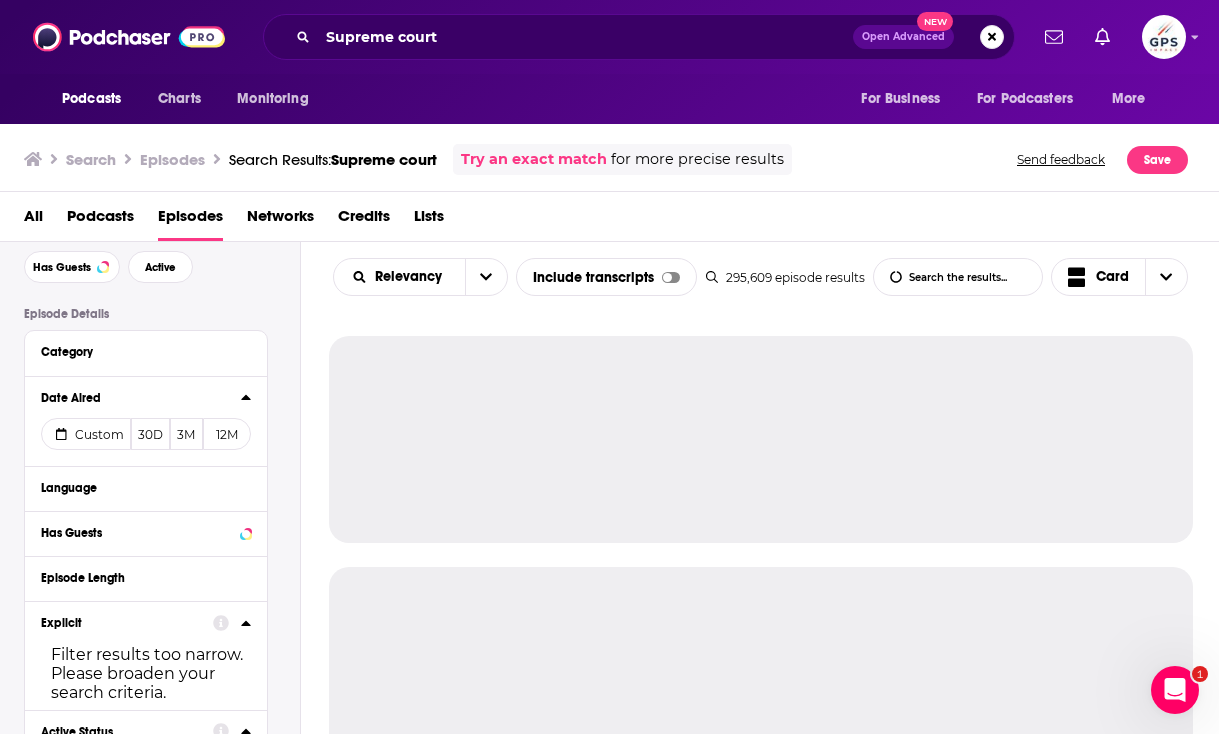 click on "Podcasts" at bounding box center [100, 220] 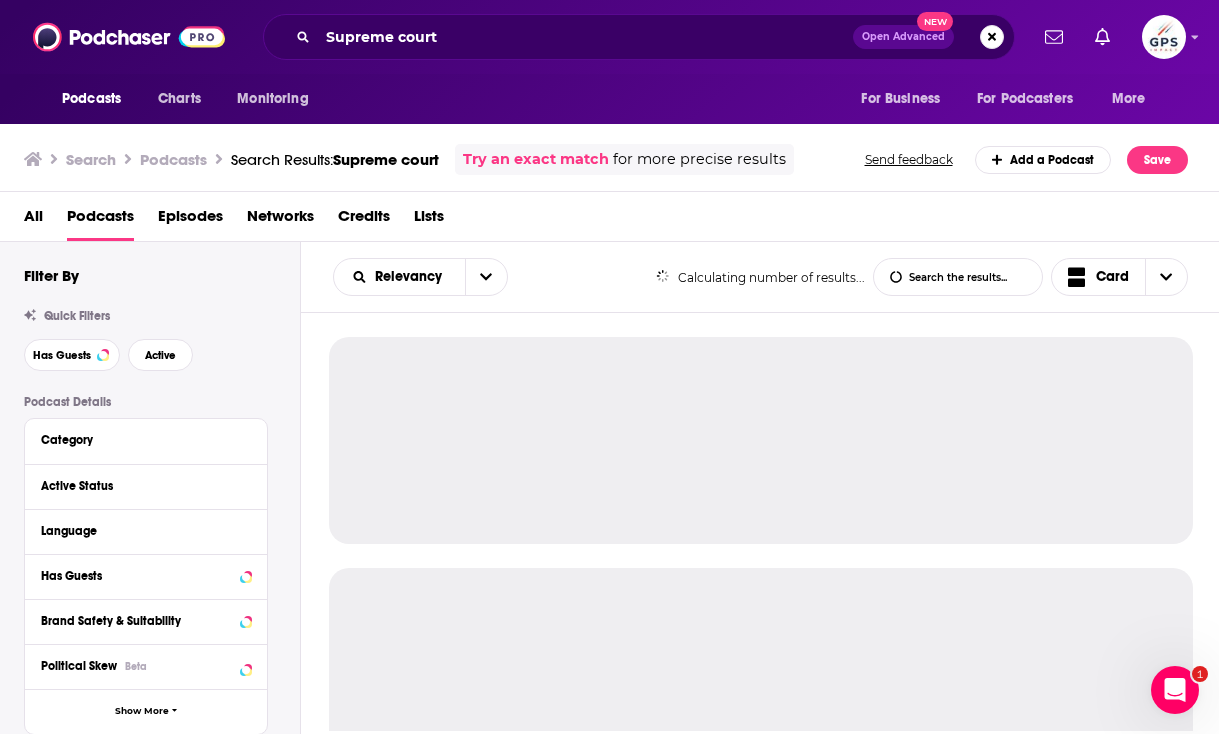 click on "Episodes" at bounding box center (190, 220) 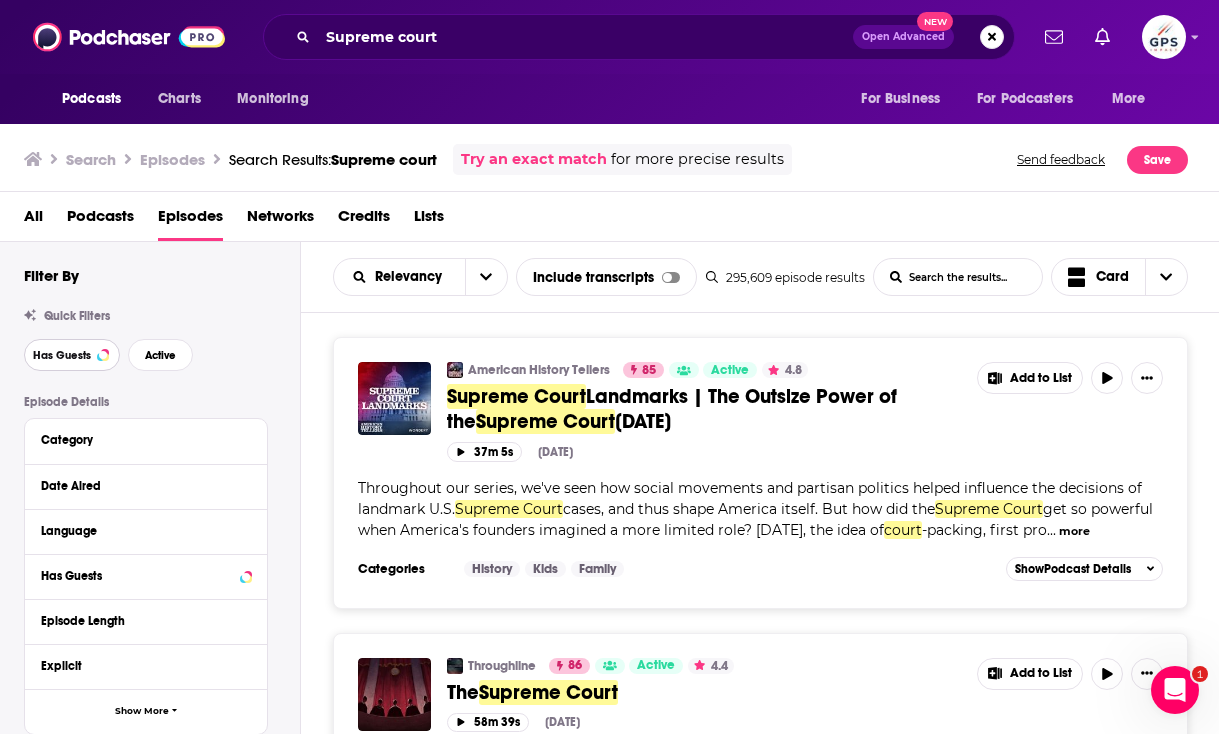 click on "Has Guests" at bounding box center (62, 355) 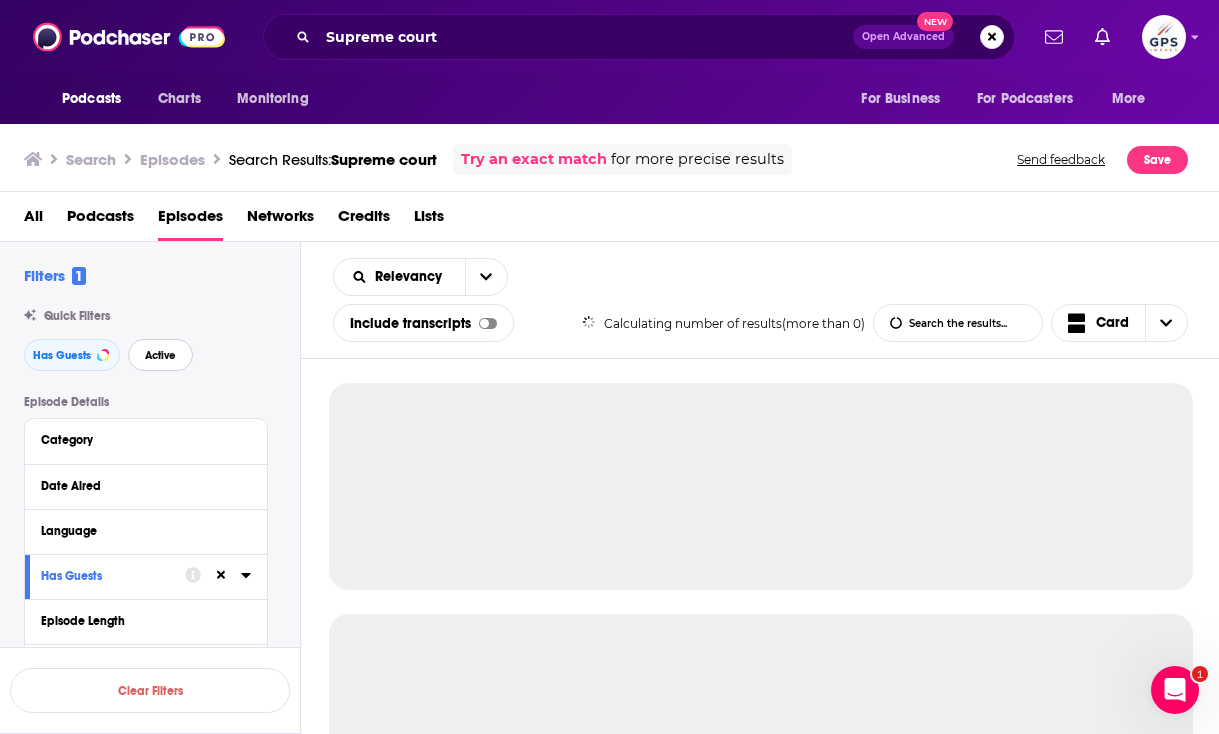 click on "Active" at bounding box center (160, 355) 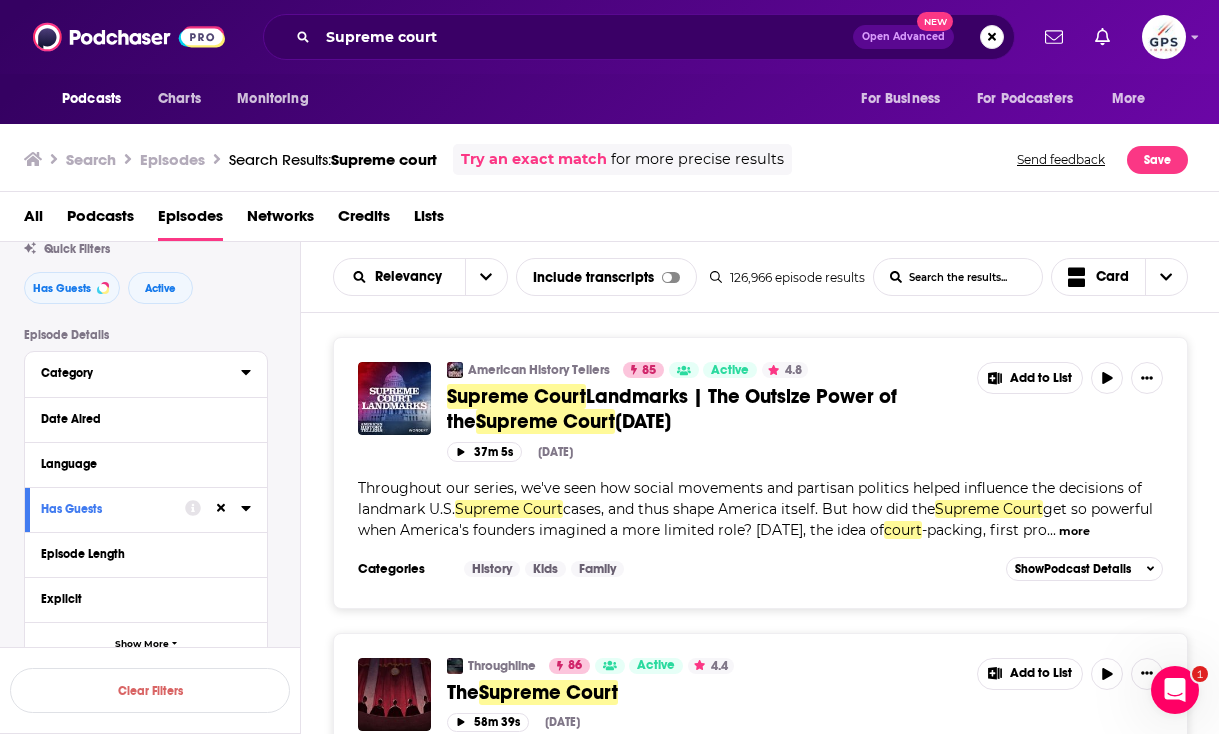 click on "Category" at bounding box center [134, 373] 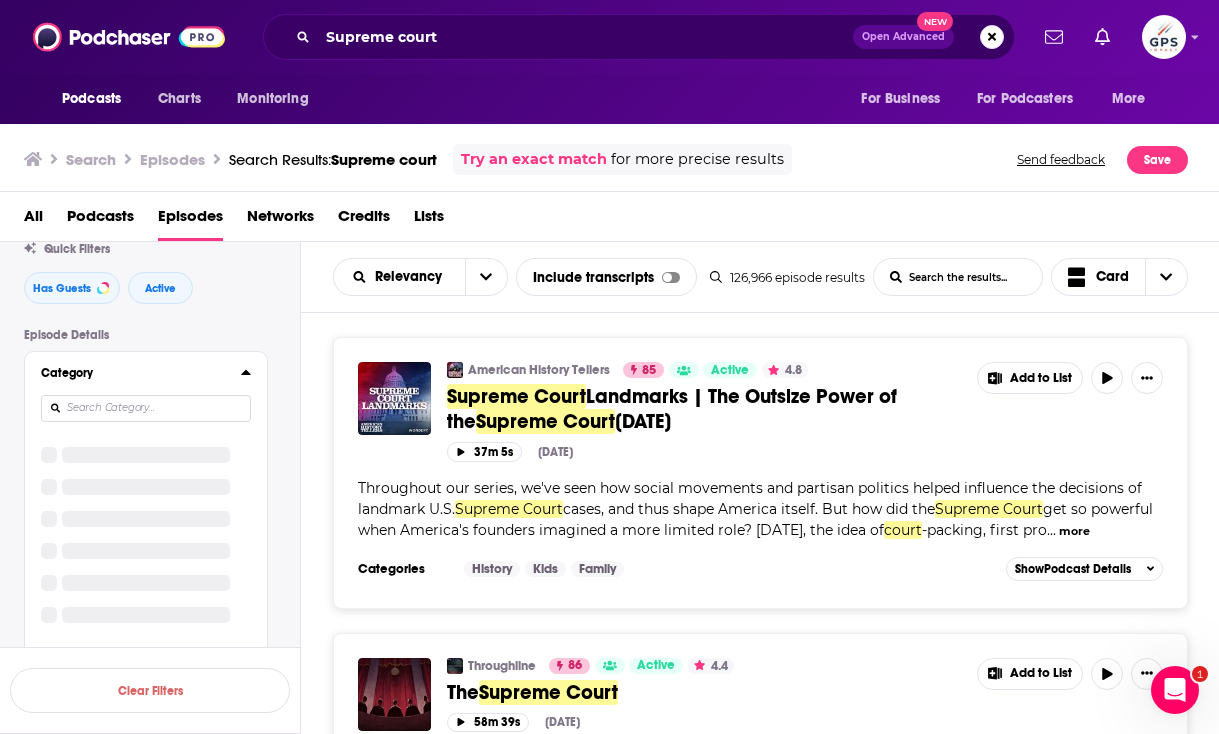 scroll, scrollTop: 66, scrollLeft: 0, axis: vertical 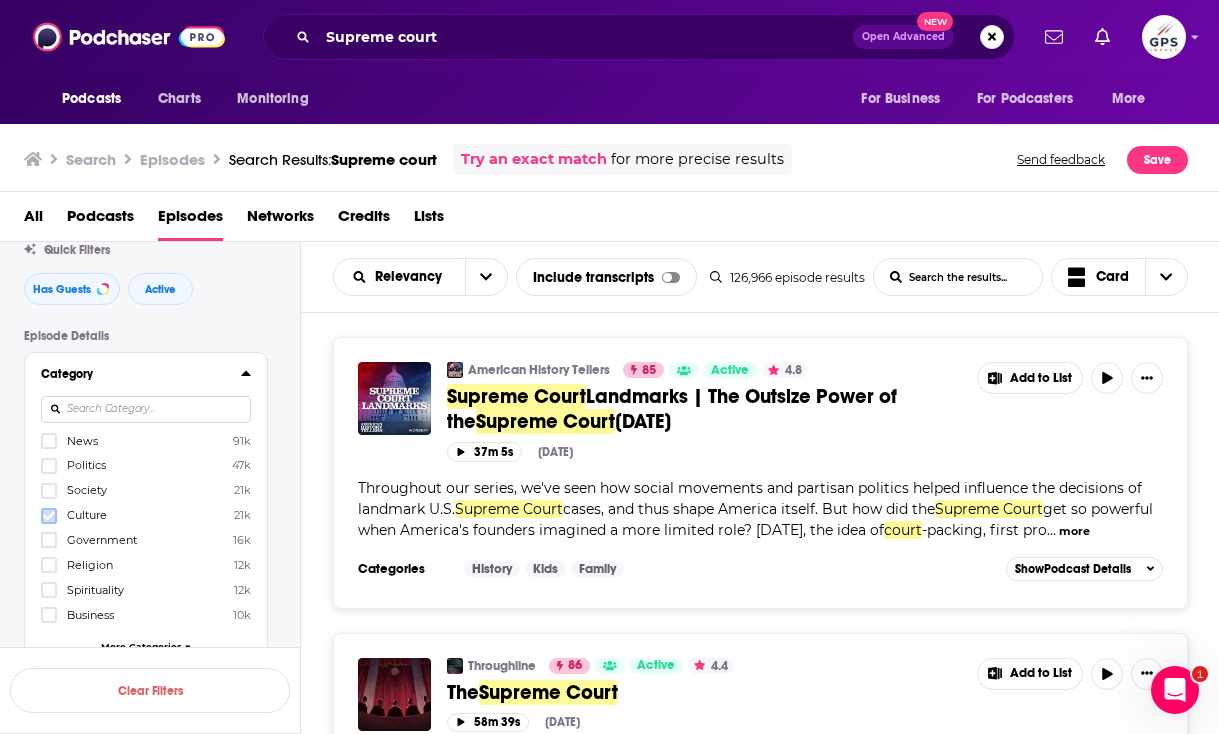 click 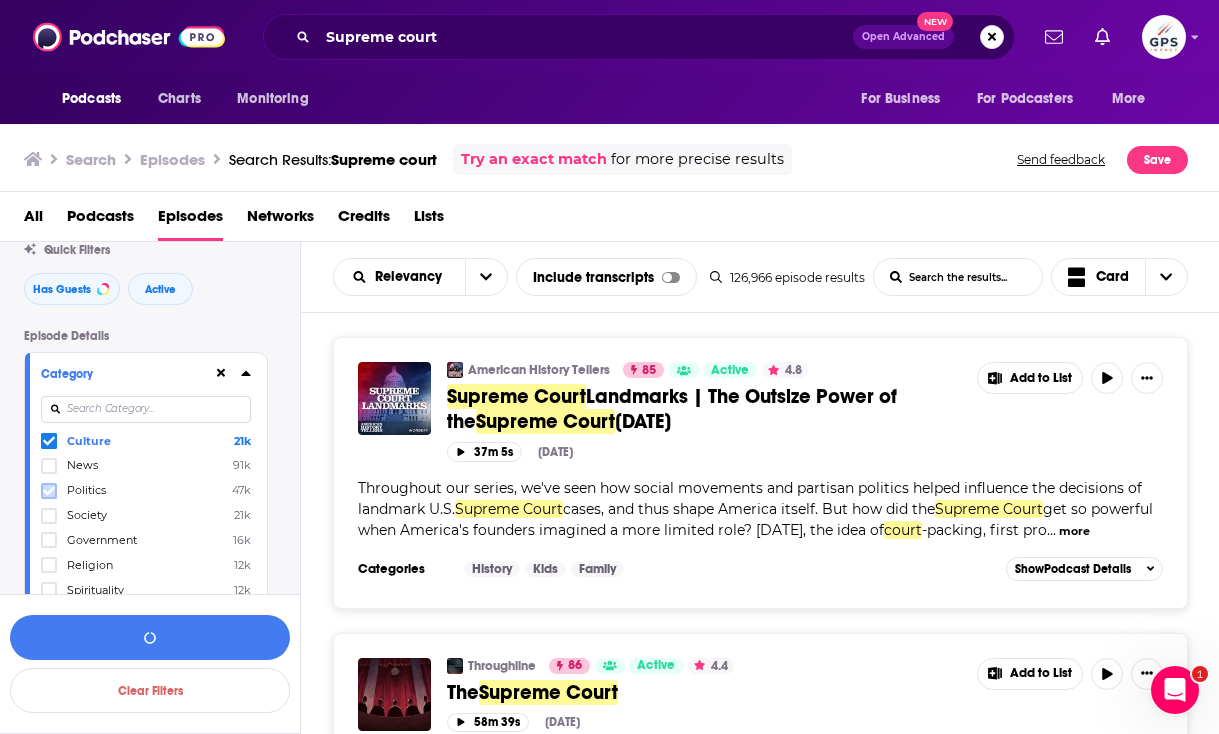 click 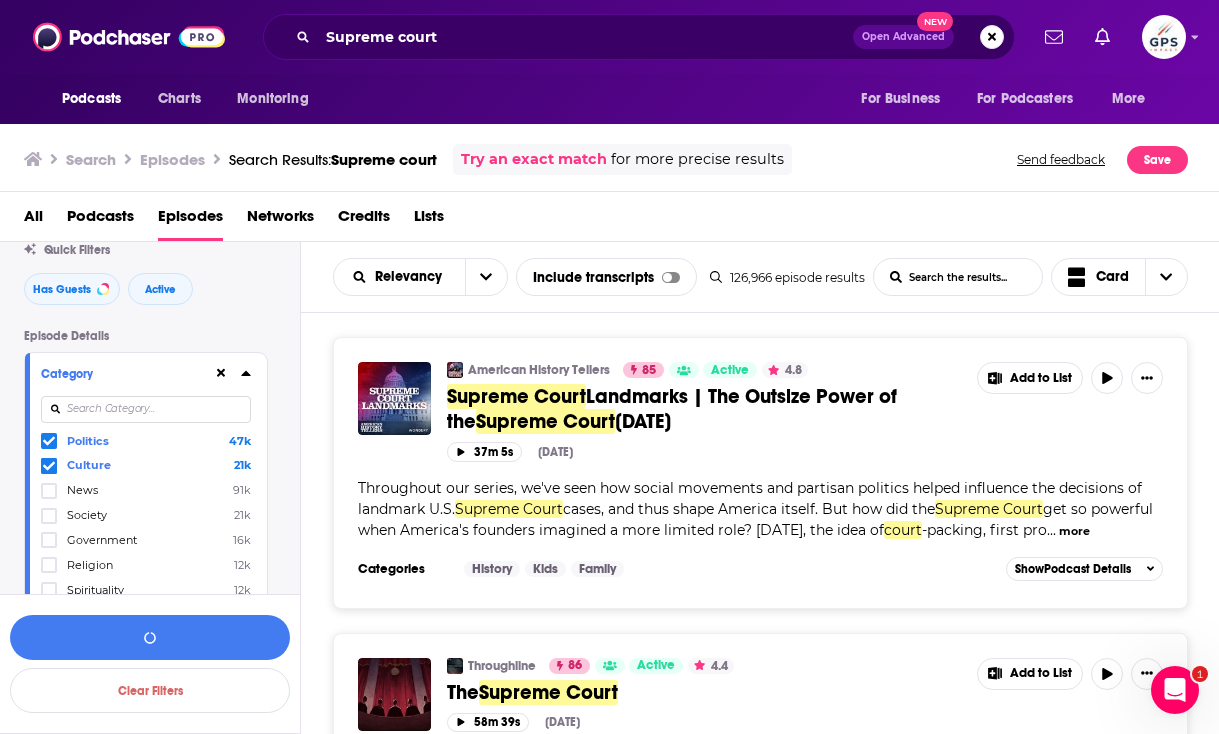 click at bounding box center [49, 441] 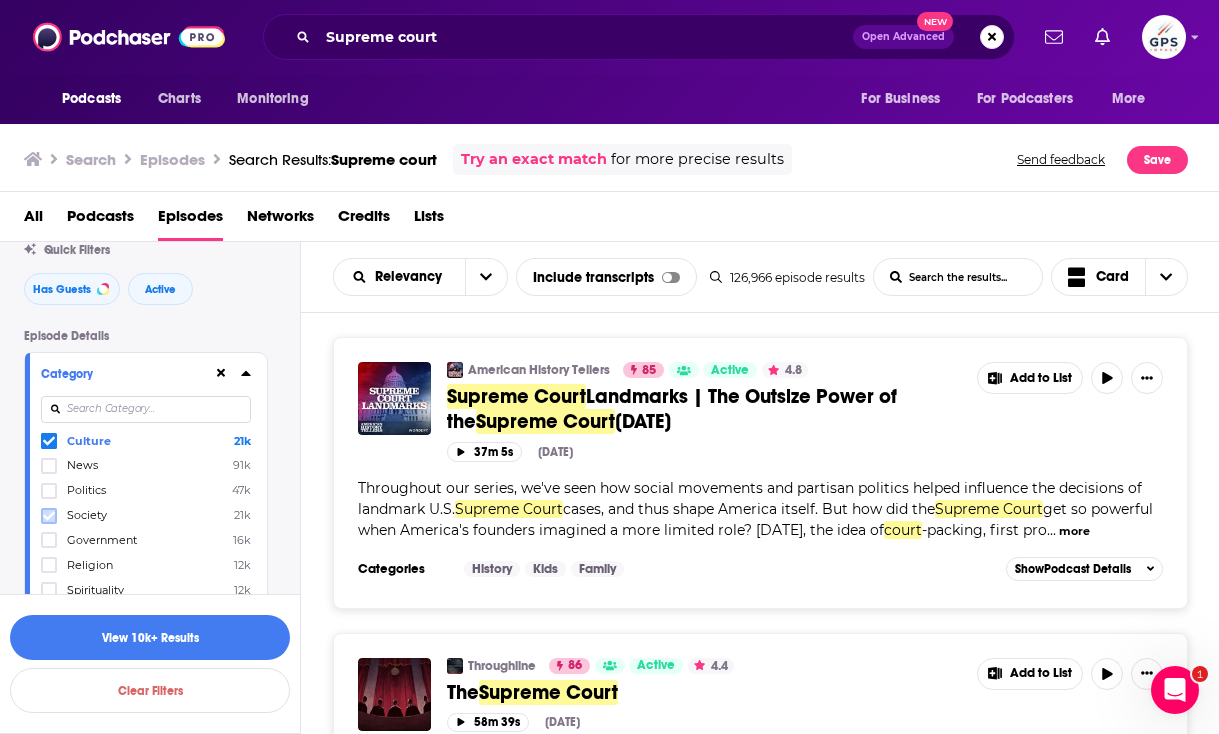 click 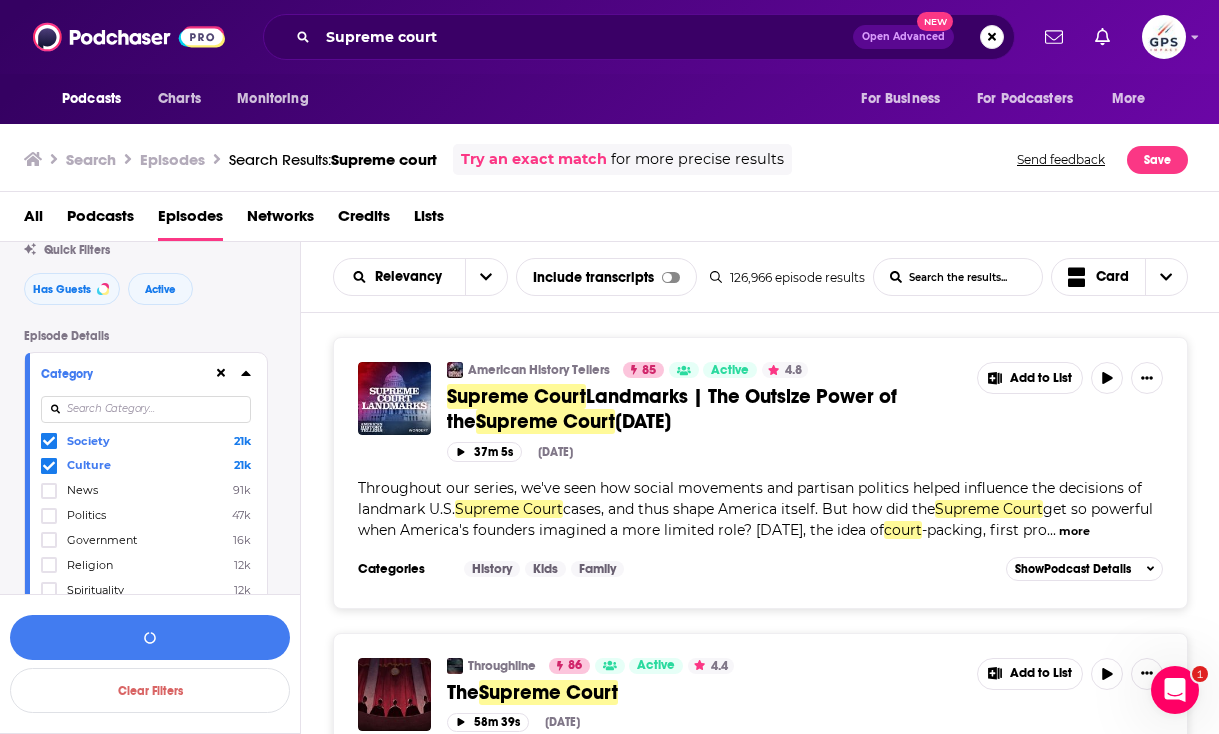 click 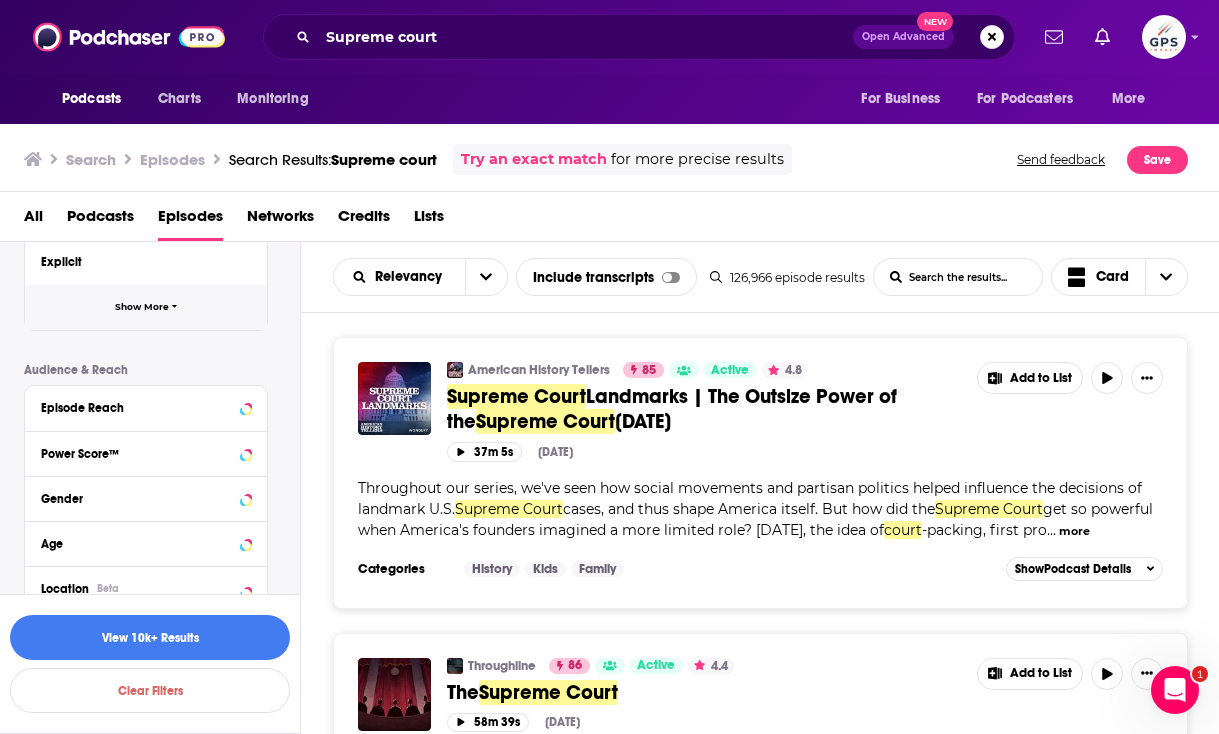 scroll, scrollTop: 438, scrollLeft: 0, axis: vertical 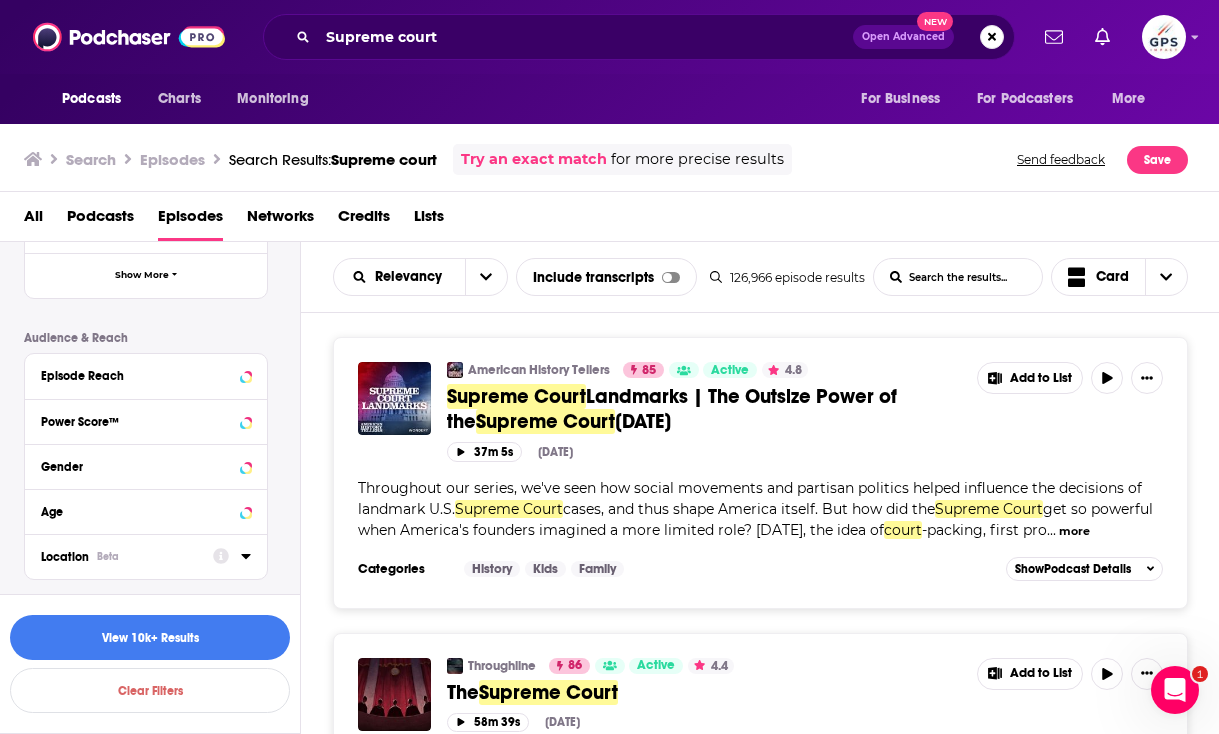 click on "Location Beta" at bounding box center (120, 557) 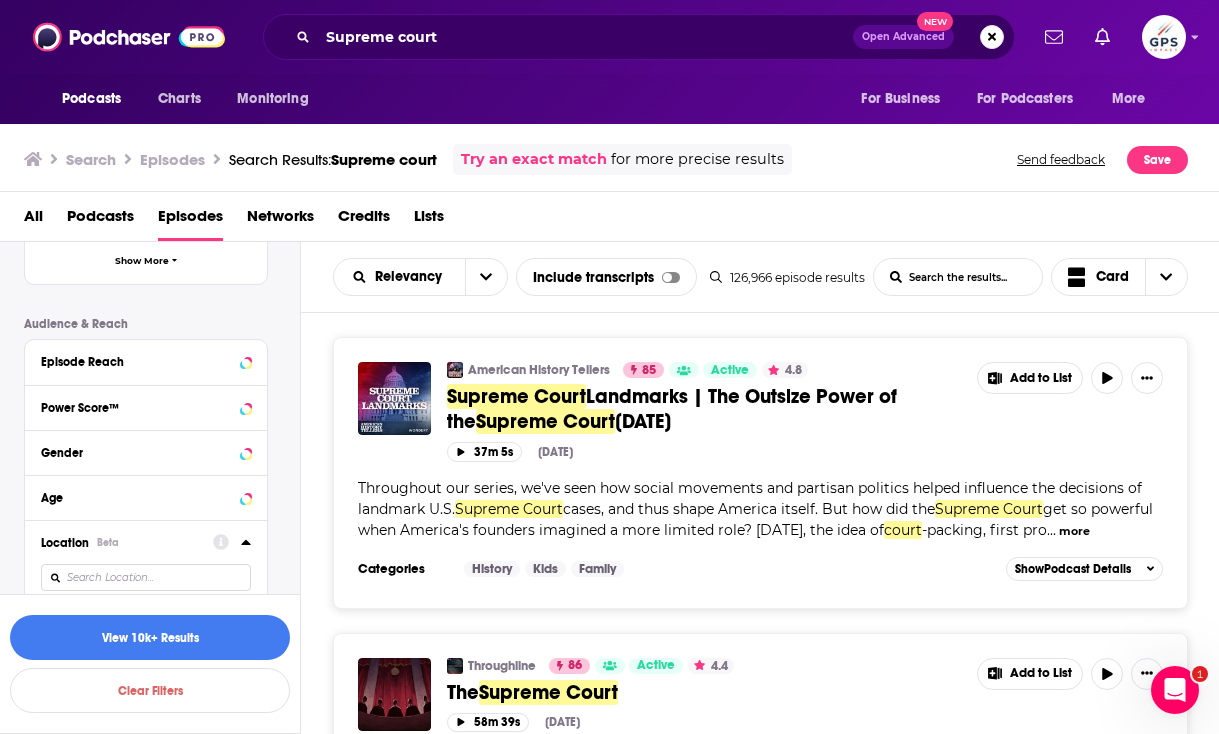 click at bounding box center [146, 577] 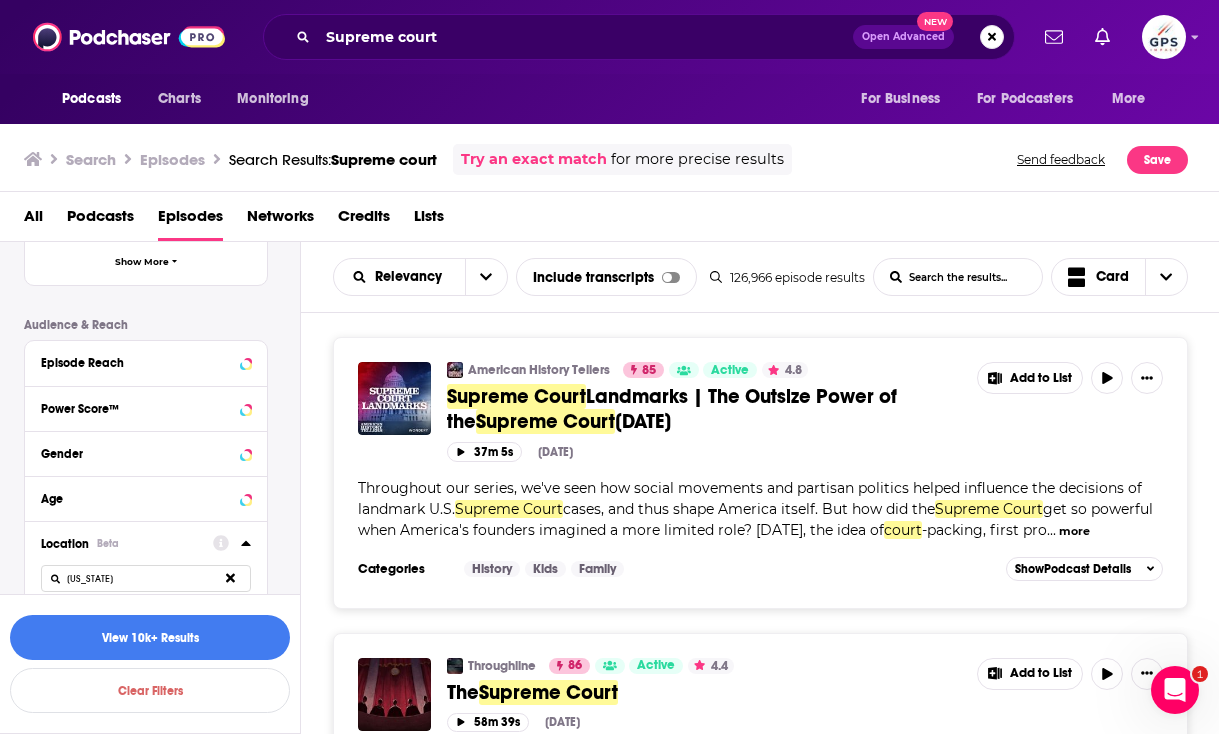 scroll, scrollTop: 543, scrollLeft: 0, axis: vertical 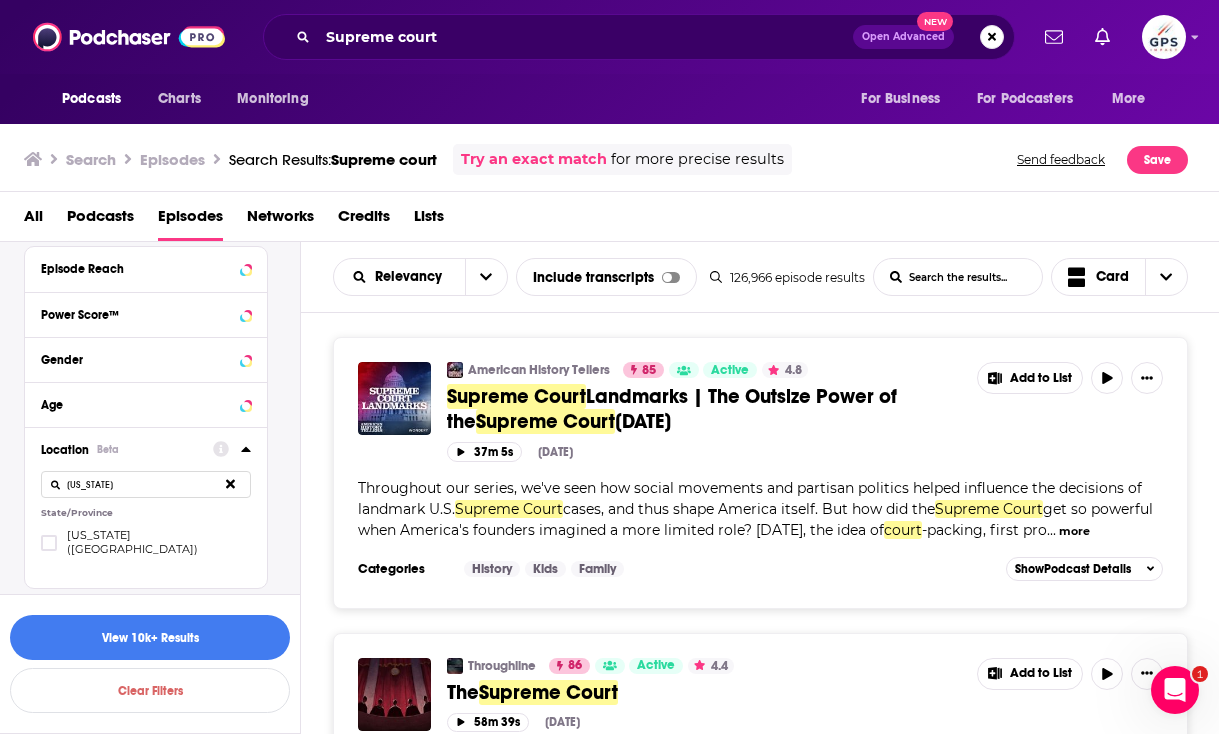 type on "[US_STATE]" 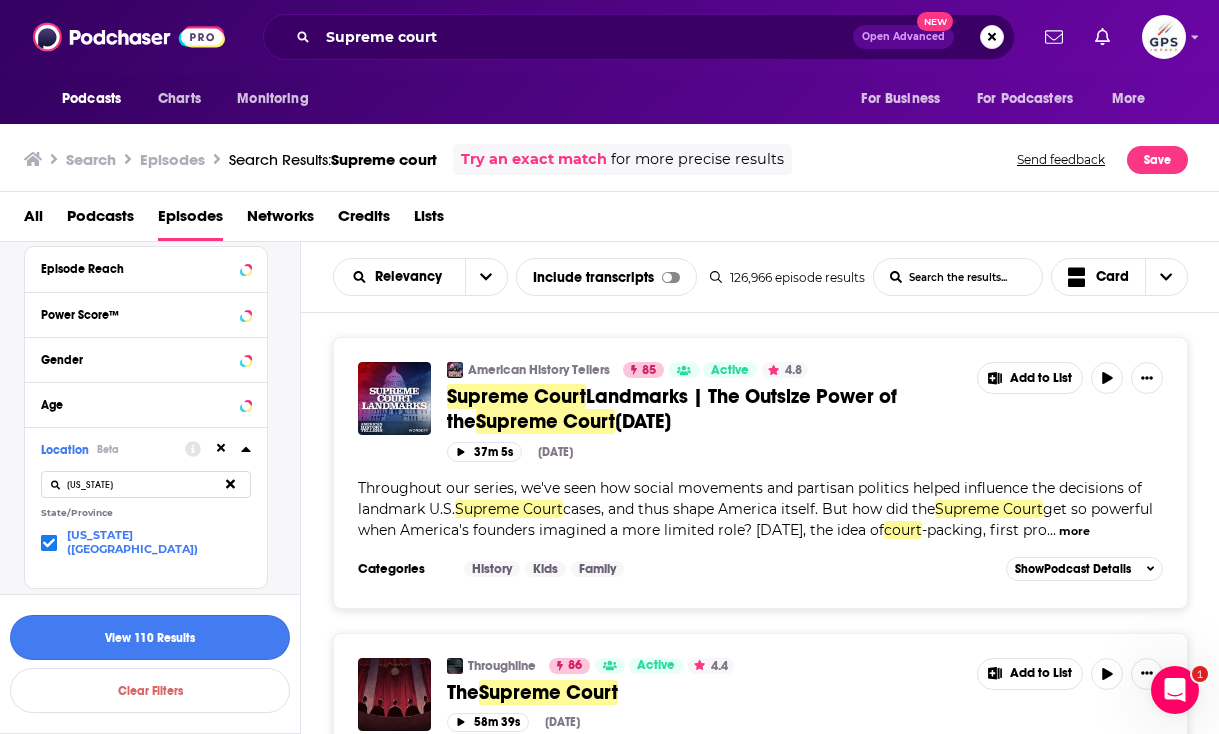 click on "View 110 Results" at bounding box center [150, 637] 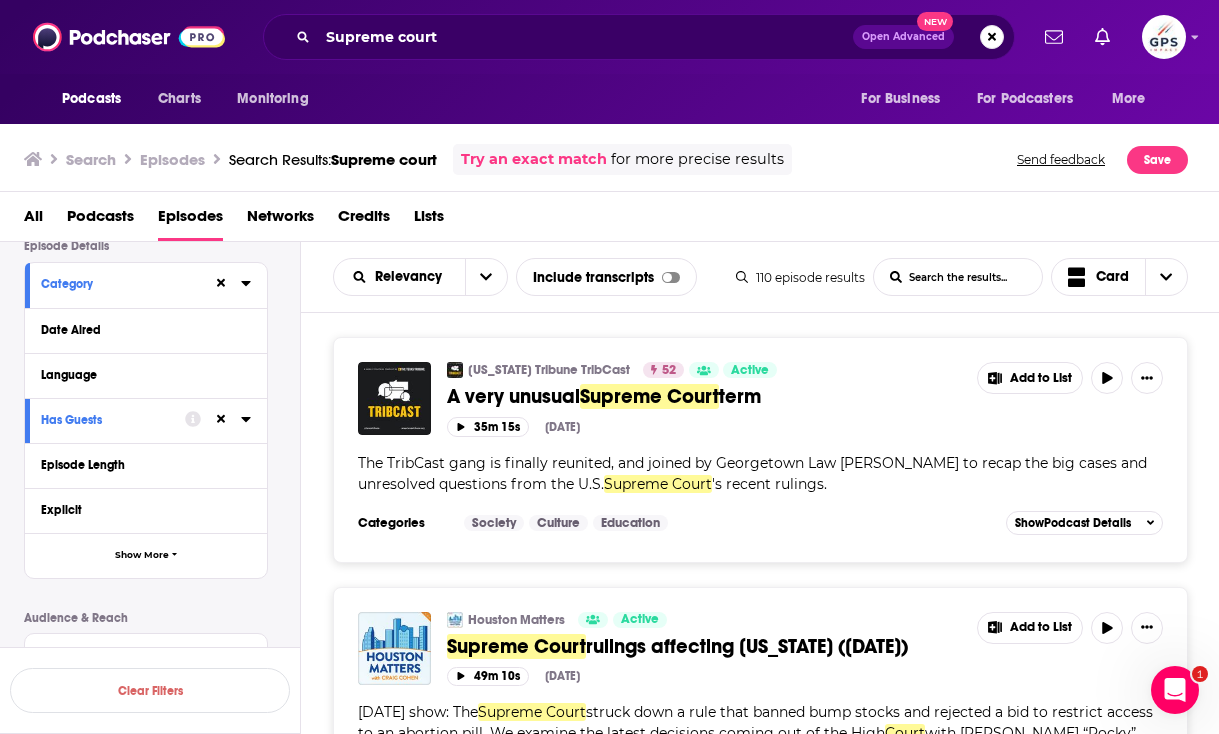 scroll, scrollTop: 0, scrollLeft: 0, axis: both 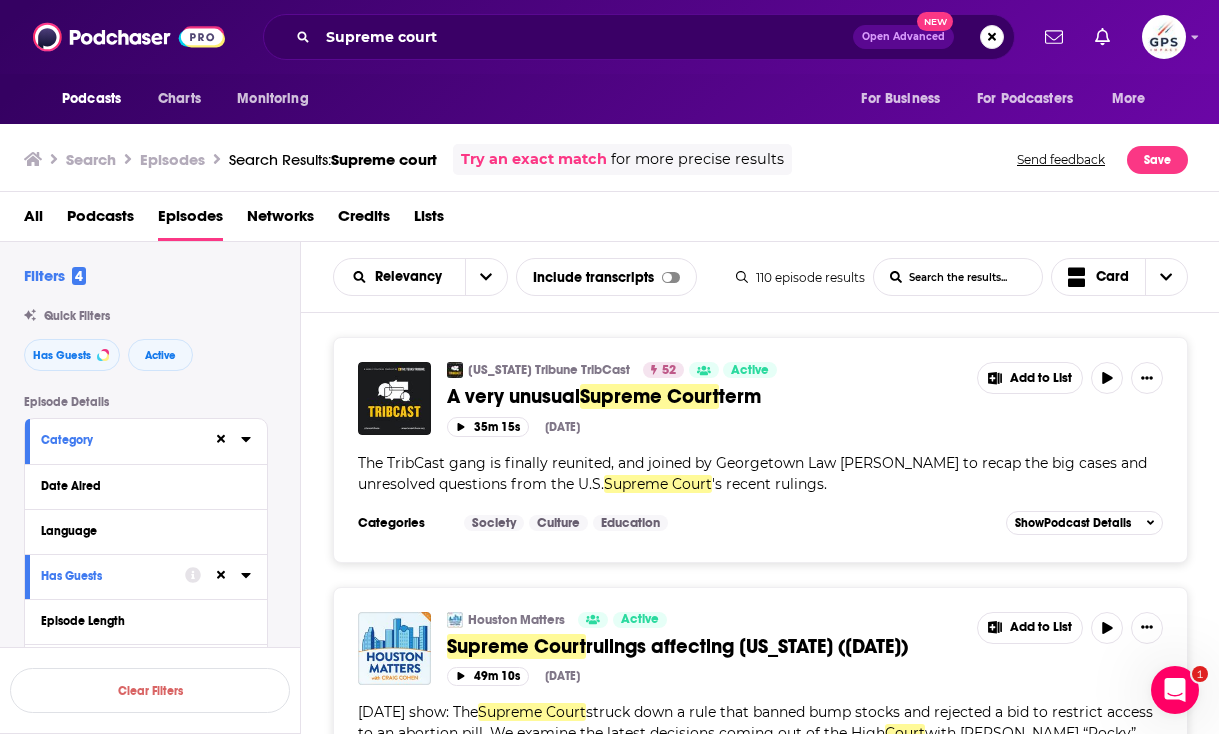 click 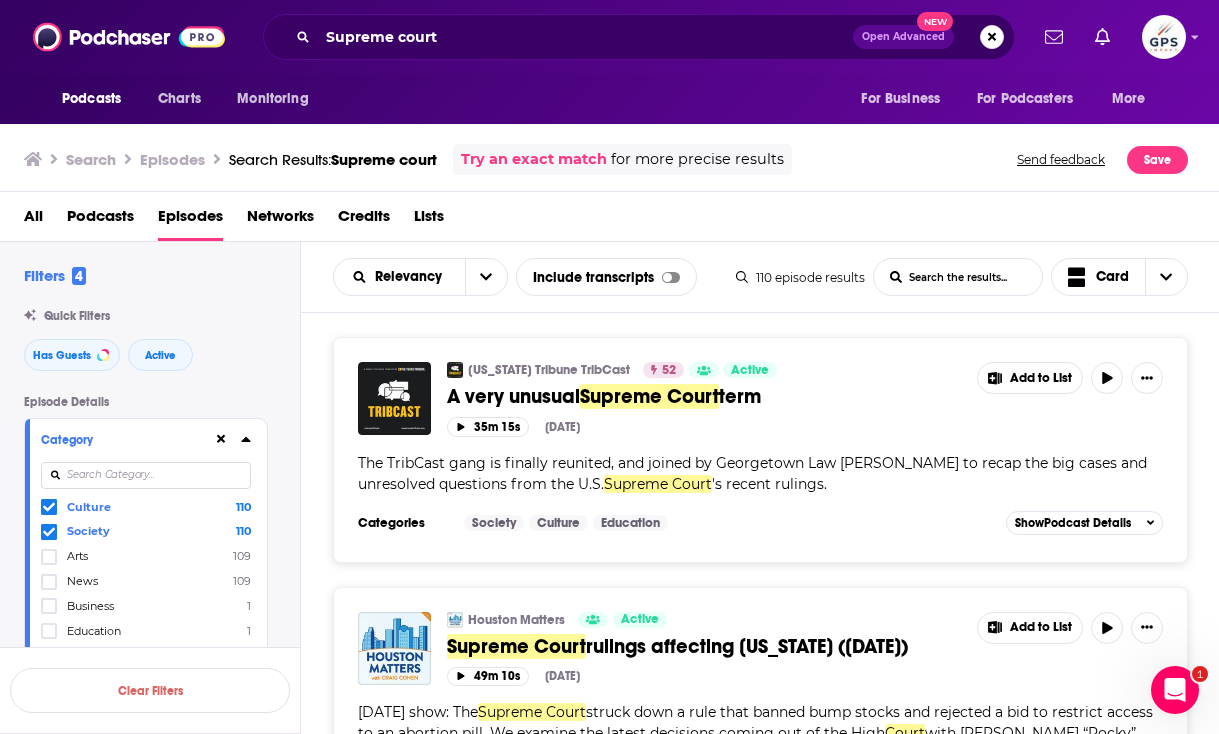 drag, startPoint x: 249, startPoint y: 437, endPoint x: 442, endPoint y: 396, distance: 197.30687 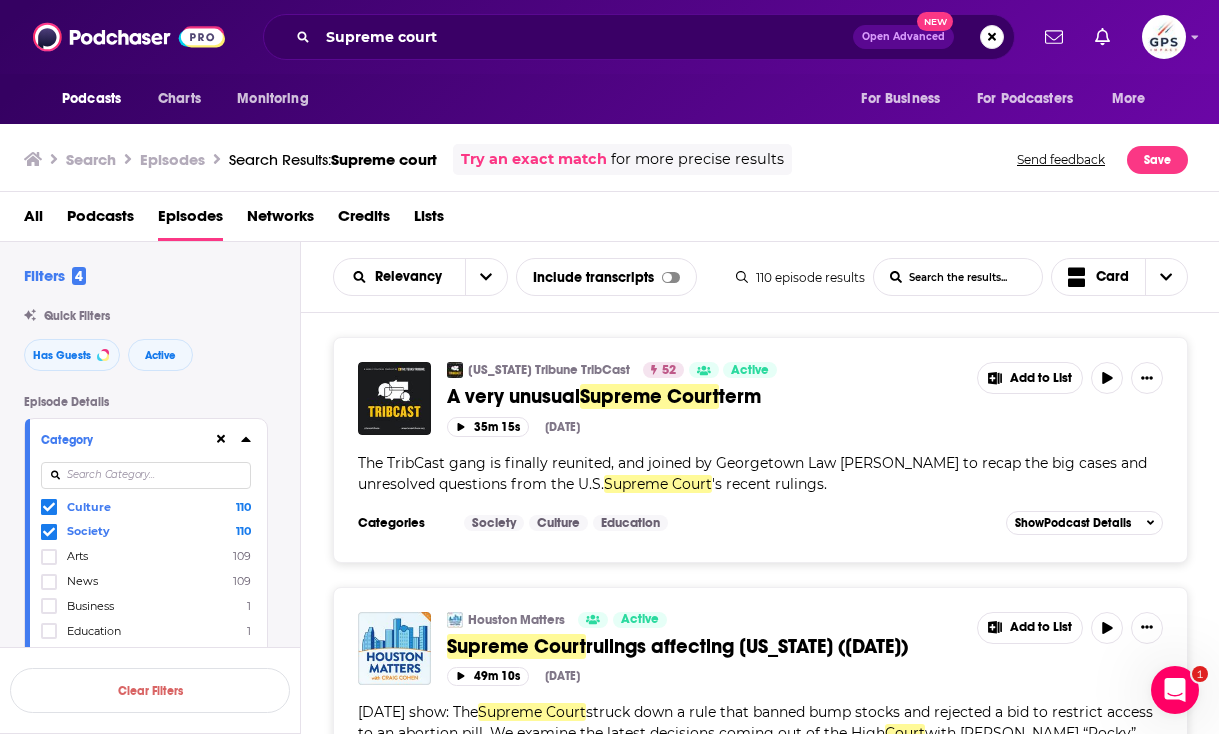 click 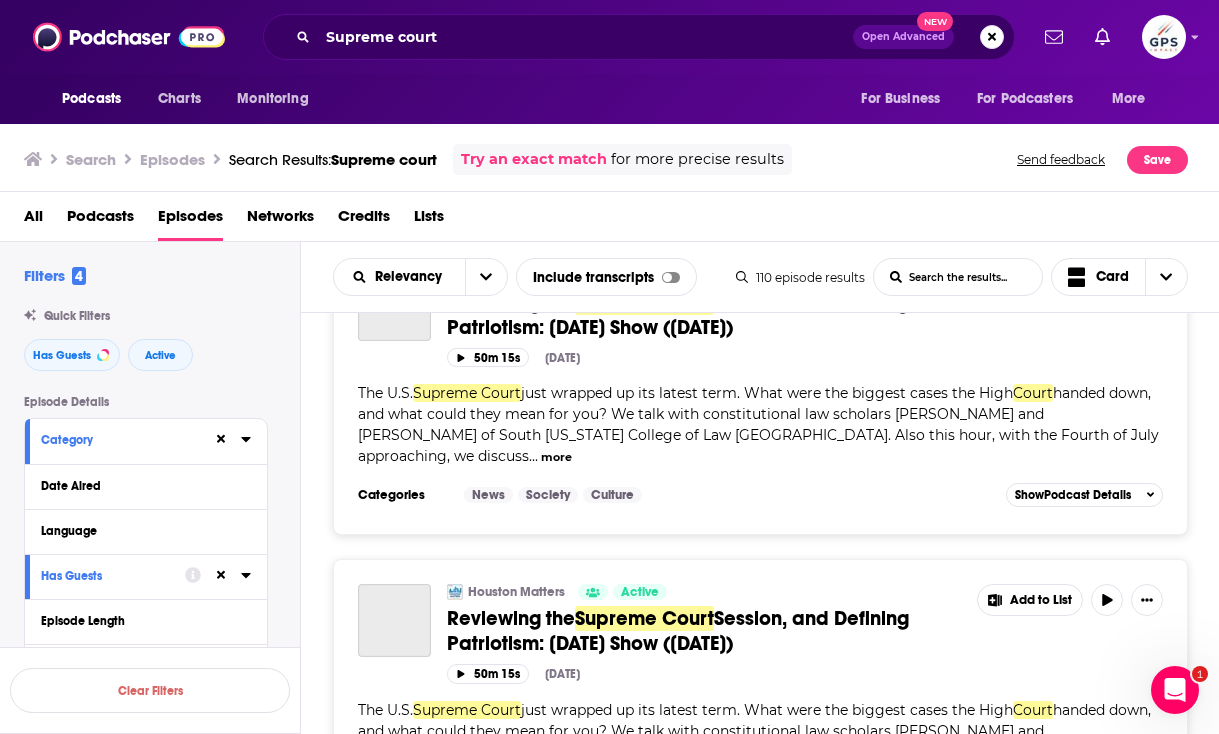 scroll, scrollTop: 2708, scrollLeft: 0, axis: vertical 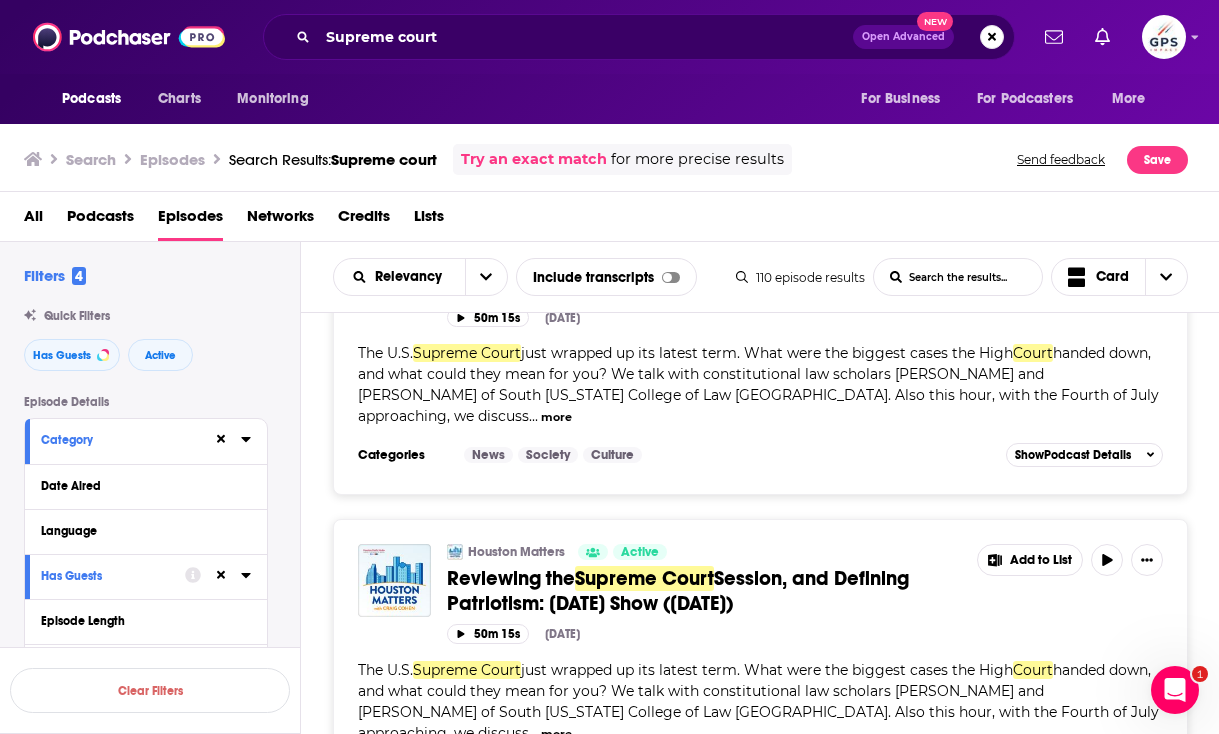 click on "The U.S.  Supreme Court  just wrapped up its latest term. What were the biggest cases the High  Court  handed down, and what could they mean for you? We talk with constitutional law scholars [PERSON_NAME] and [PERSON_NAME] of South [US_STATE] College of Law [GEOGRAPHIC_DATA]. Also this hour, with the Fourth of July approaching, we discuss ...   more" at bounding box center [760, 385] 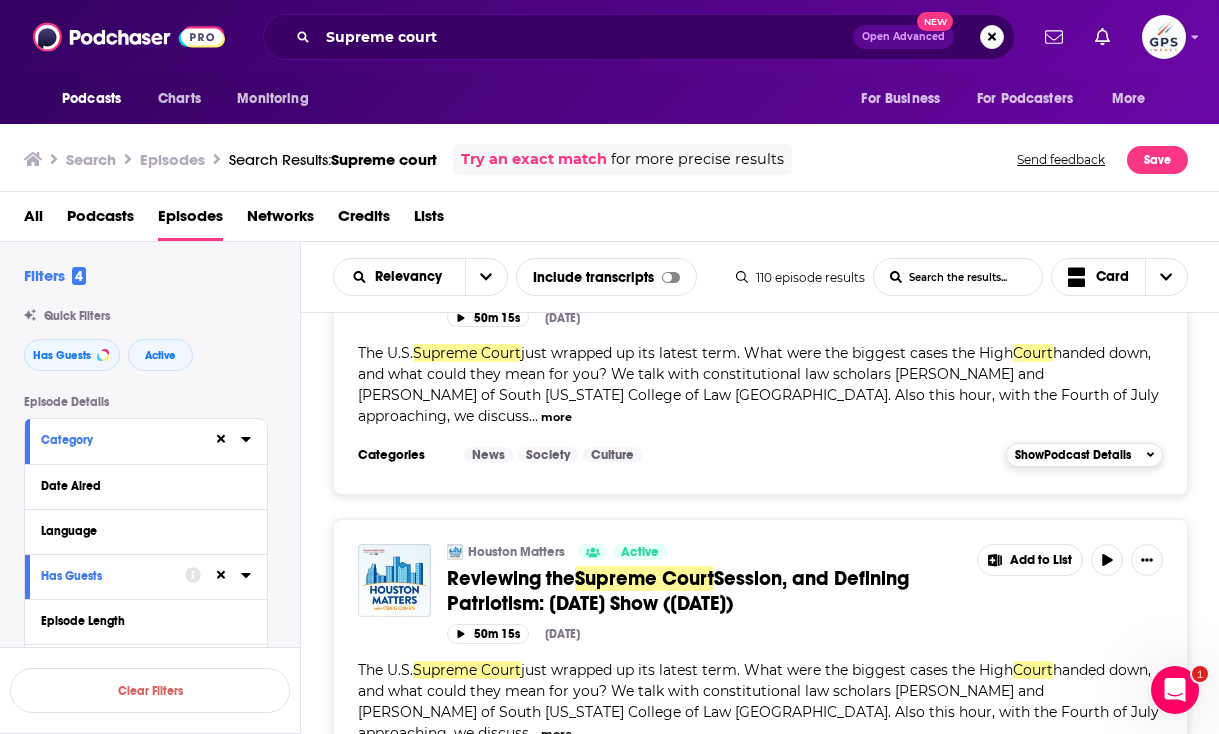 click on "Show  Podcast Details" at bounding box center [1073, 455] 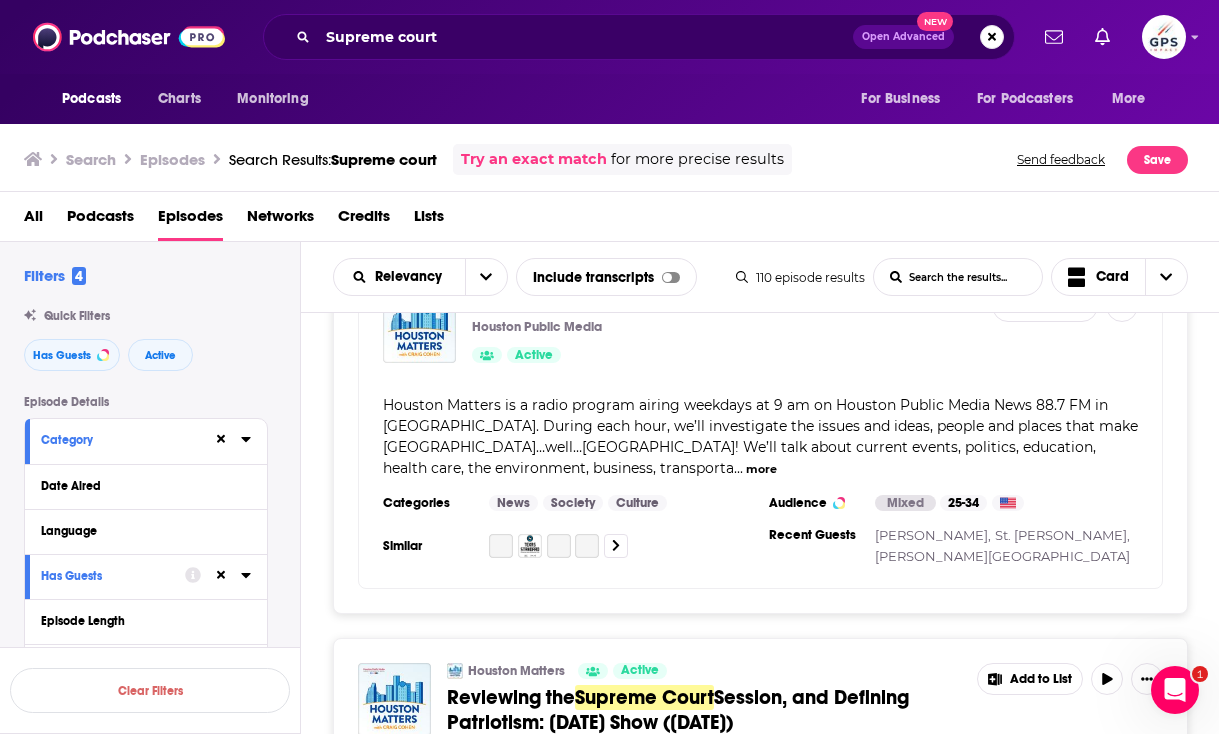 scroll, scrollTop: 2945, scrollLeft: 0, axis: vertical 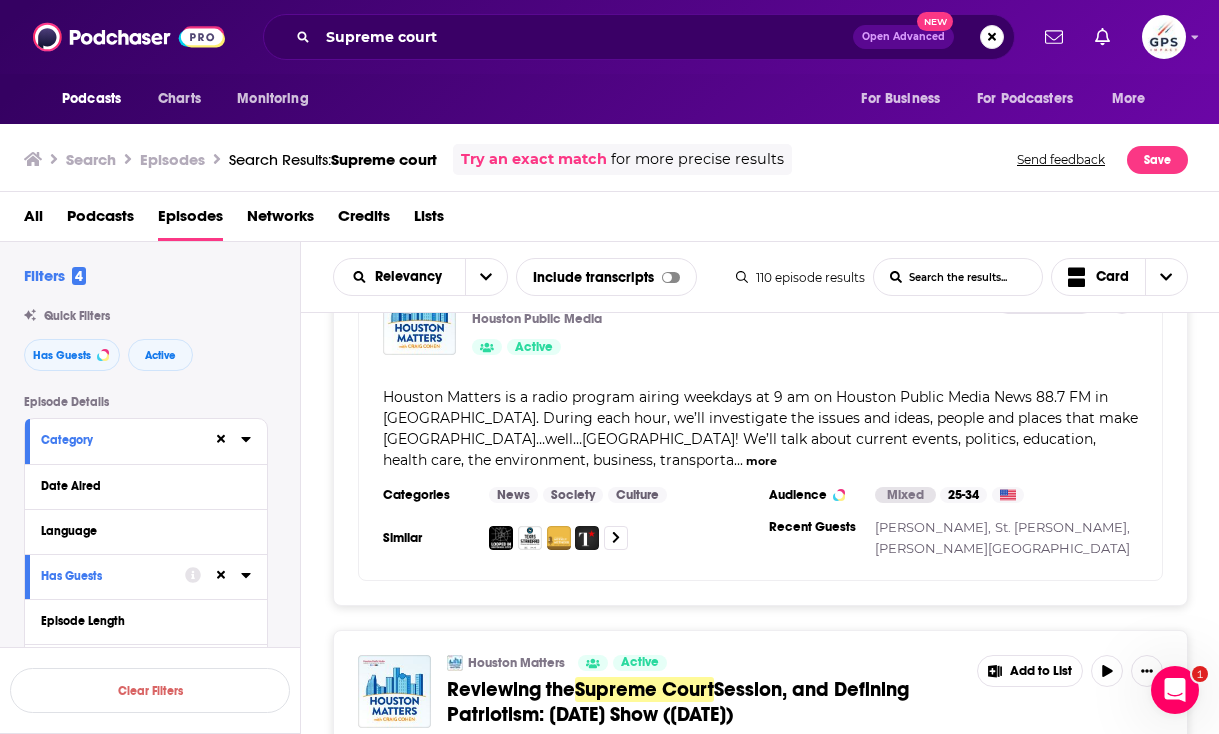 drag, startPoint x: 976, startPoint y: 554, endPoint x: 865, endPoint y: 537, distance: 112.29426 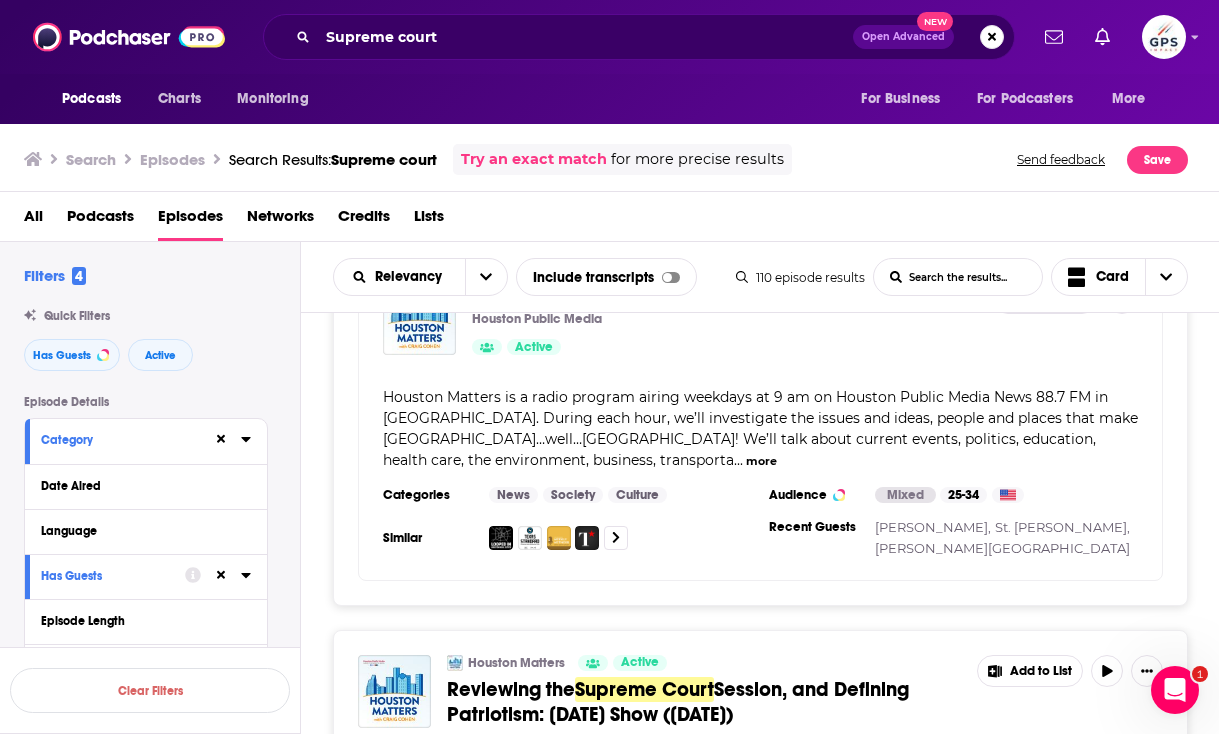 click on "Recent Guests [PERSON_NAME], St. [PERSON_NAME], [PERSON_NAME][GEOGRAPHIC_DATA]" at bounding box center [954, 537] 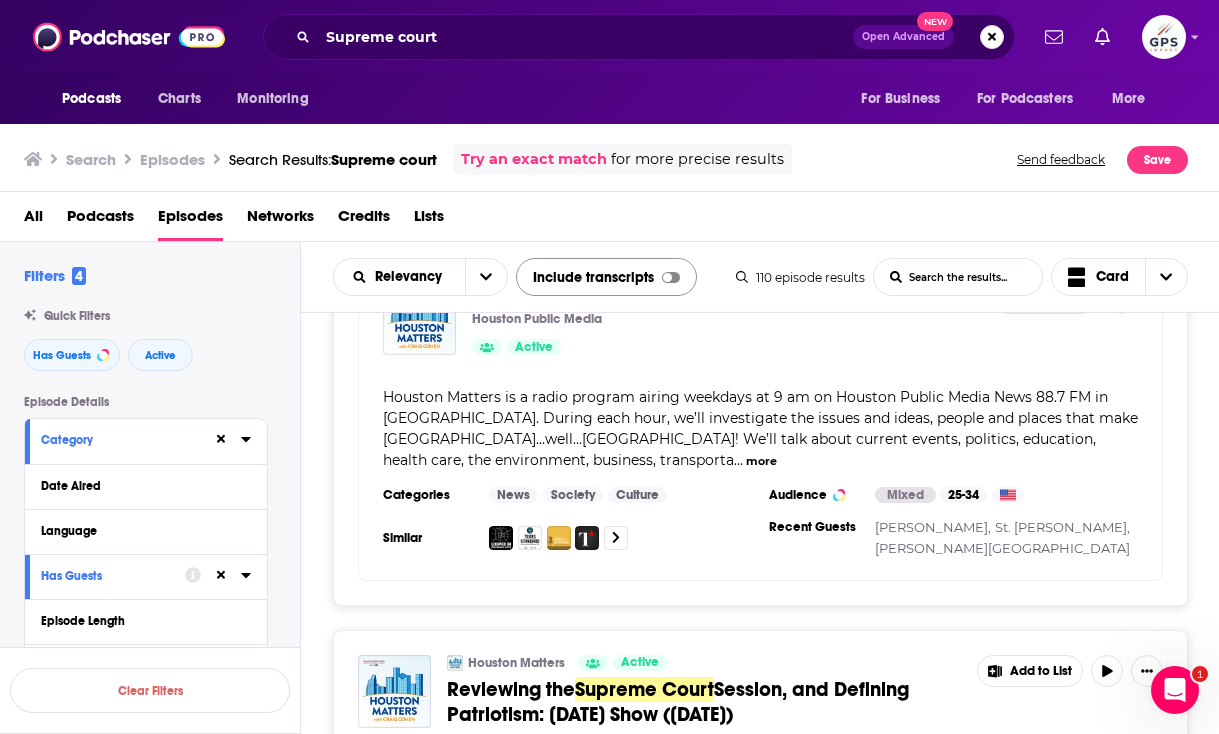 click at bounding box center (667, 277) 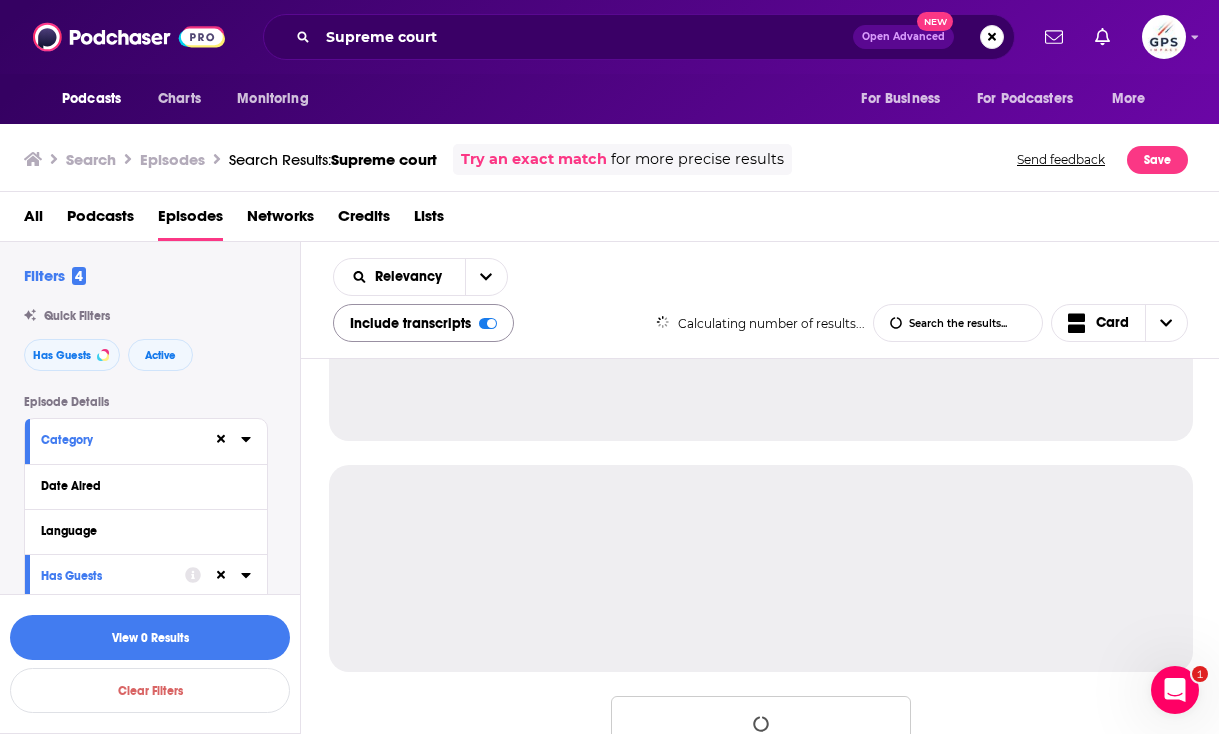 scroll, scrollTop: 0, scrollLeft: 0, axis: both 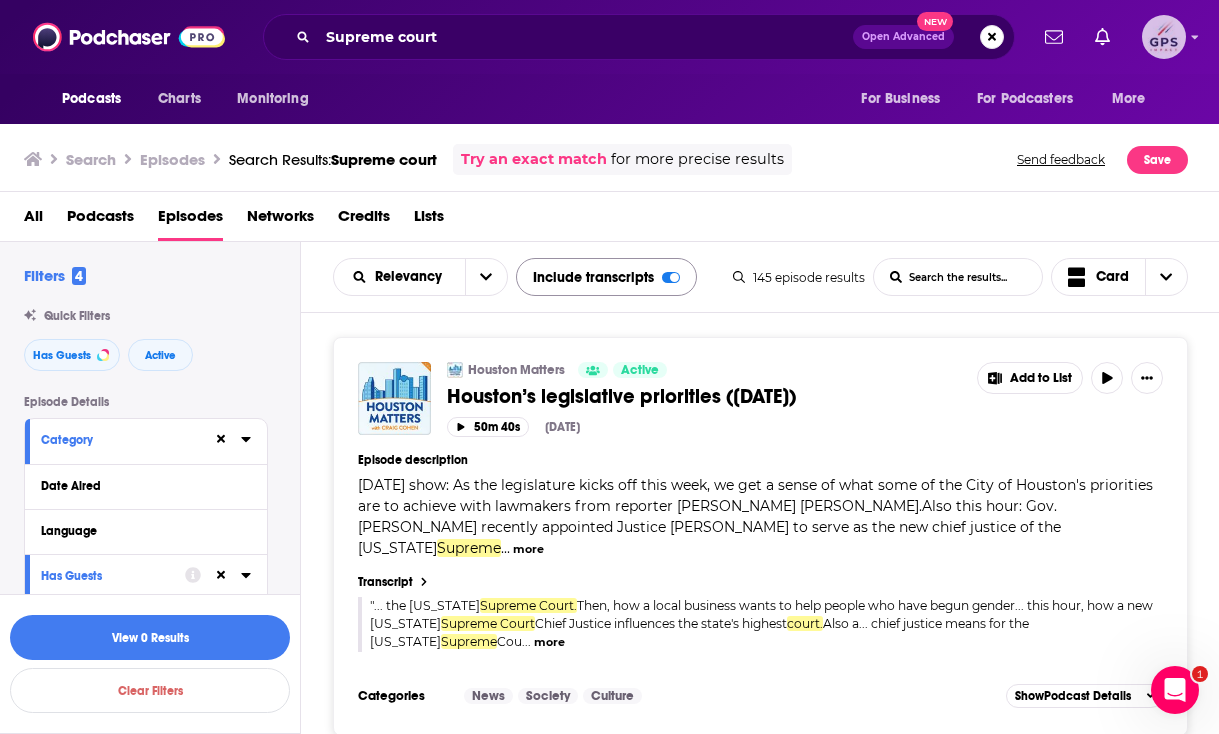 click at bounding box center (1164, 37) 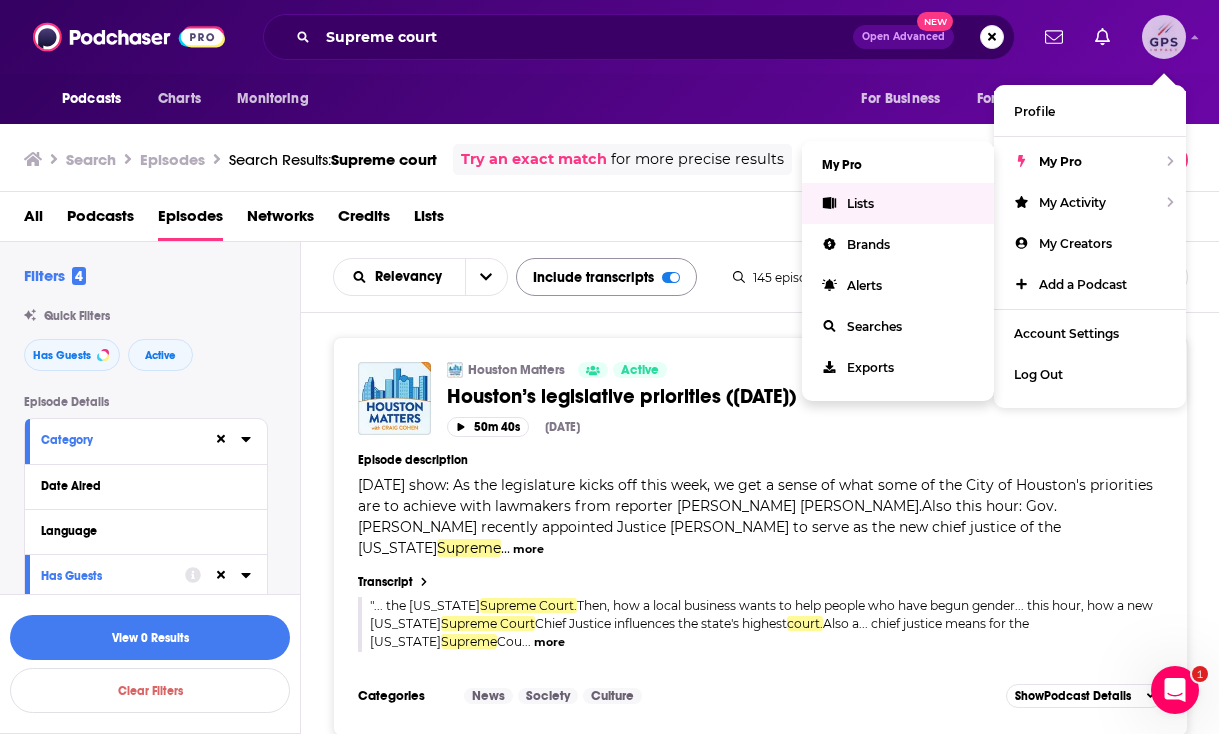click on "Lists" at bounding box center (860, 203) 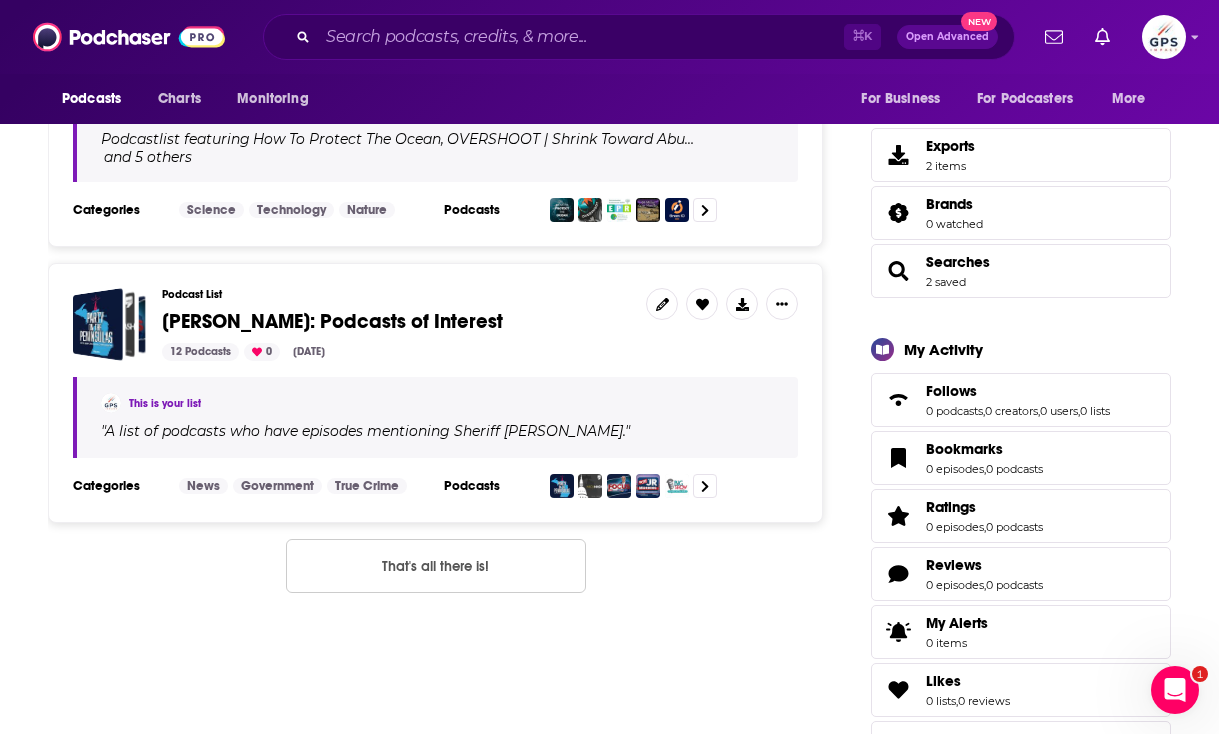 scroll, scrollTop: 513, scrollLeft: 0, axis: vertical 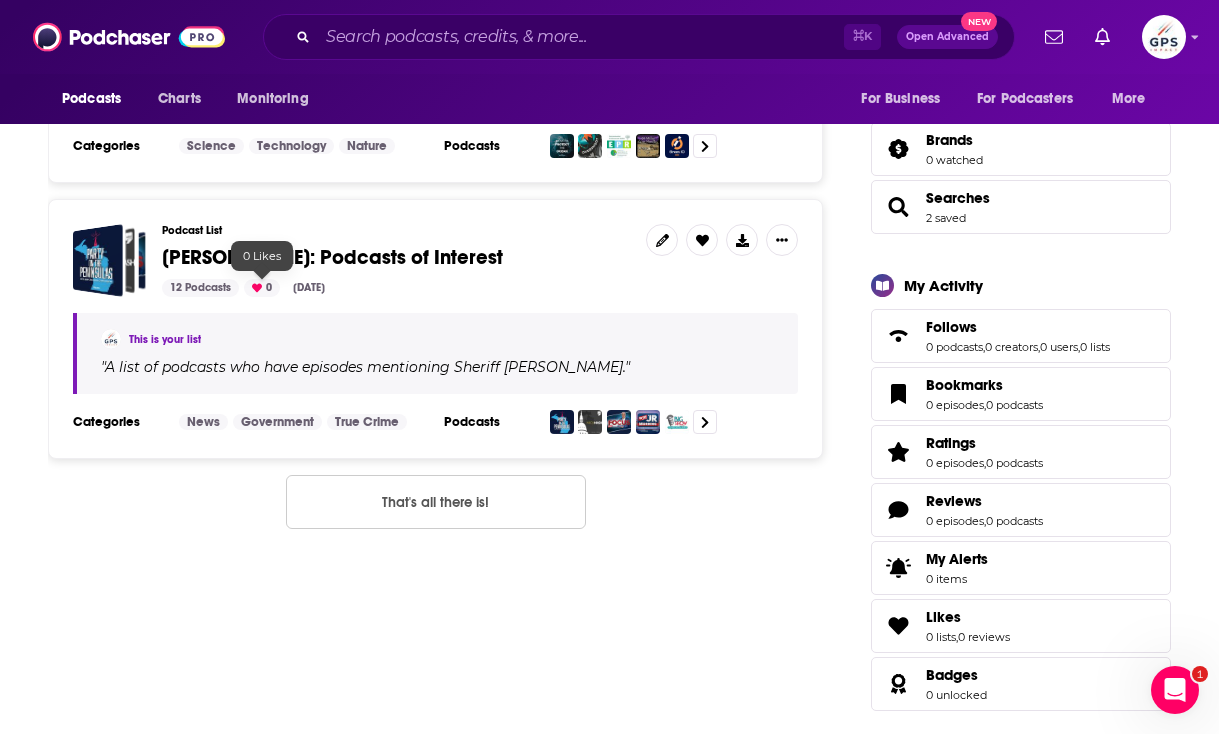 click on "Podcast List [PERSON_NAME]: Podcasts of Interest 12   Podcasts 0 [DATE]" at bounding box center (396, 260) 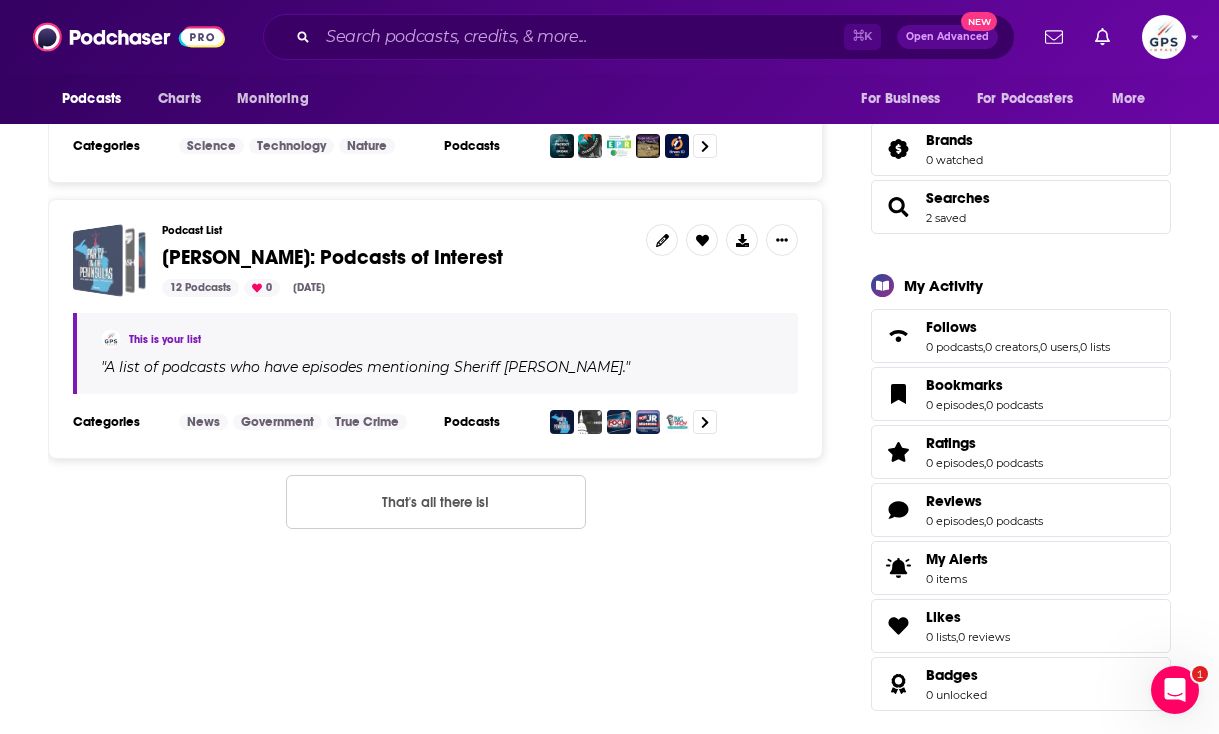 click at bounding box center [98, 260] 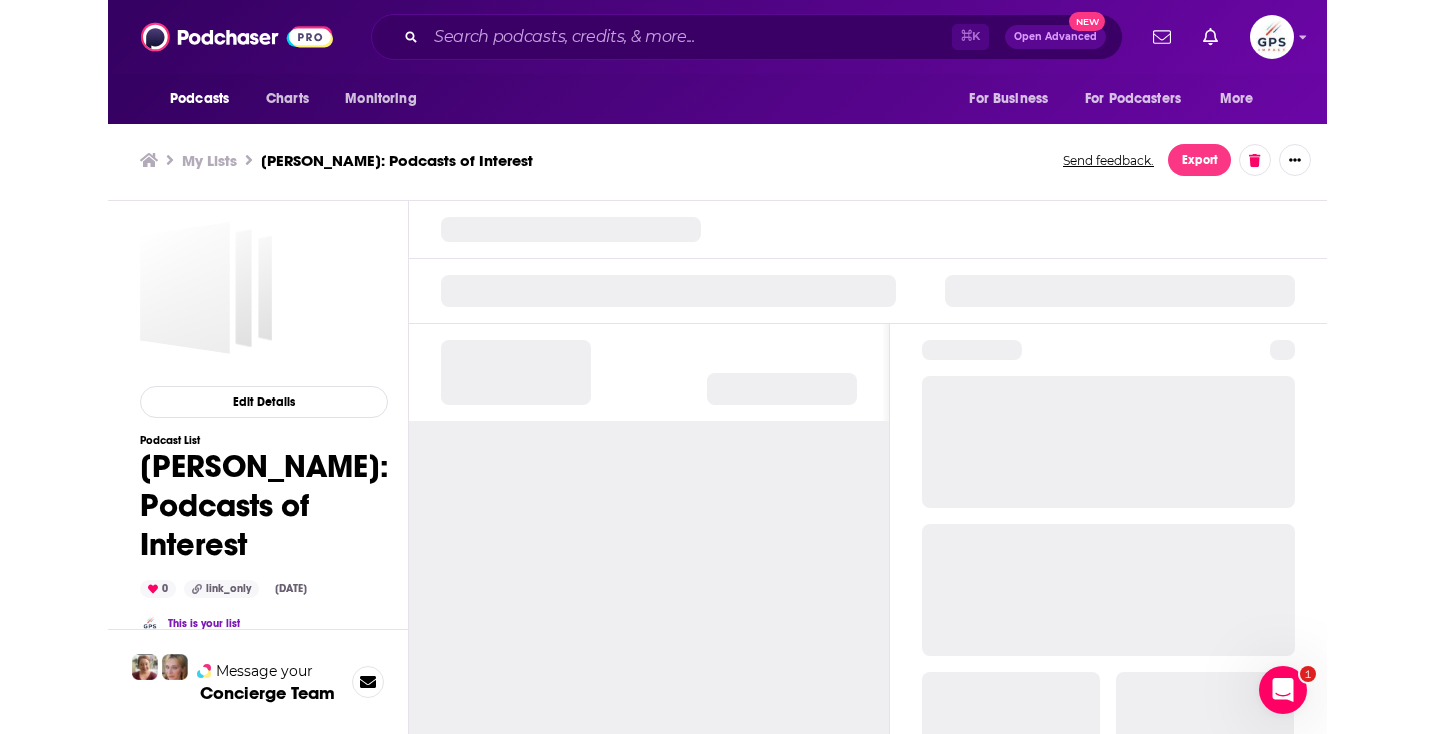 scroll, scrollTop: 0, scrollLeft: 0, axis: both 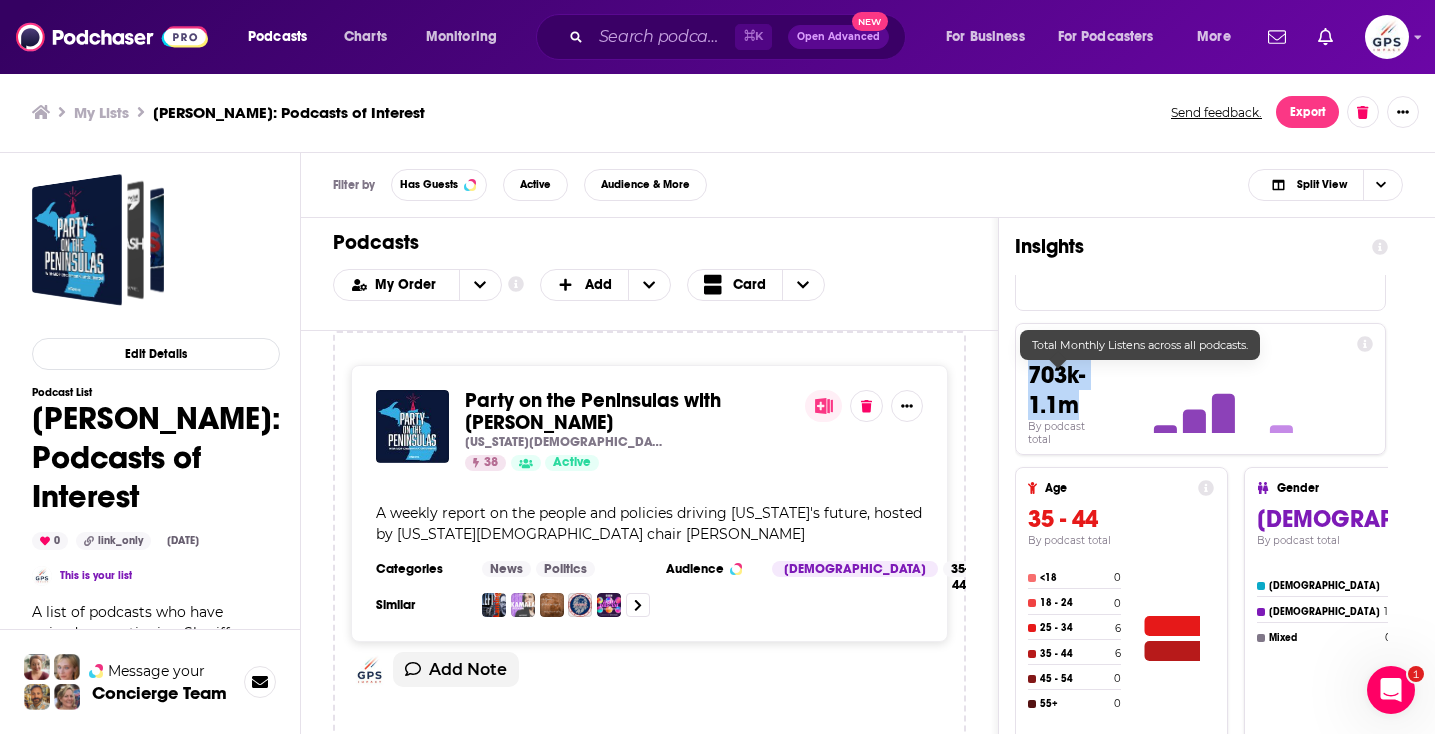 drag, startPoint x: 1027, startPoint y: 384, endPoint x: 1084, endPoint y: 417, distance: 65.863495 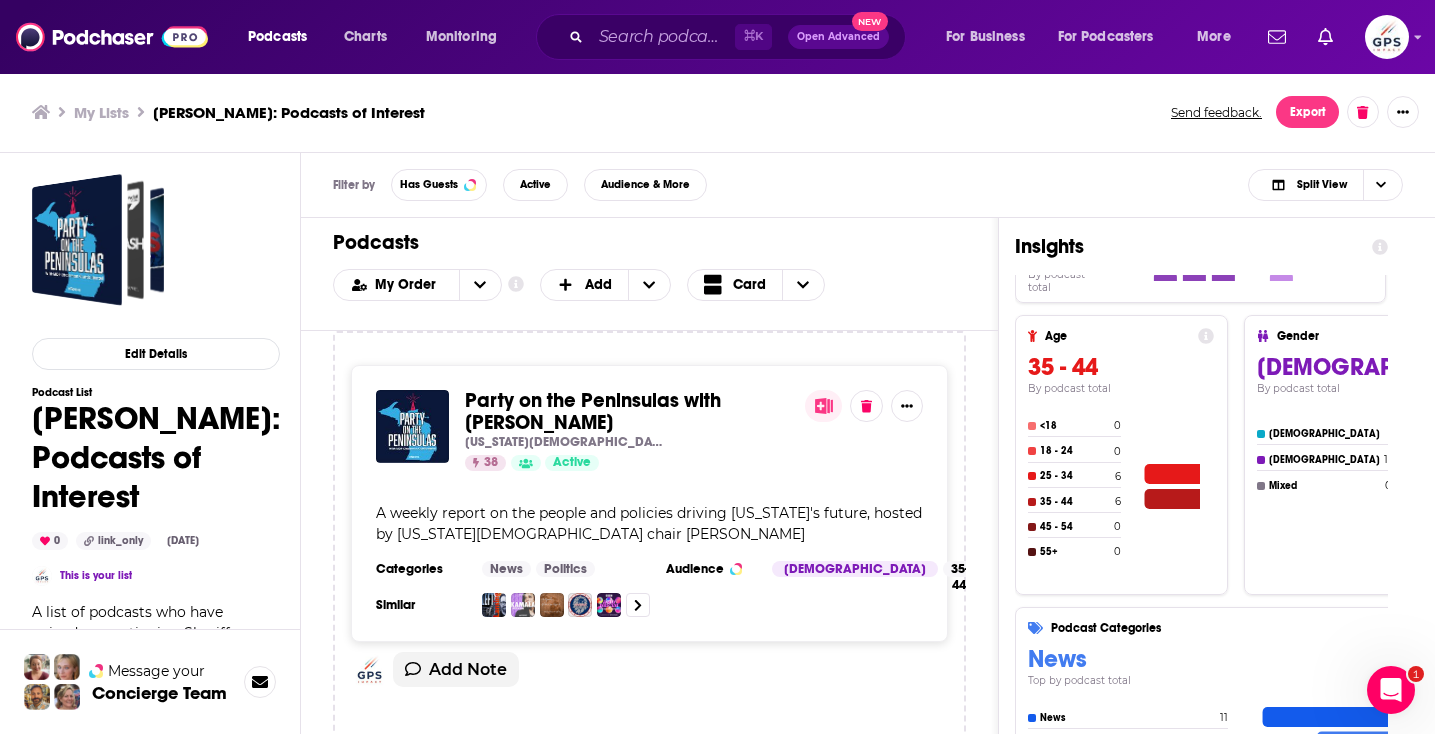 scroll, scrollTop: 256, scrollLeft: 0, axis: vertical 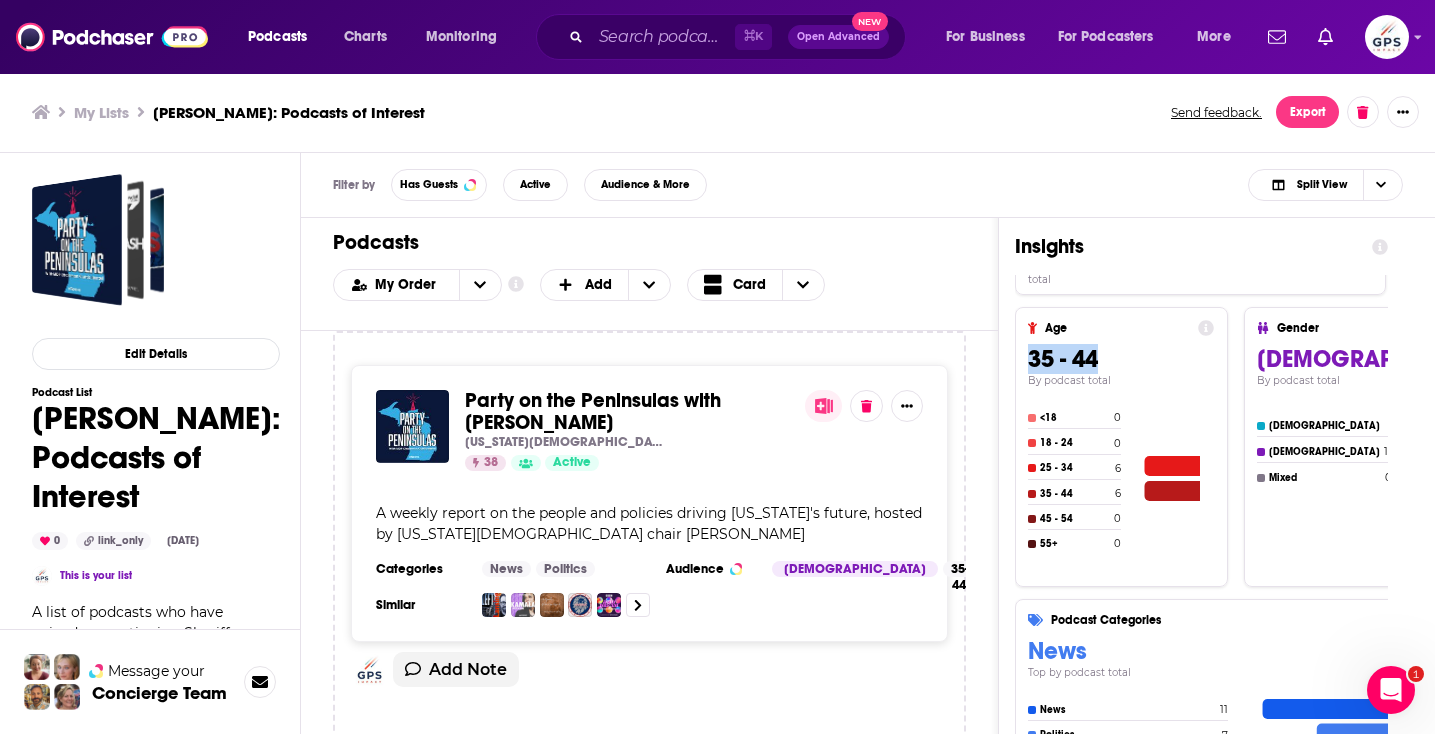 drag, startPoint x: 1029, startPoint y: 357, endPoint x: 1118, endPoint y: 366, distance: 89.453896 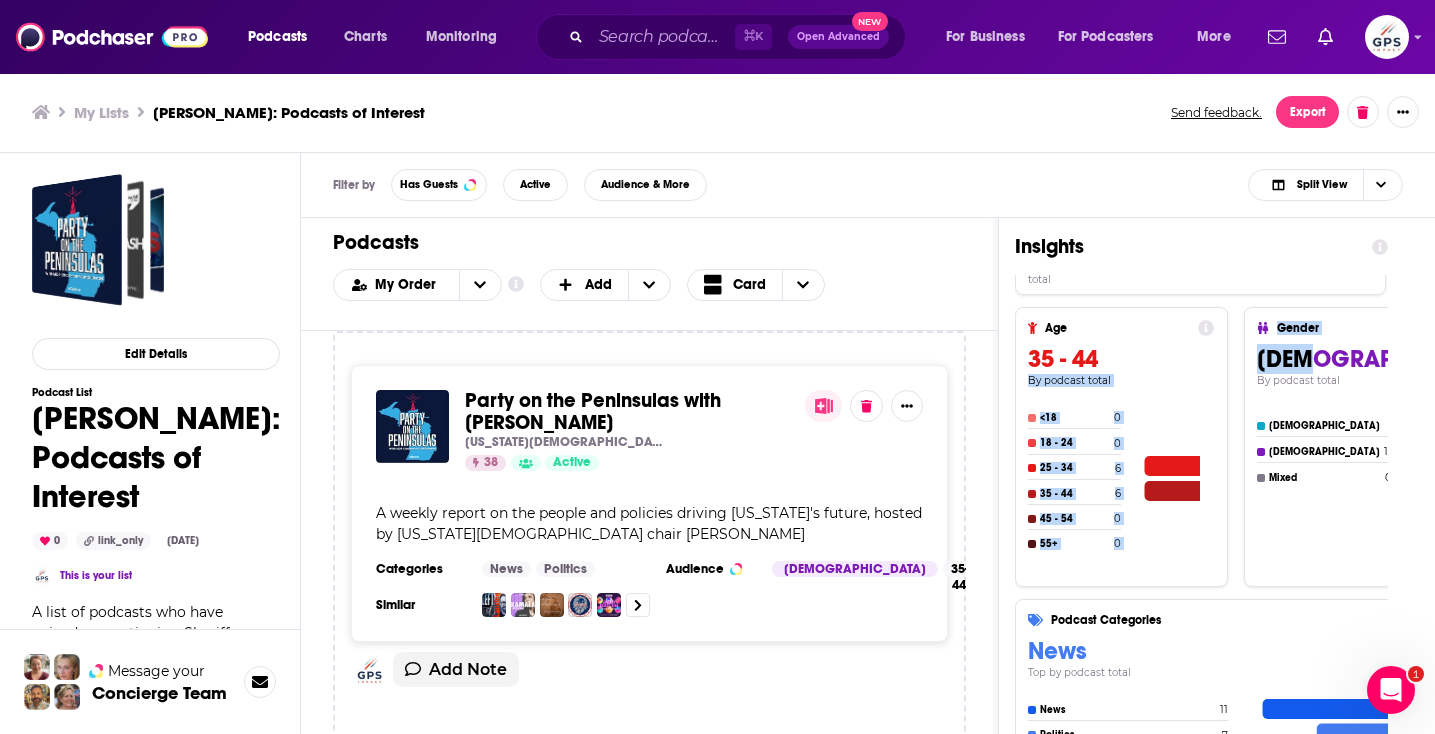drag, startPoint x: 1292, startPoint y: 364, endPoint x: 1212, endPoint y: 419, distance: 97.082436 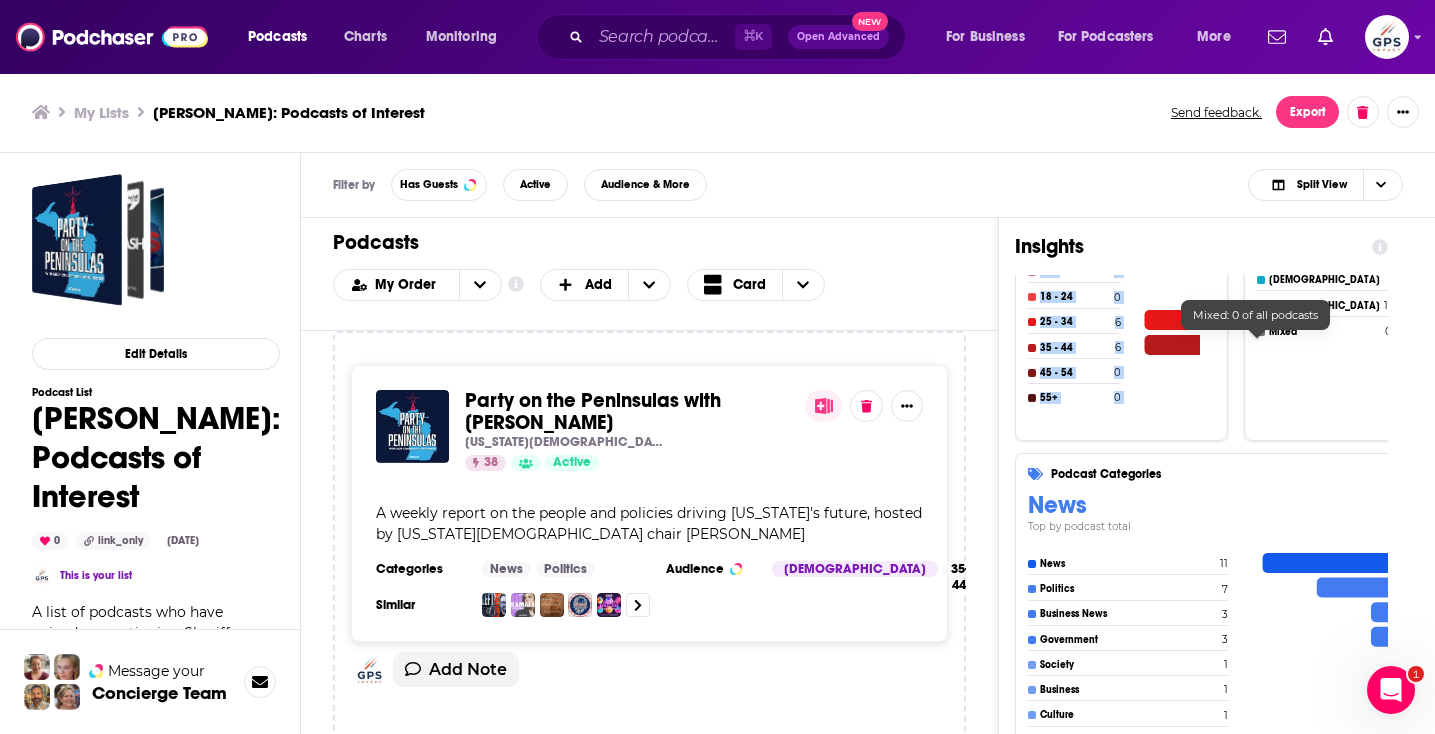 scroll, scrollTop: 492, scrollLeft: 0, axis: vertical 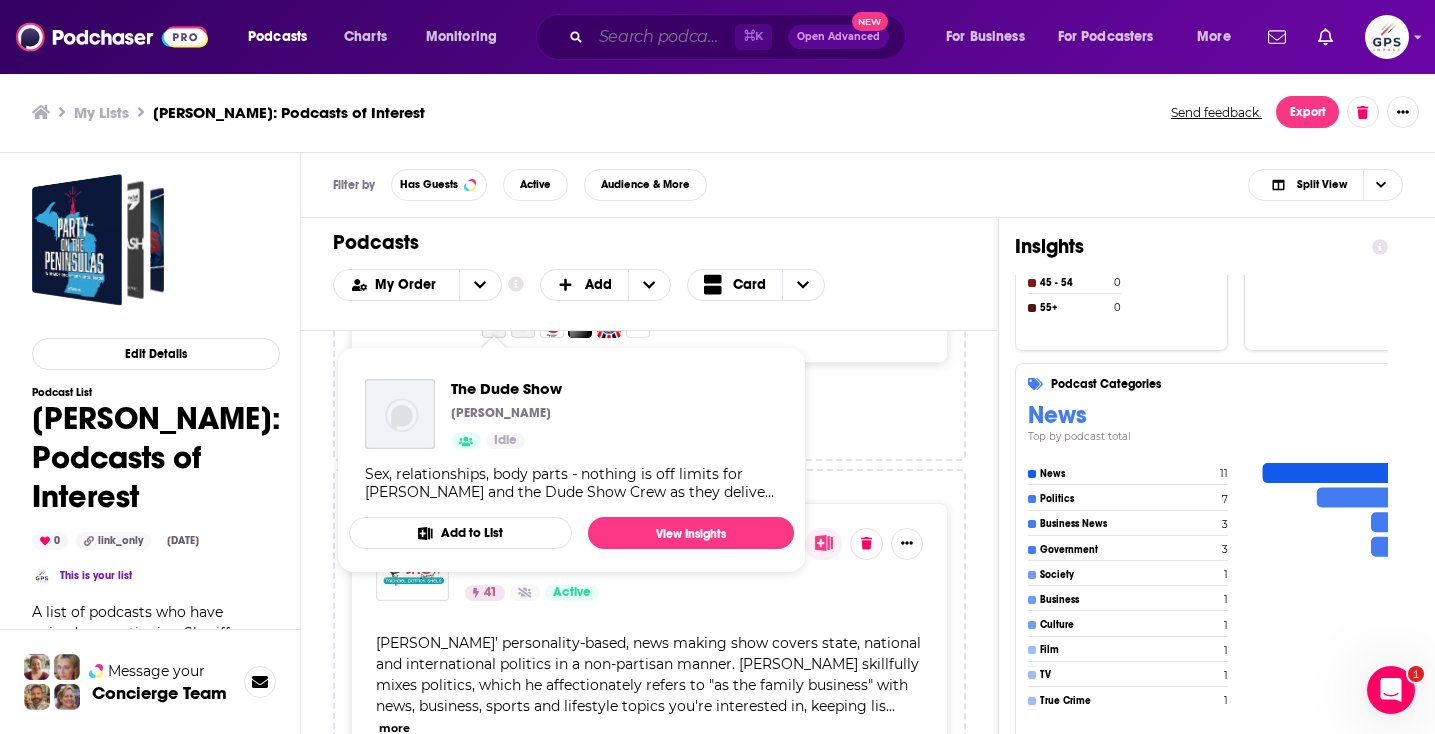 click at bounding box center (663, 37) 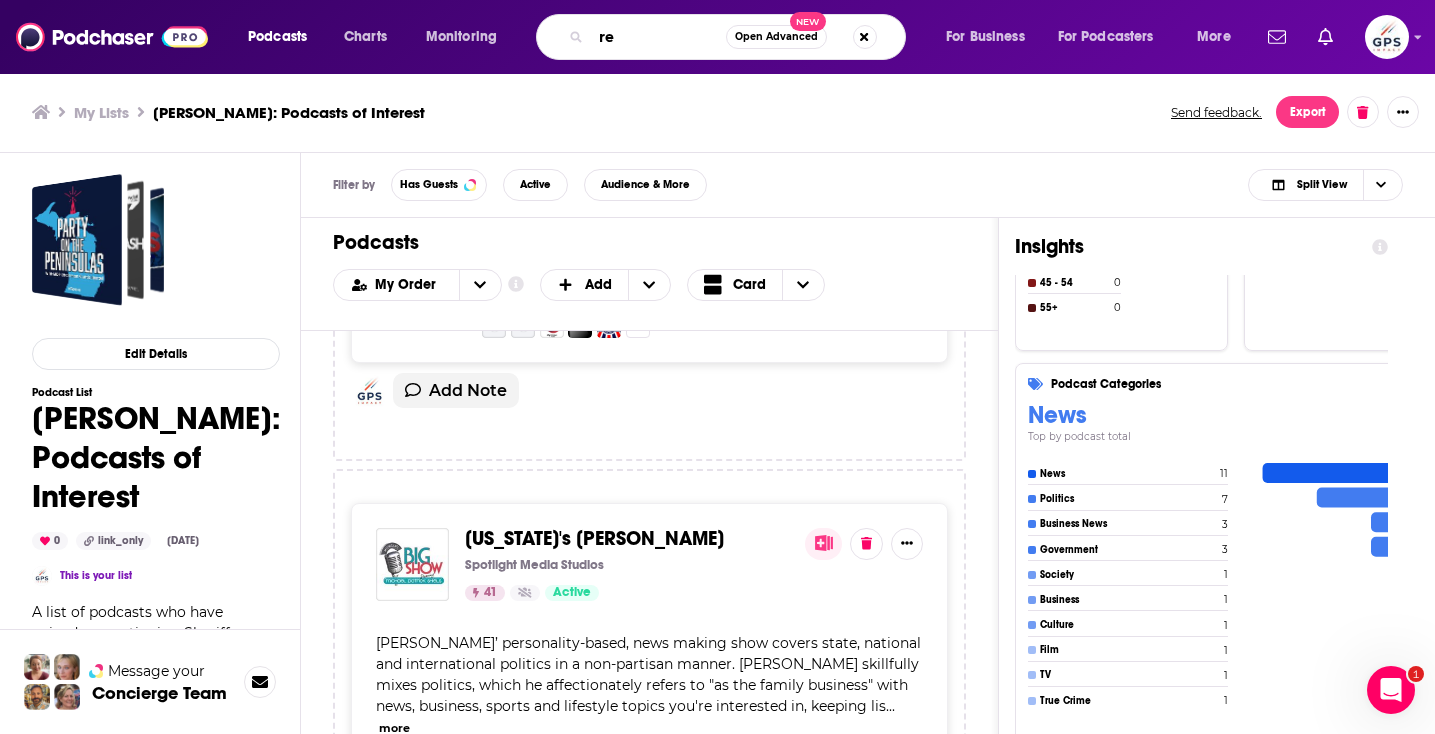 type on "r" 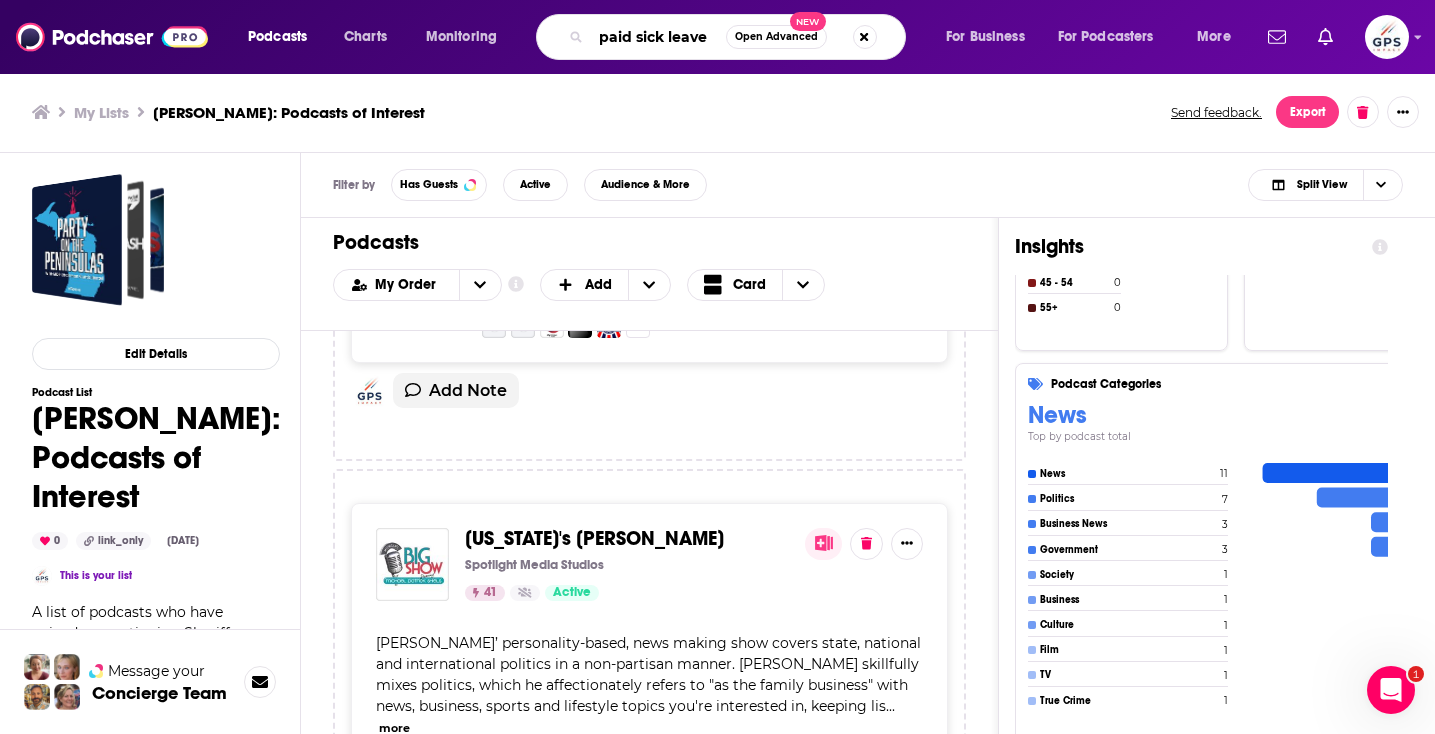 type on "paid sick leave" 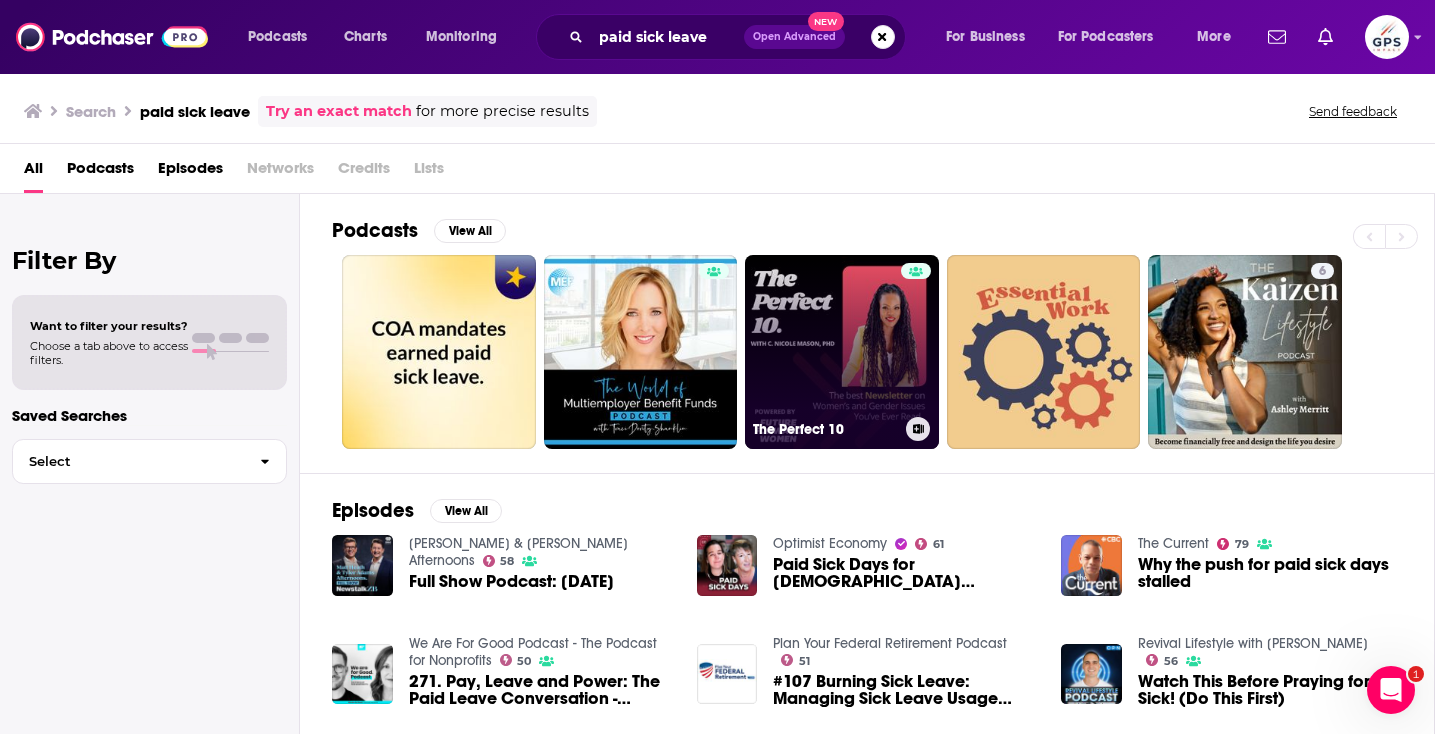 click on "The Perfect 10" at bounding box center (842, 352) 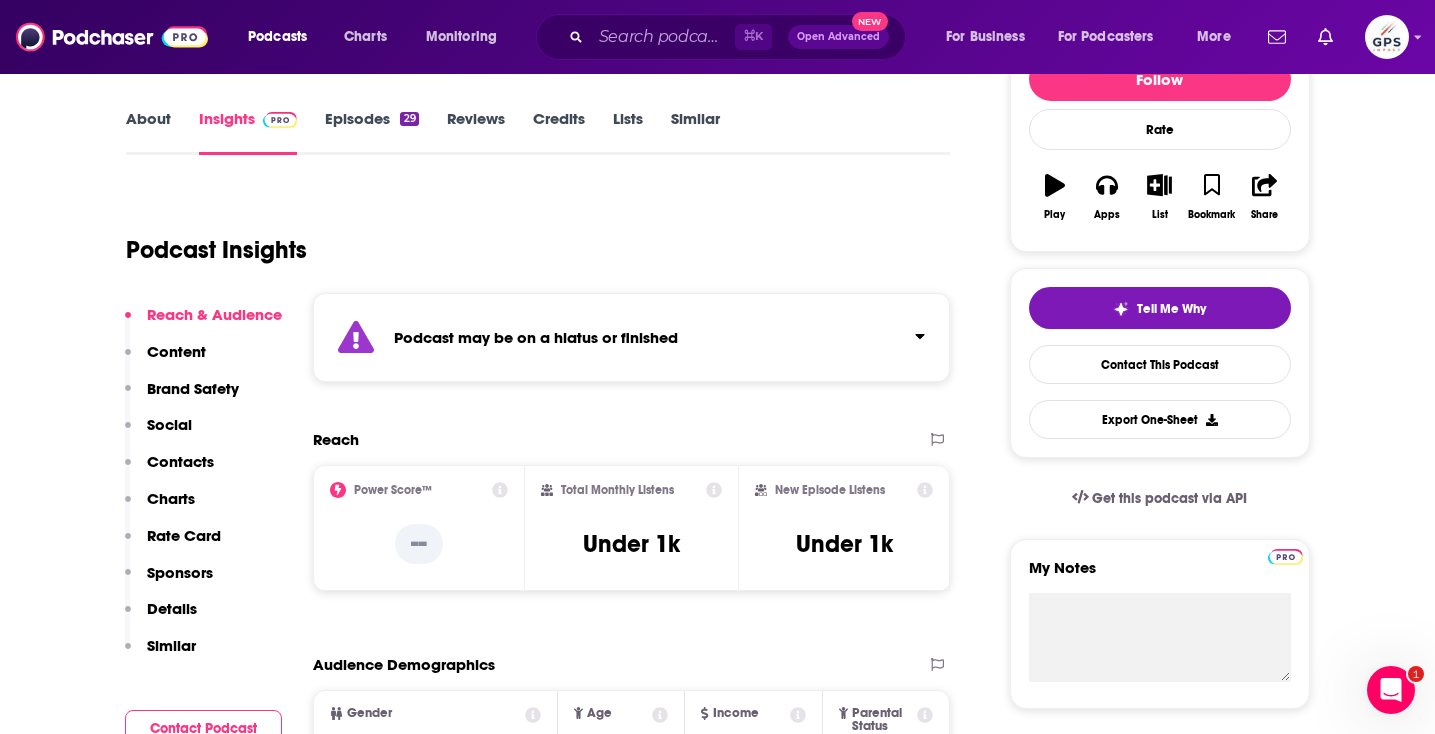scroll, scrollTop: 0, scrollLeft: 0, axis: both 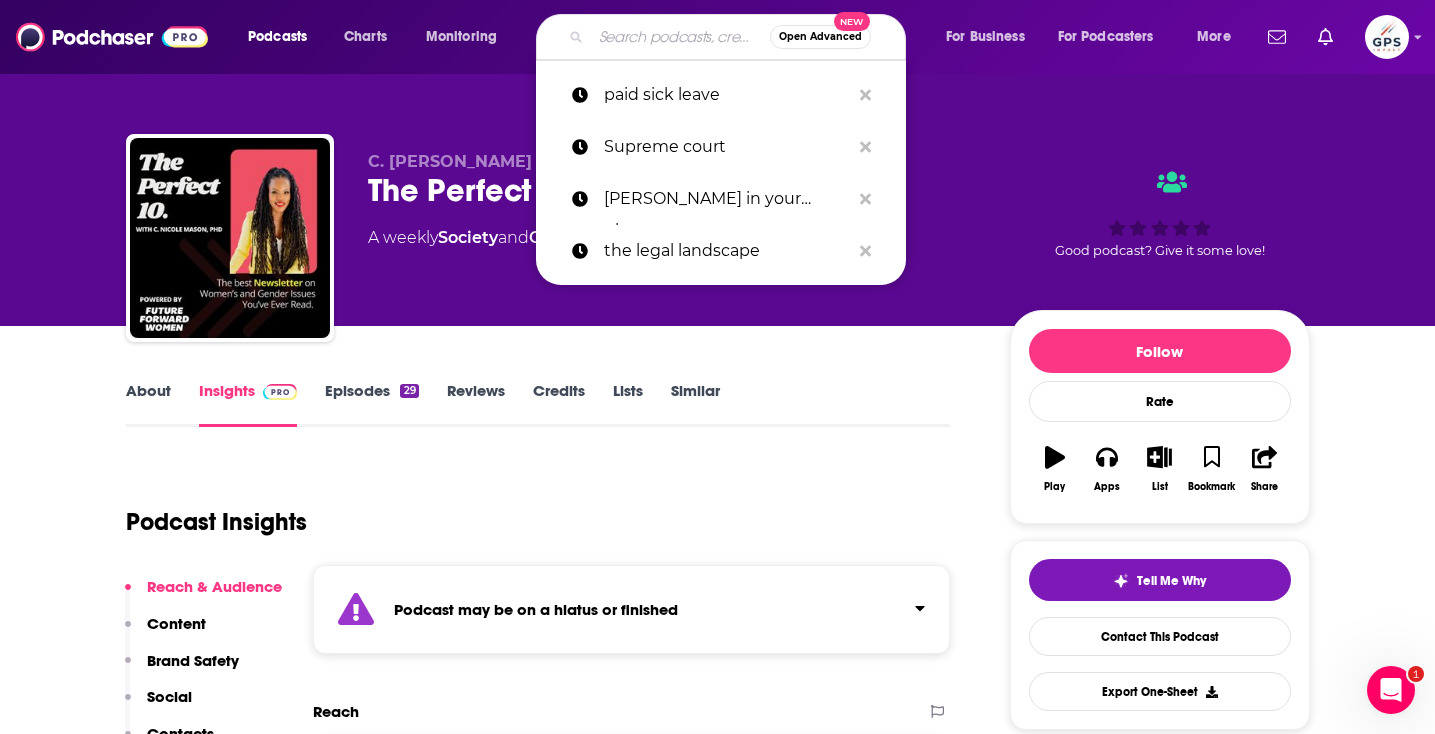 click at bounding box center [680, 37] 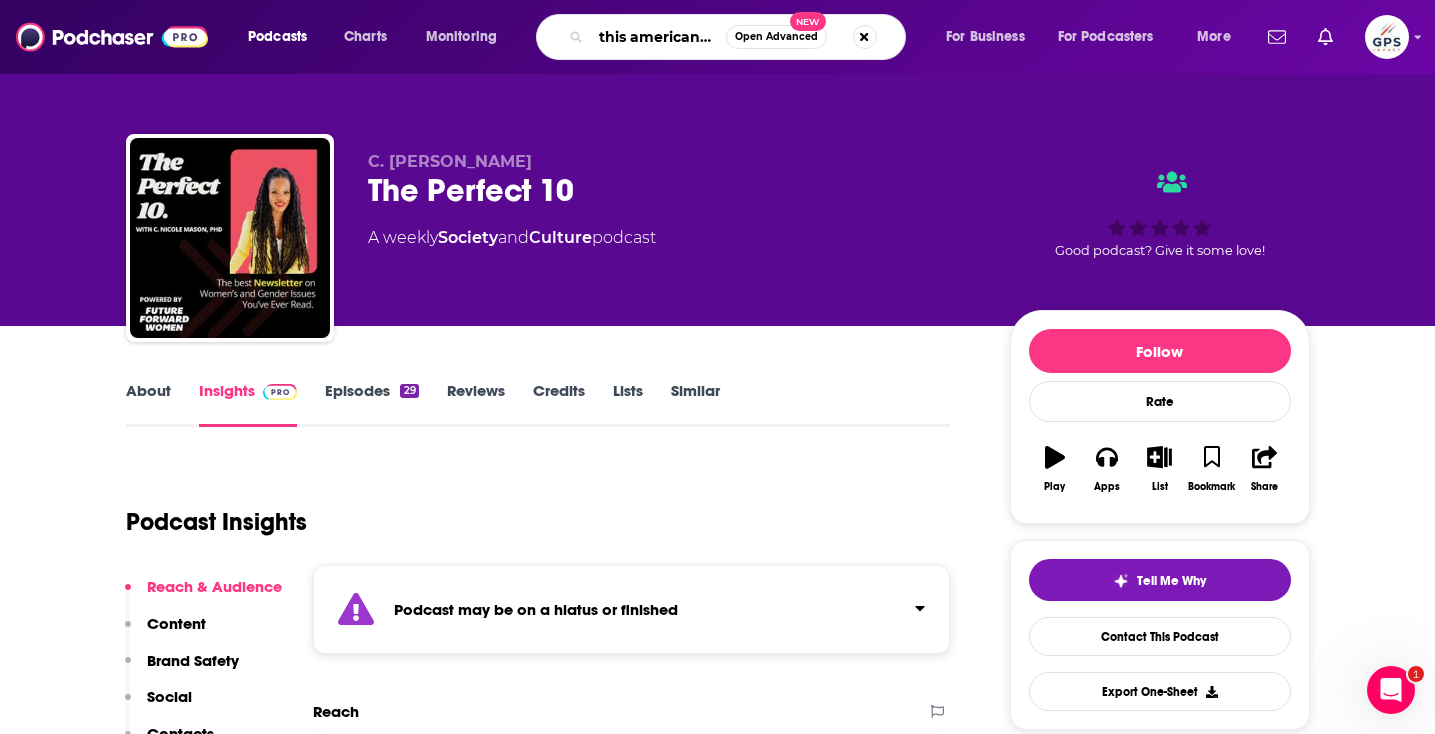 type on "this american life" 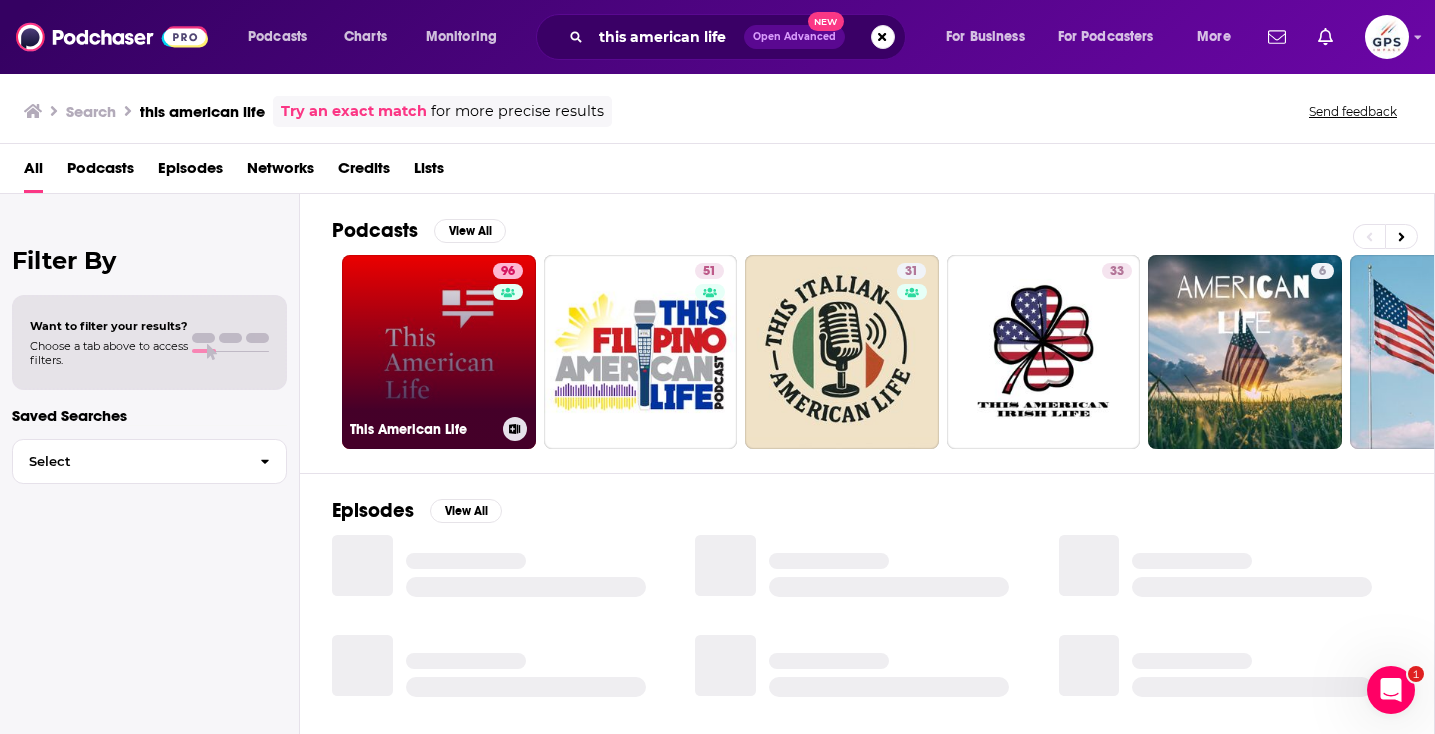click on "96 This American Life" at bounding box center (439, 352) 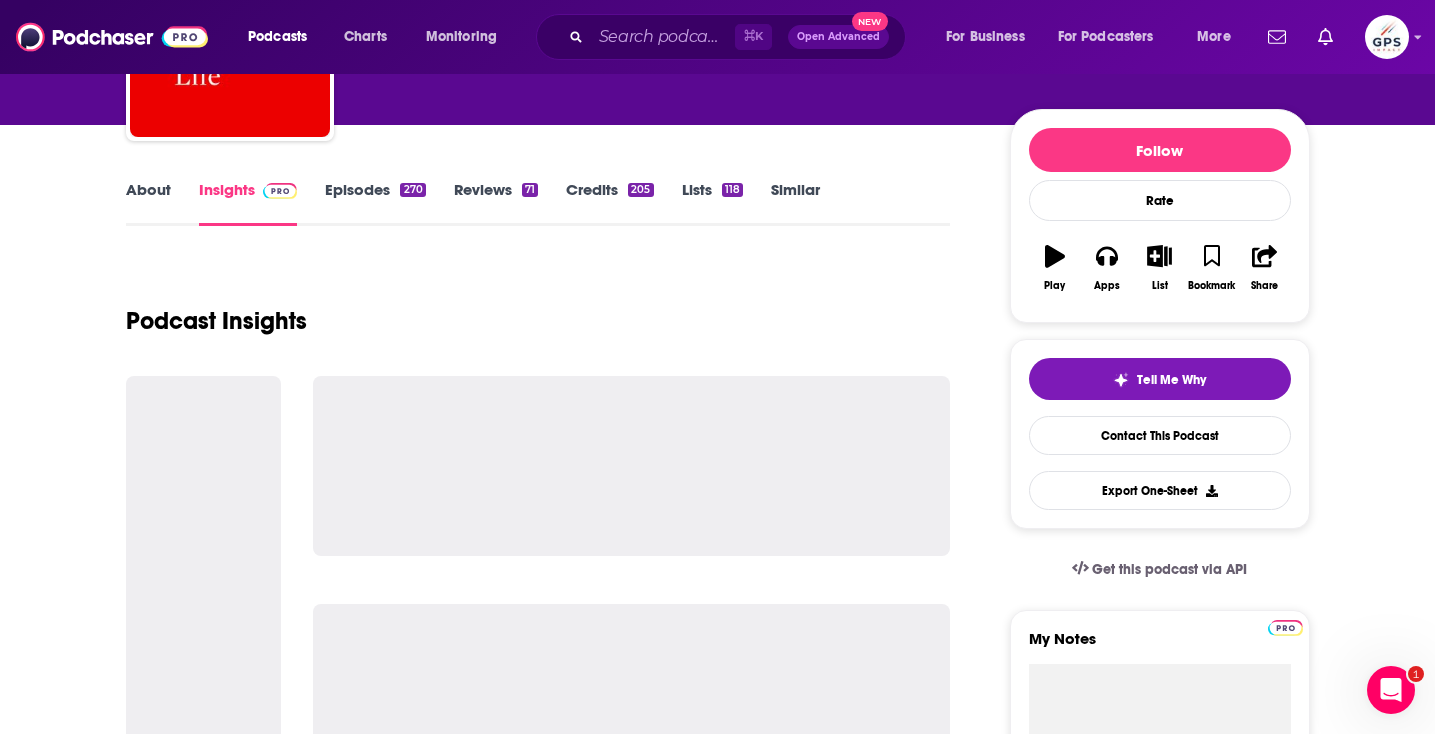 scroll, scrollTop: 354, scrollLeft: 0, axis: vertical 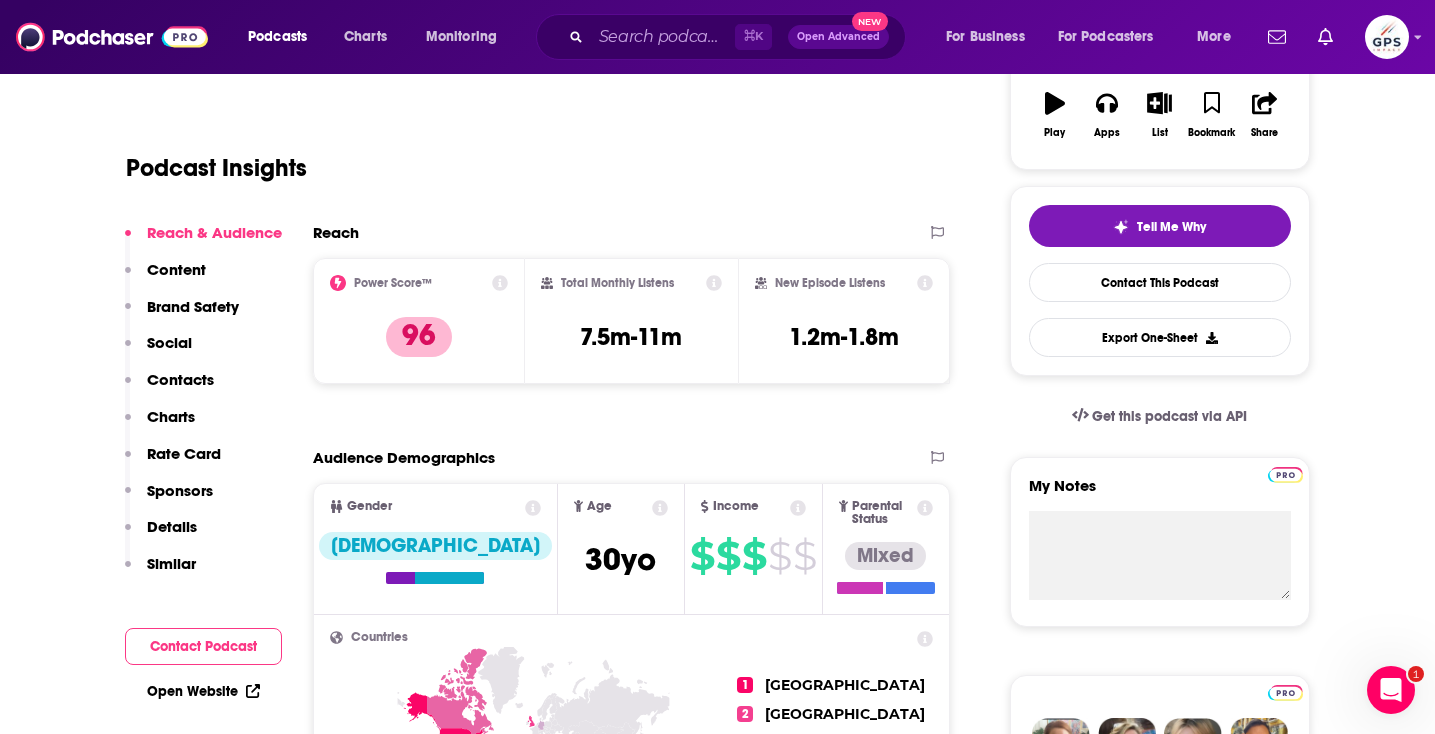 click 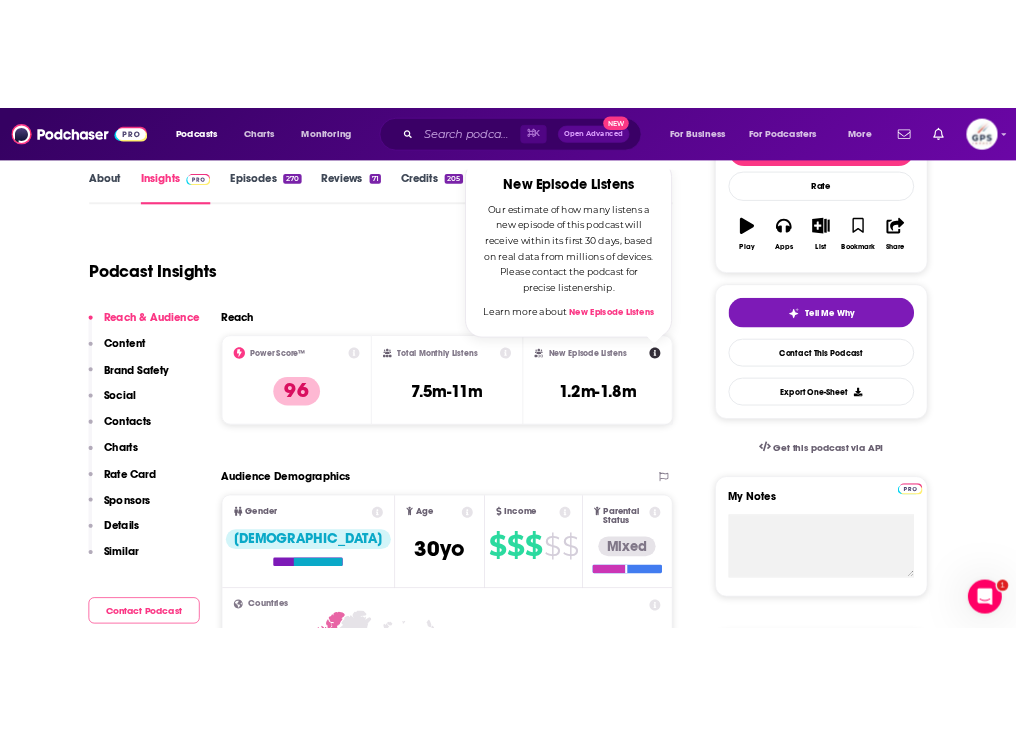 scroll, scrollTop: 263, scrollLeft: 0, axis: vertical 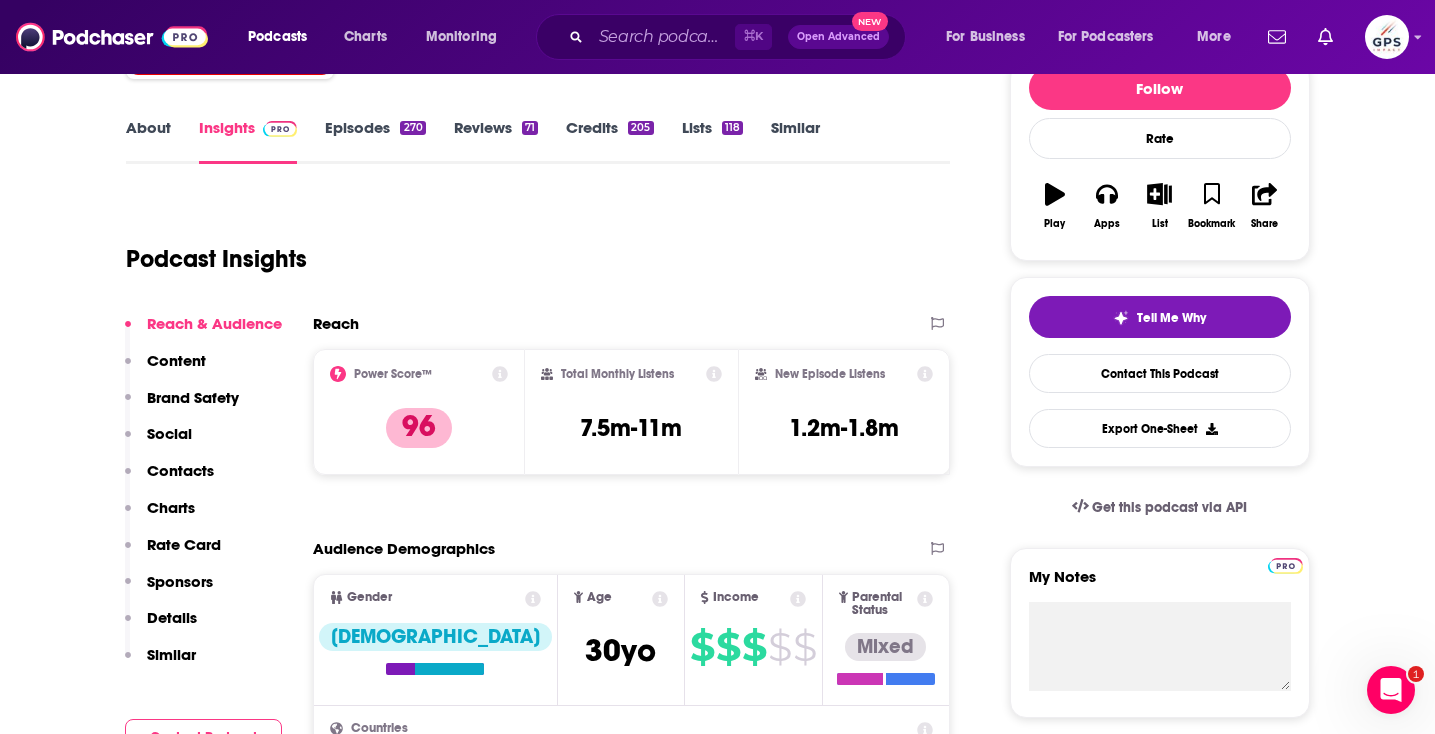 drag, startPoint x: 850, startPoint y: 217, endPoint x: 891, endPoint y: 218, distance: 41.01219 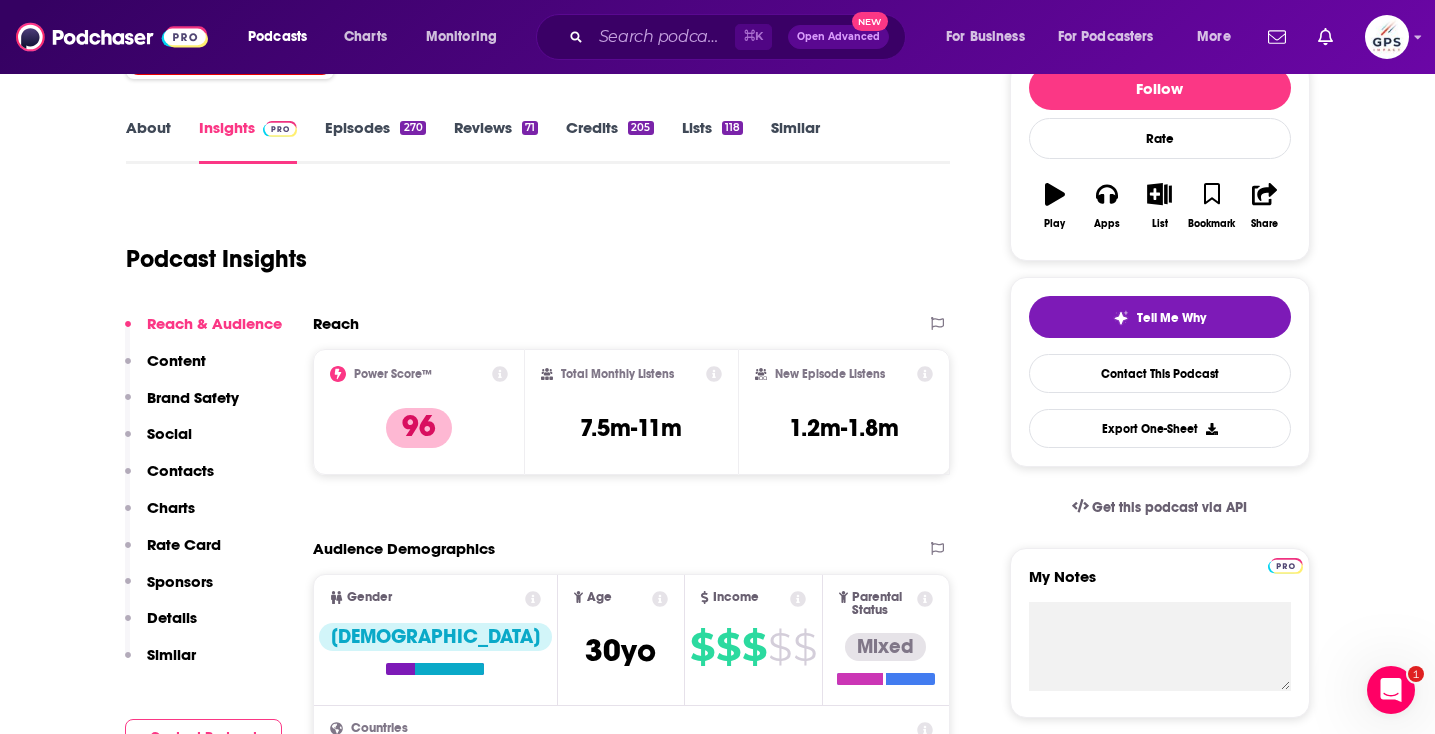 click 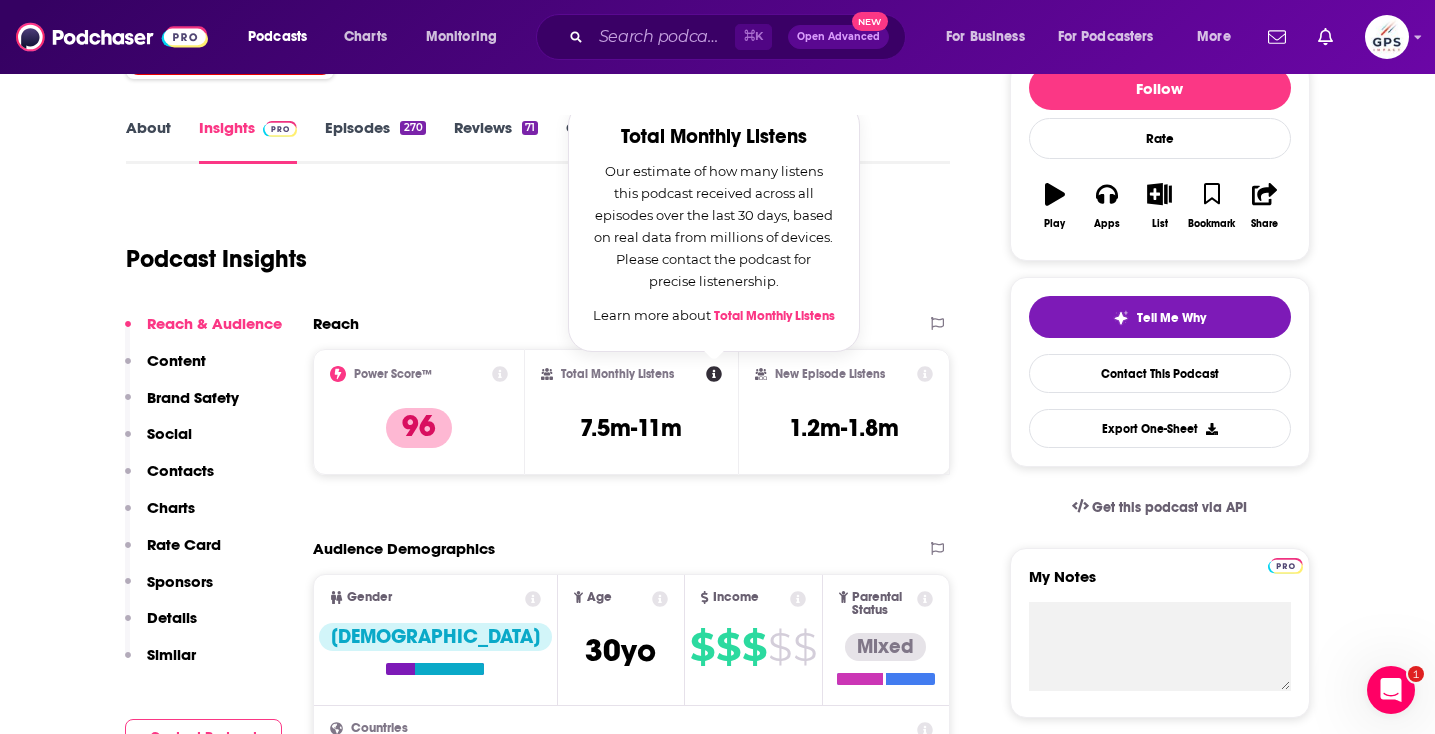 click on "Total Monthly Listens" at bounding box center (774, 316) 